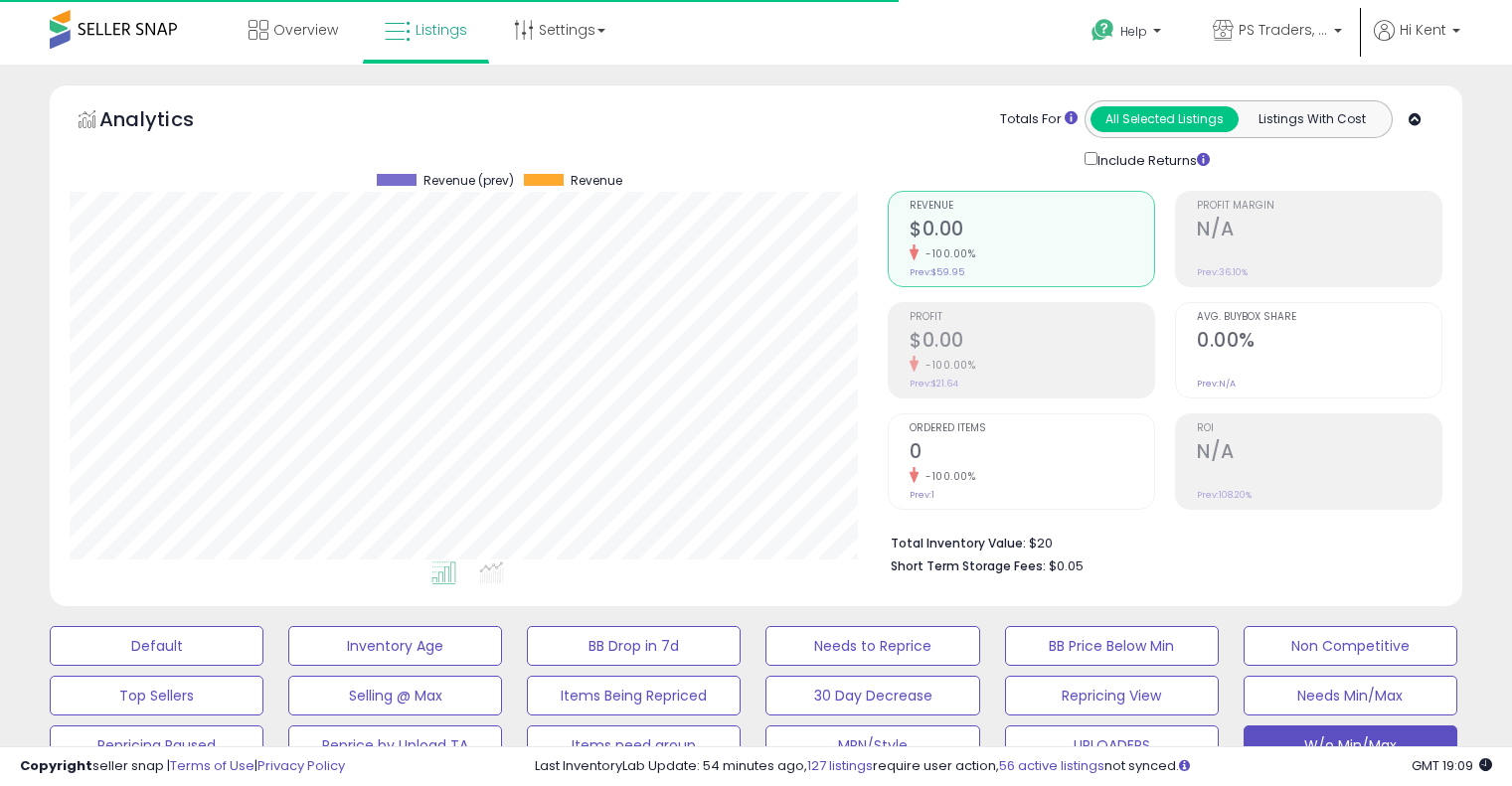 scroll, scrollTop: 644, scrollLeft: 0, axis: vertical 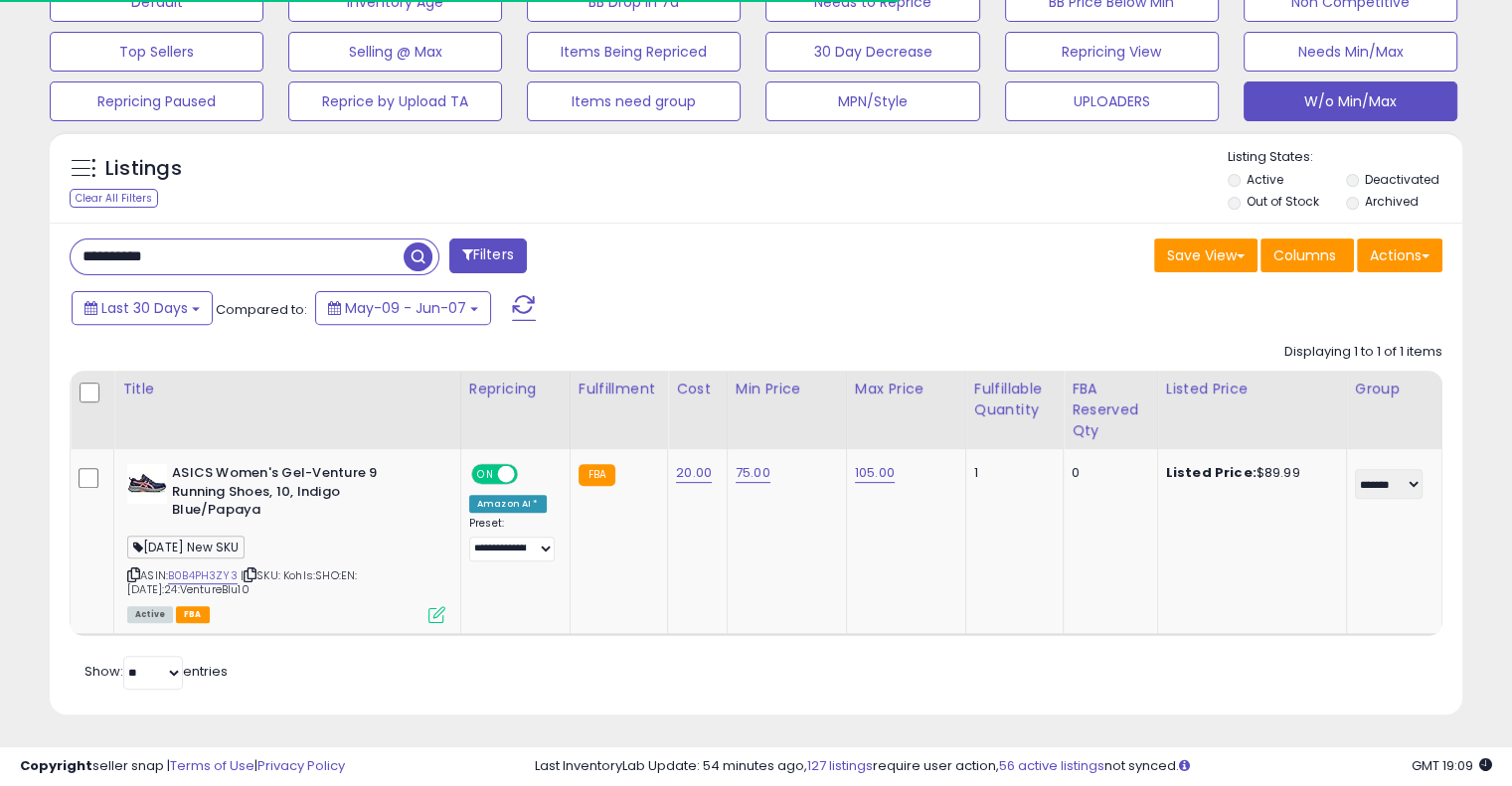 click on "**********" at bounding box center (756, 468) 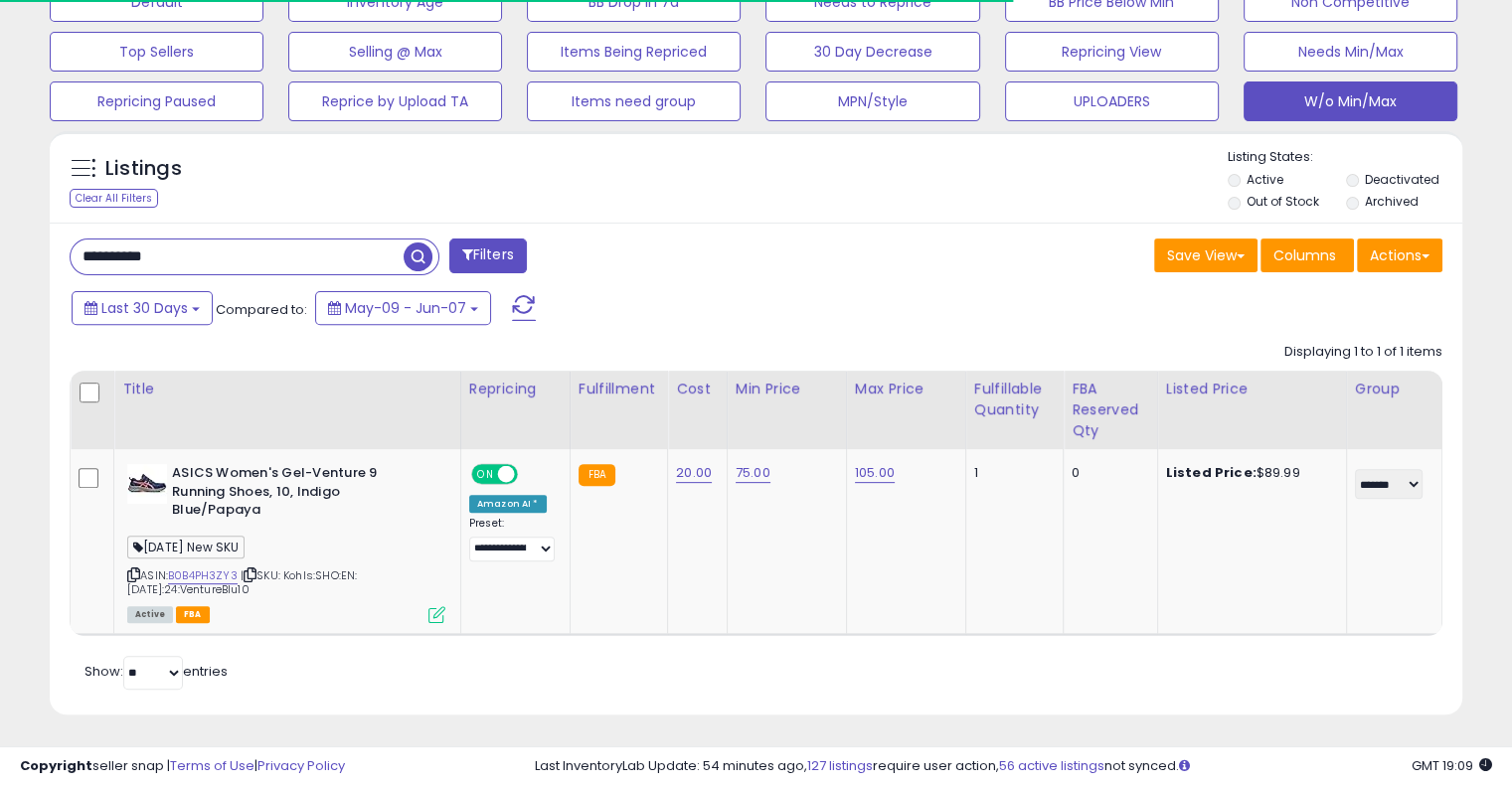 click on "**********" at bounding box center (237, 256) 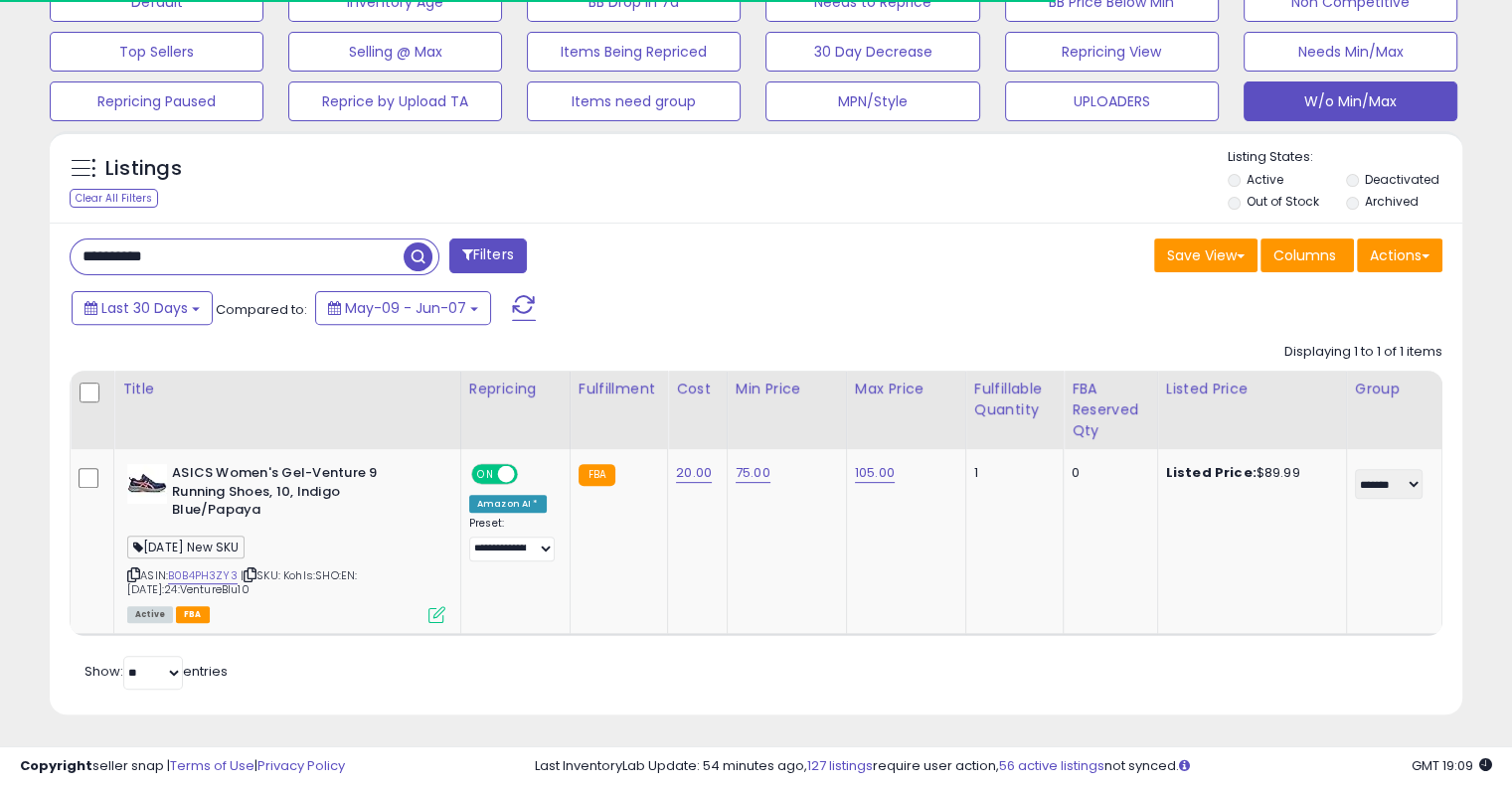 click on "**********" at bounding box center (237, 256) 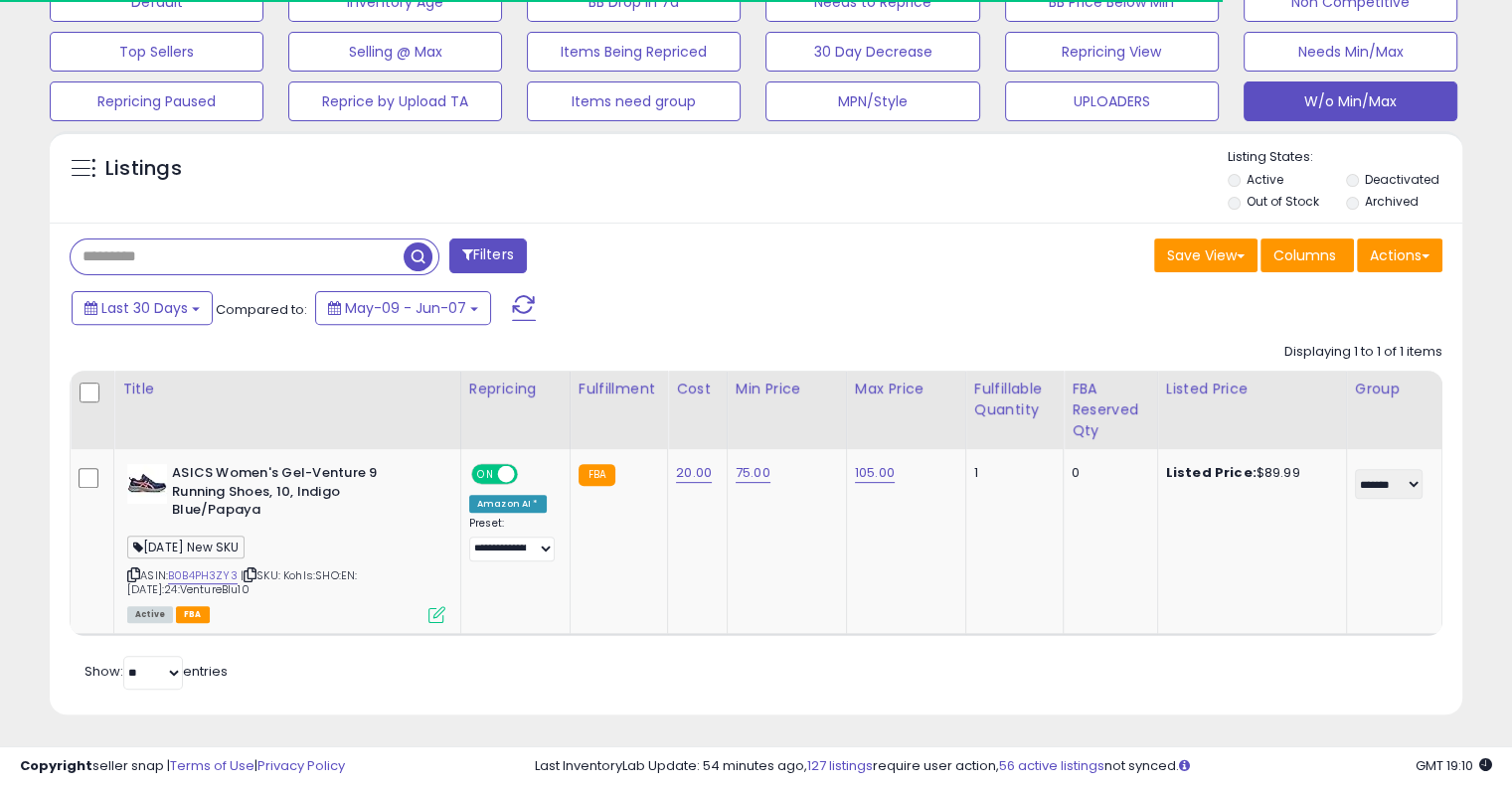 paste on "**********" 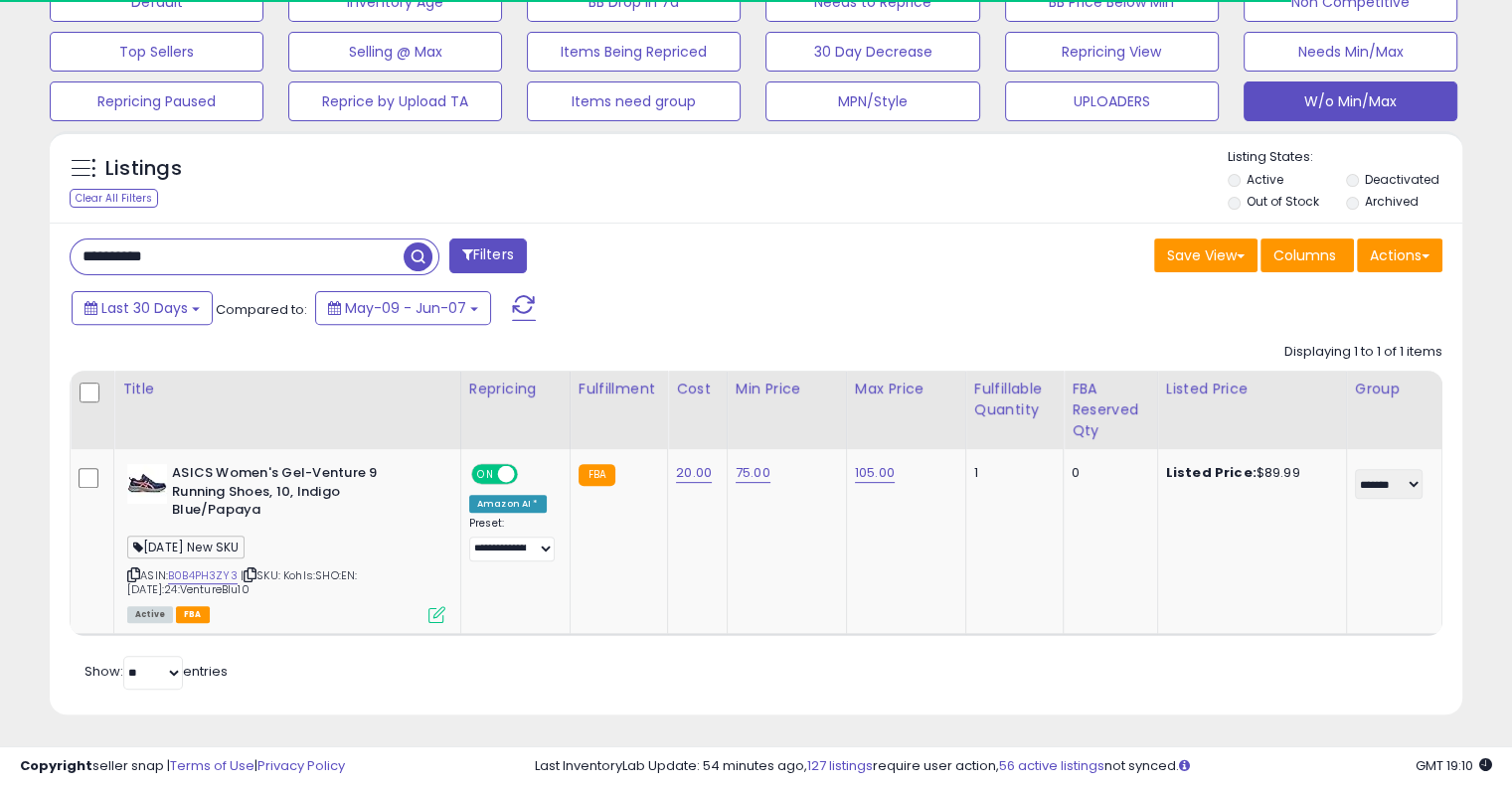 scroll, scrollTop: 993270, scrollLeft: 993256, axis: both 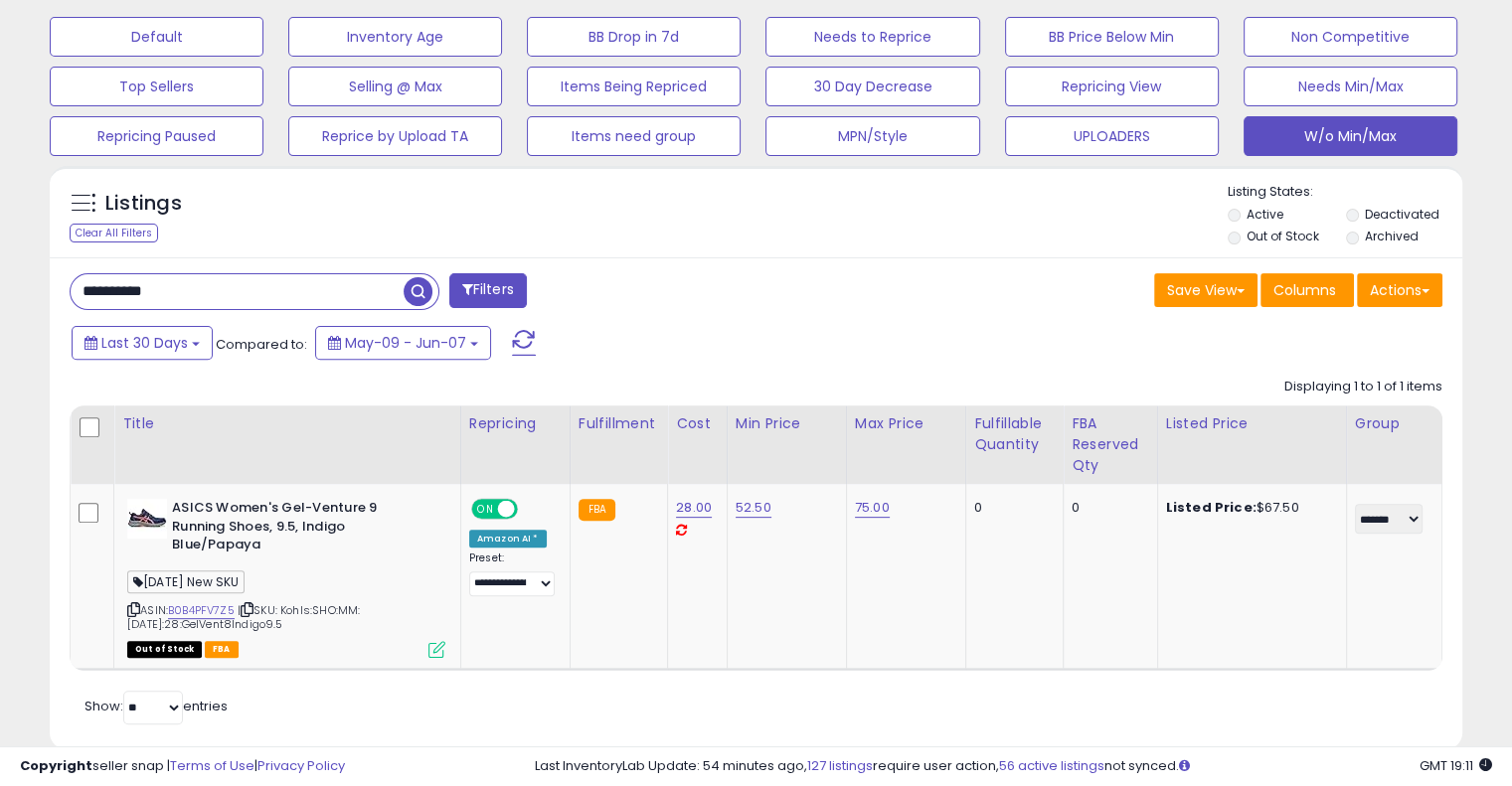 click on "**********" at bounding box center (237, 291) 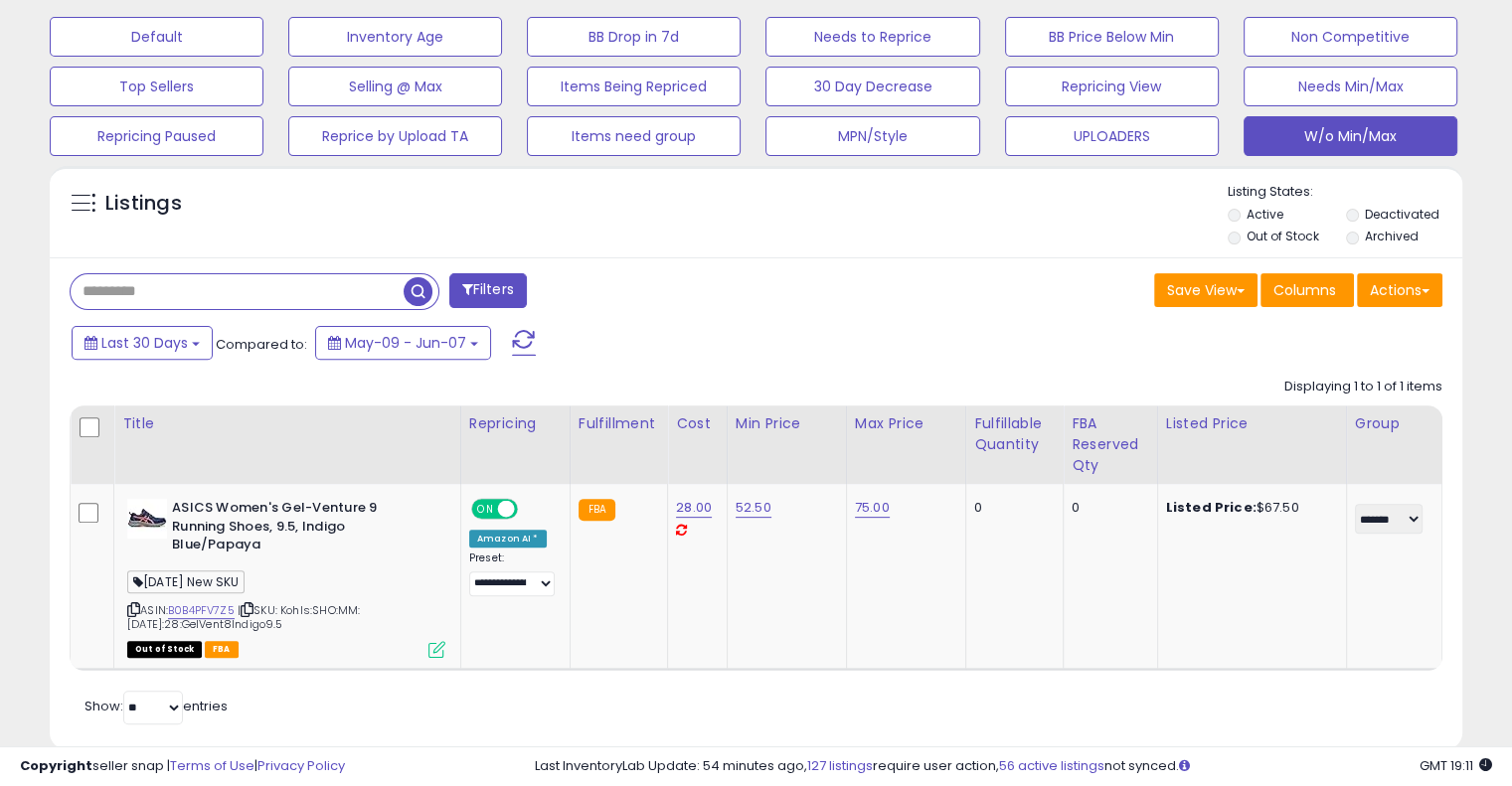 paste on "**********" 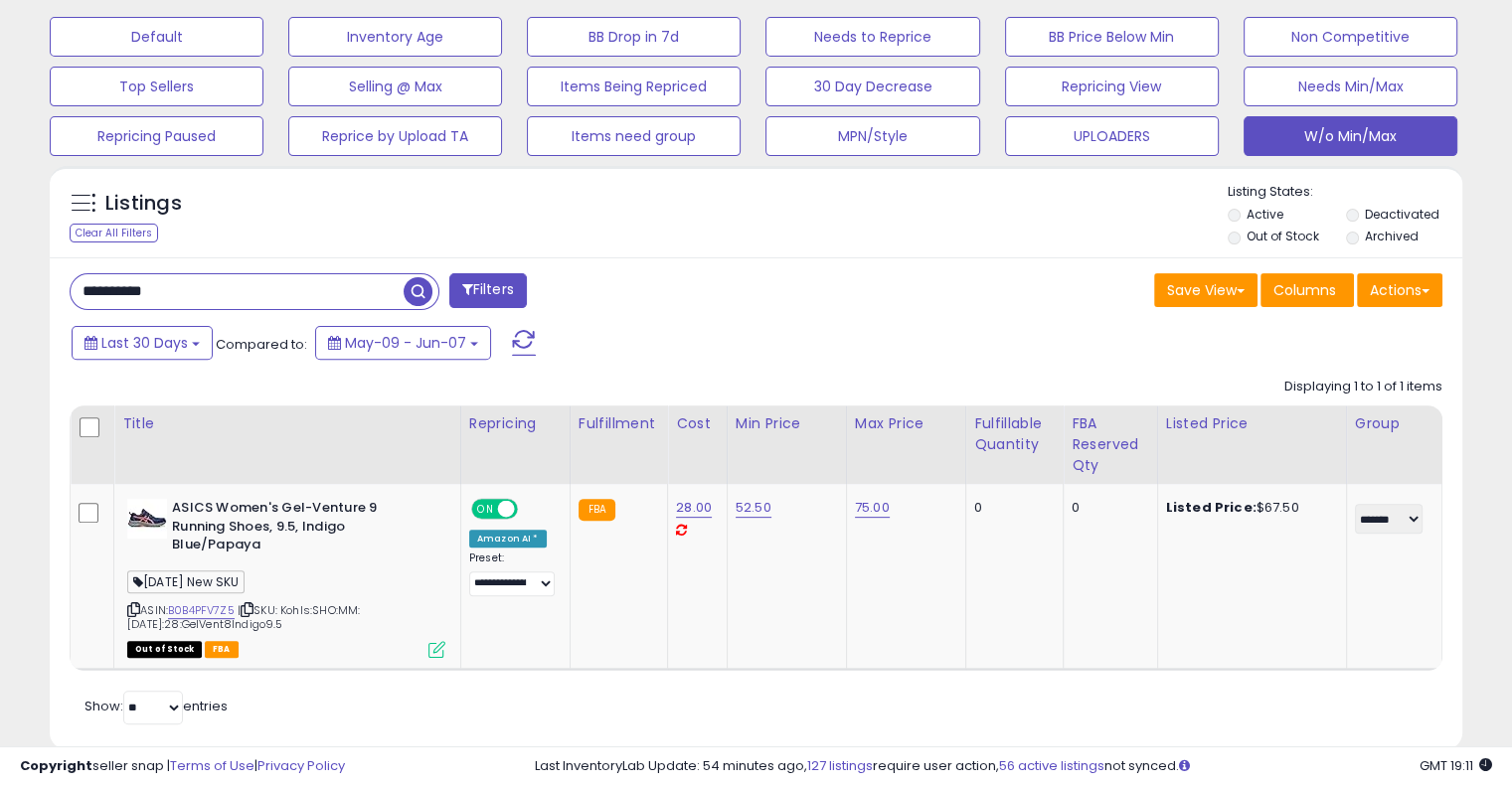 type on "**********" 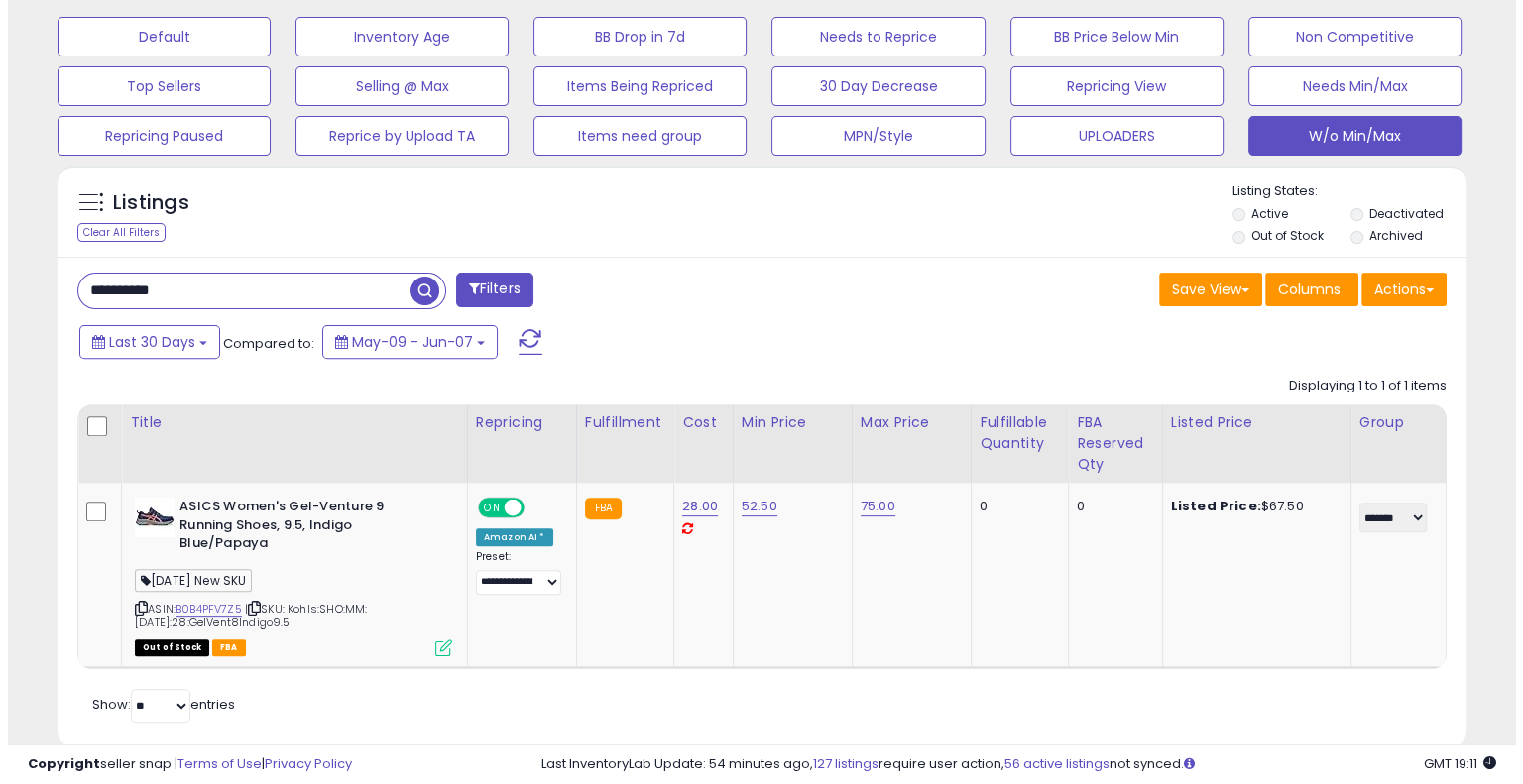 scroll, scrollTop: 429, scrollLeft: 0, axis: vertical 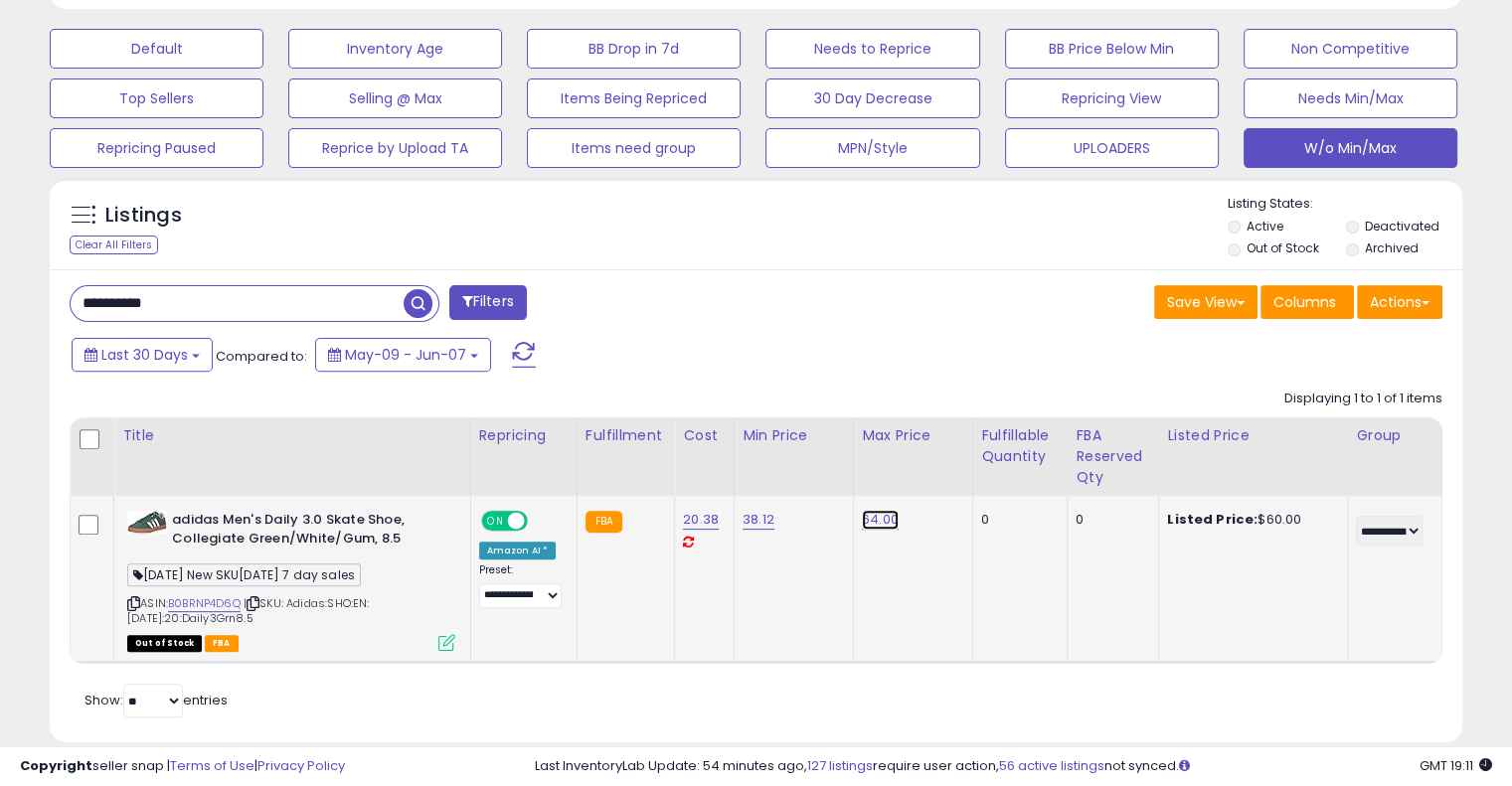 click on "64.00" at bounding box center [880, 520] 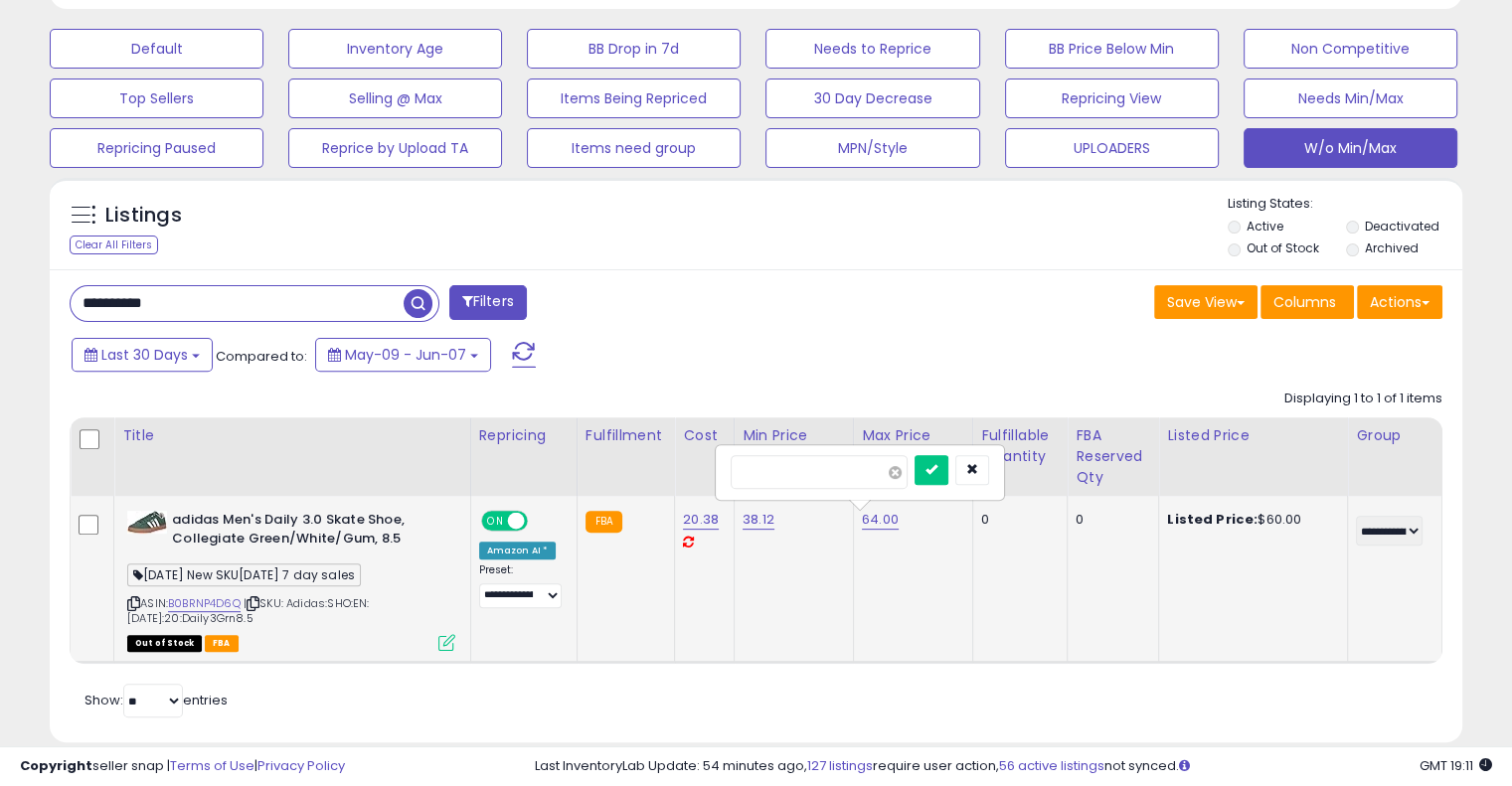 click at bounding box center (895, 472) 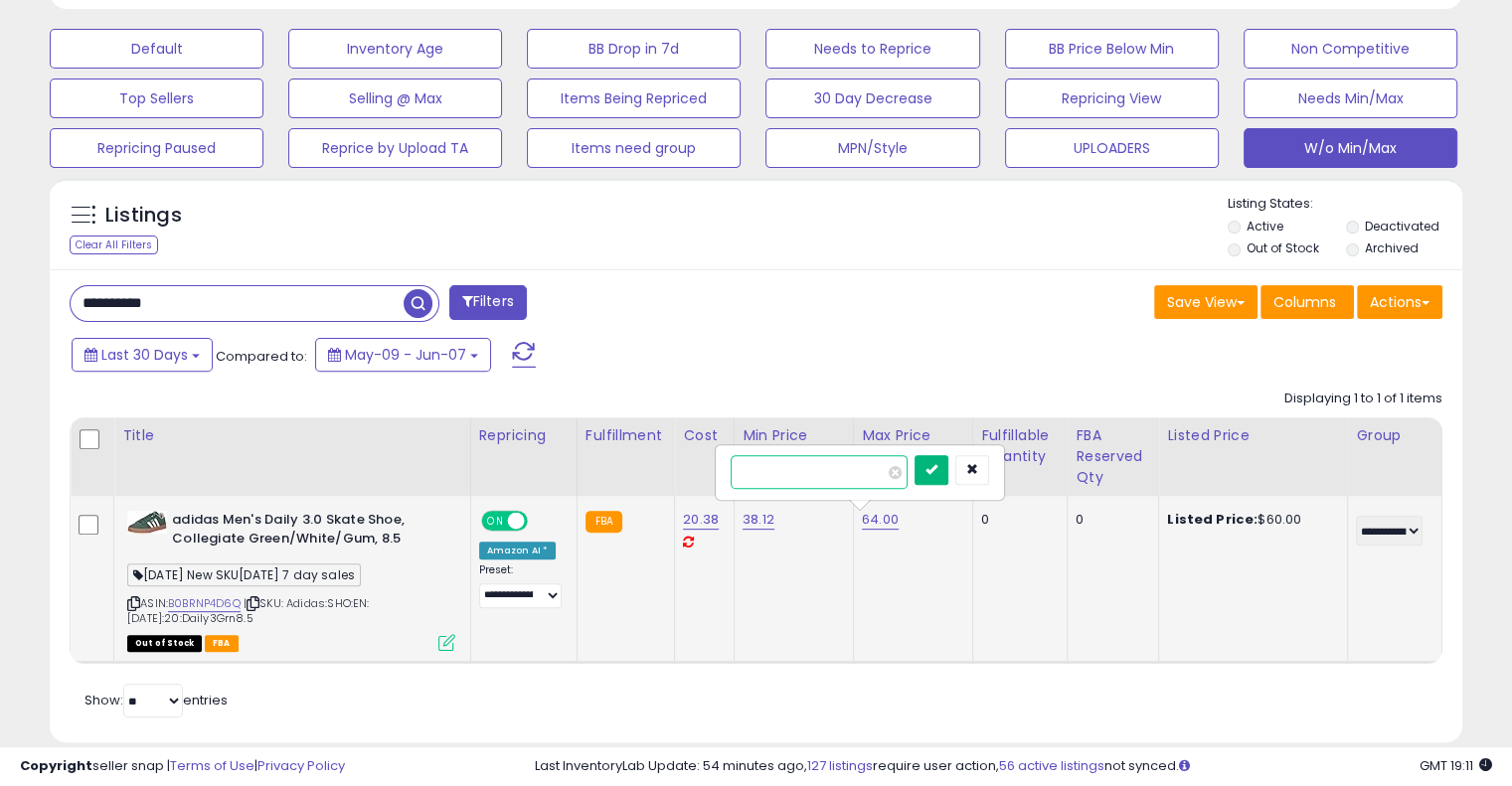 type on "**" 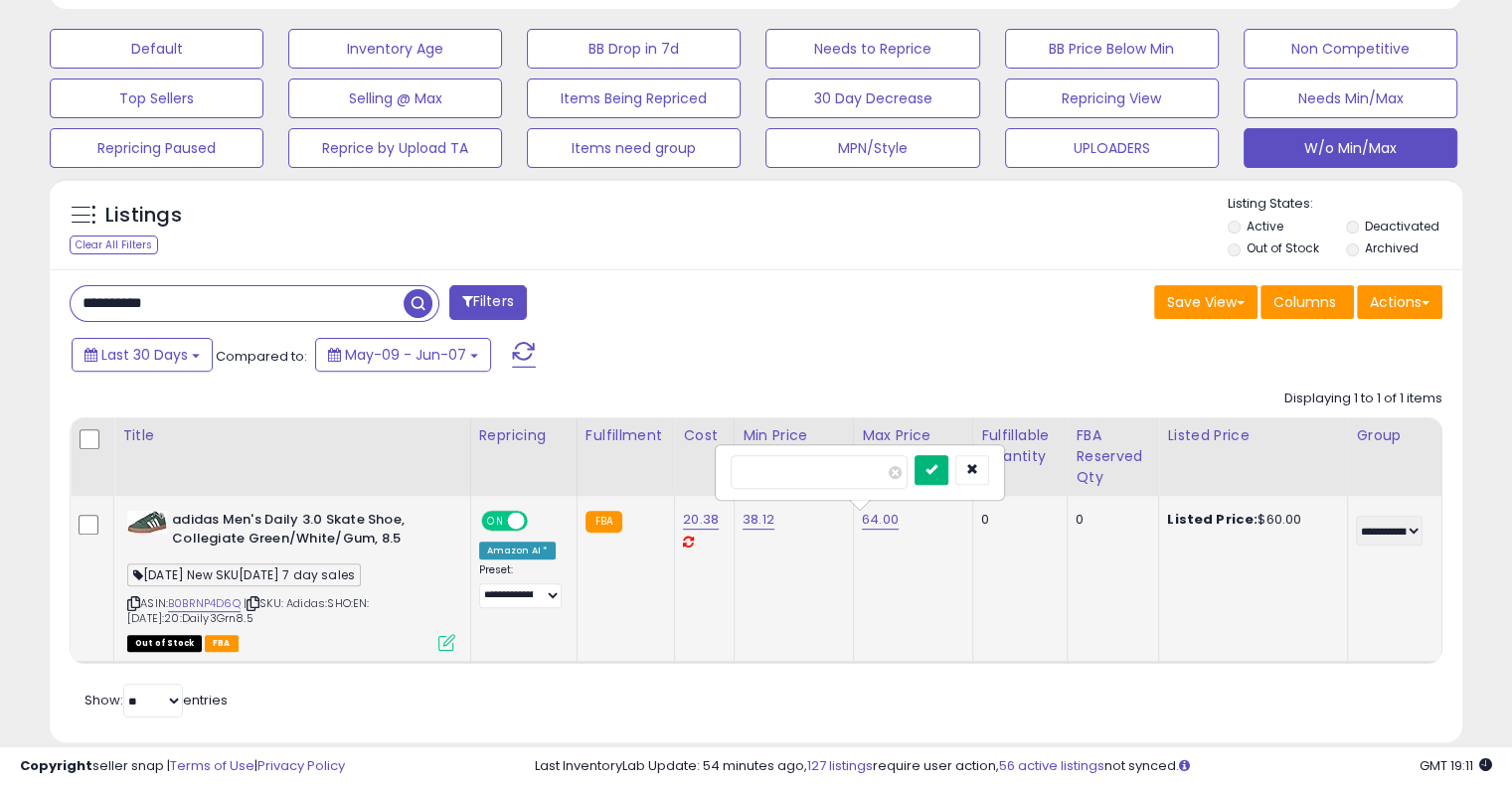 click at bounding box center (931, 470) 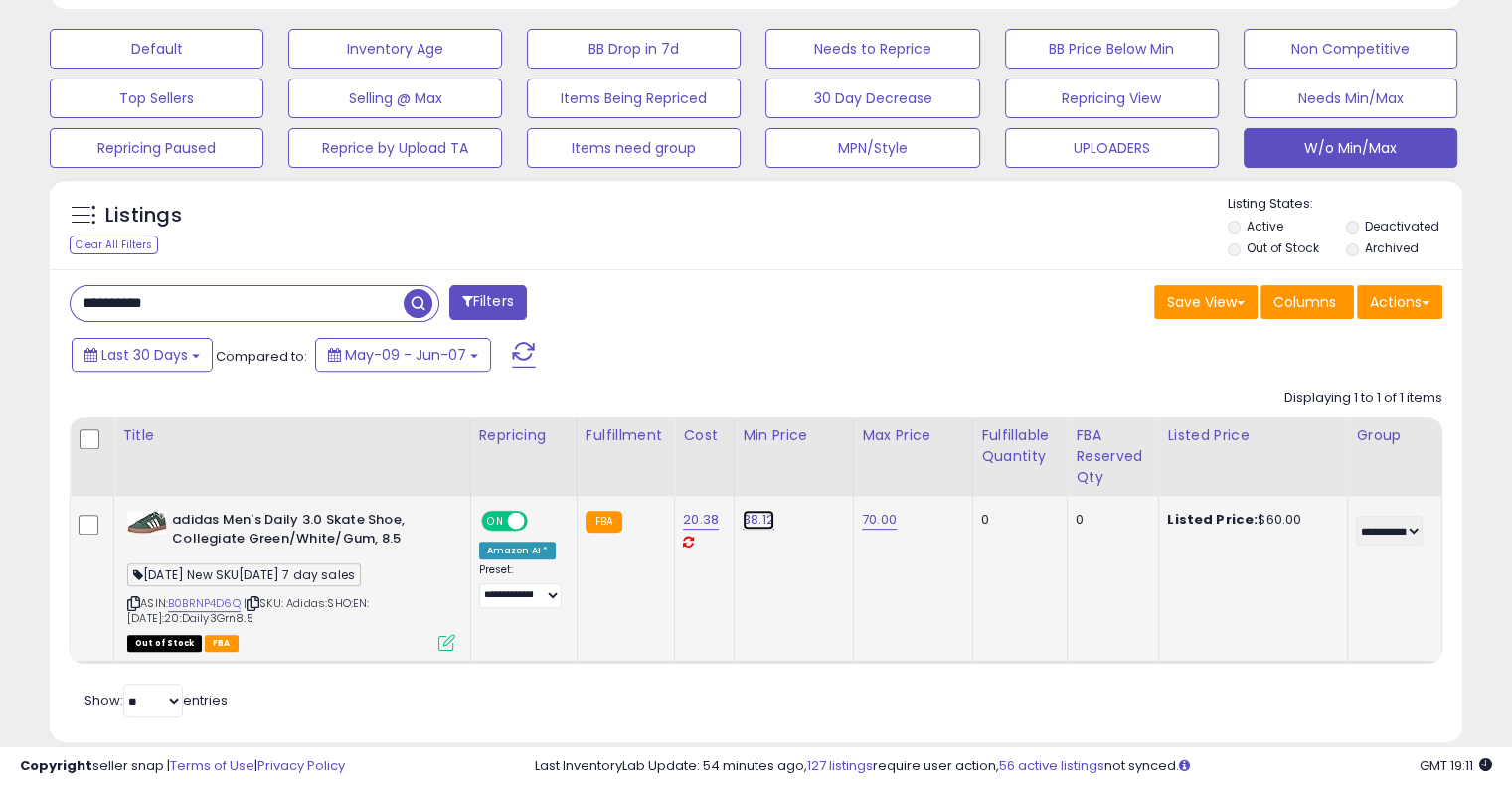 click on "38.12" at bounding box center (758, 520) 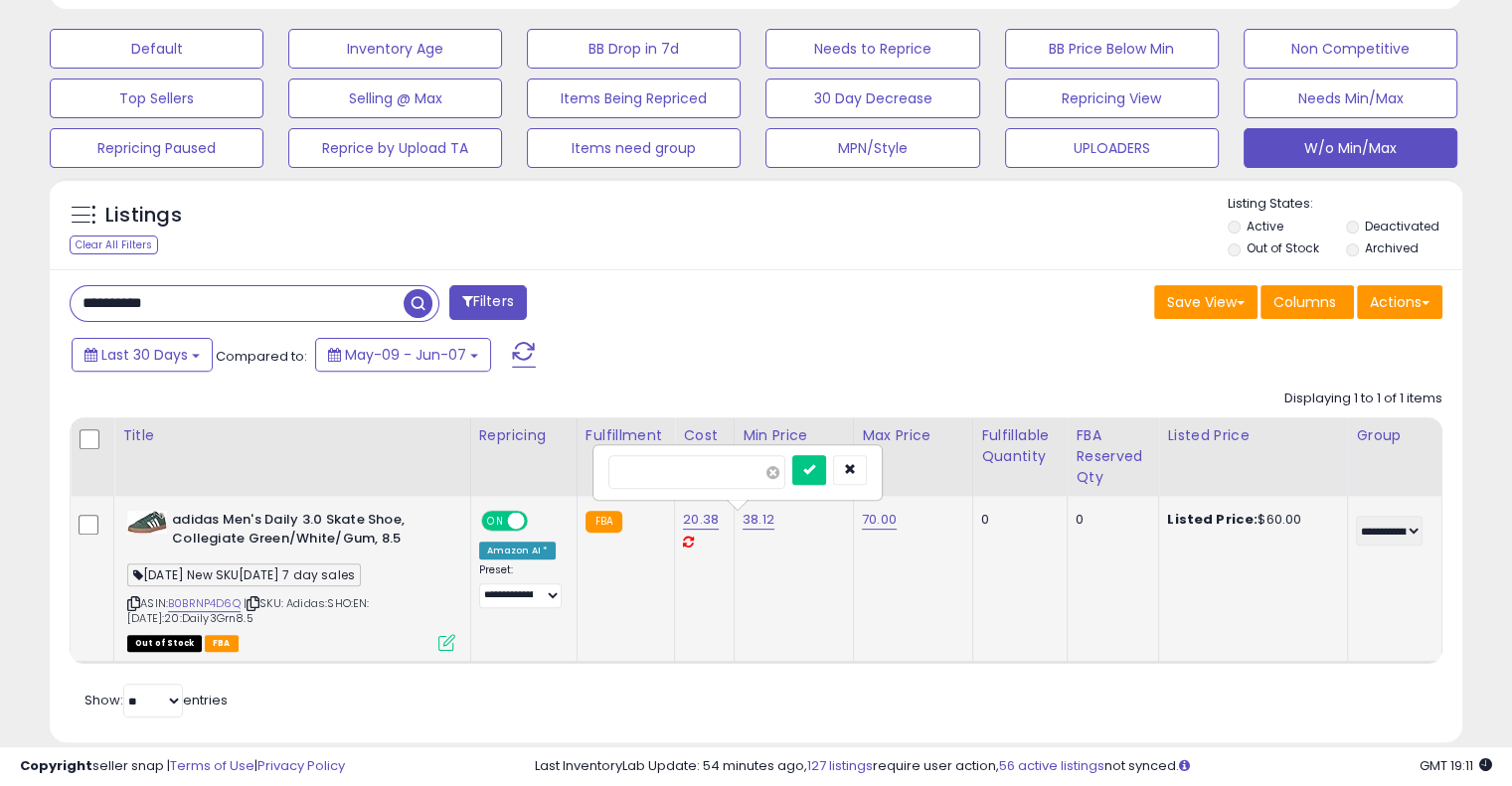 click at bounding box center [772, 472] 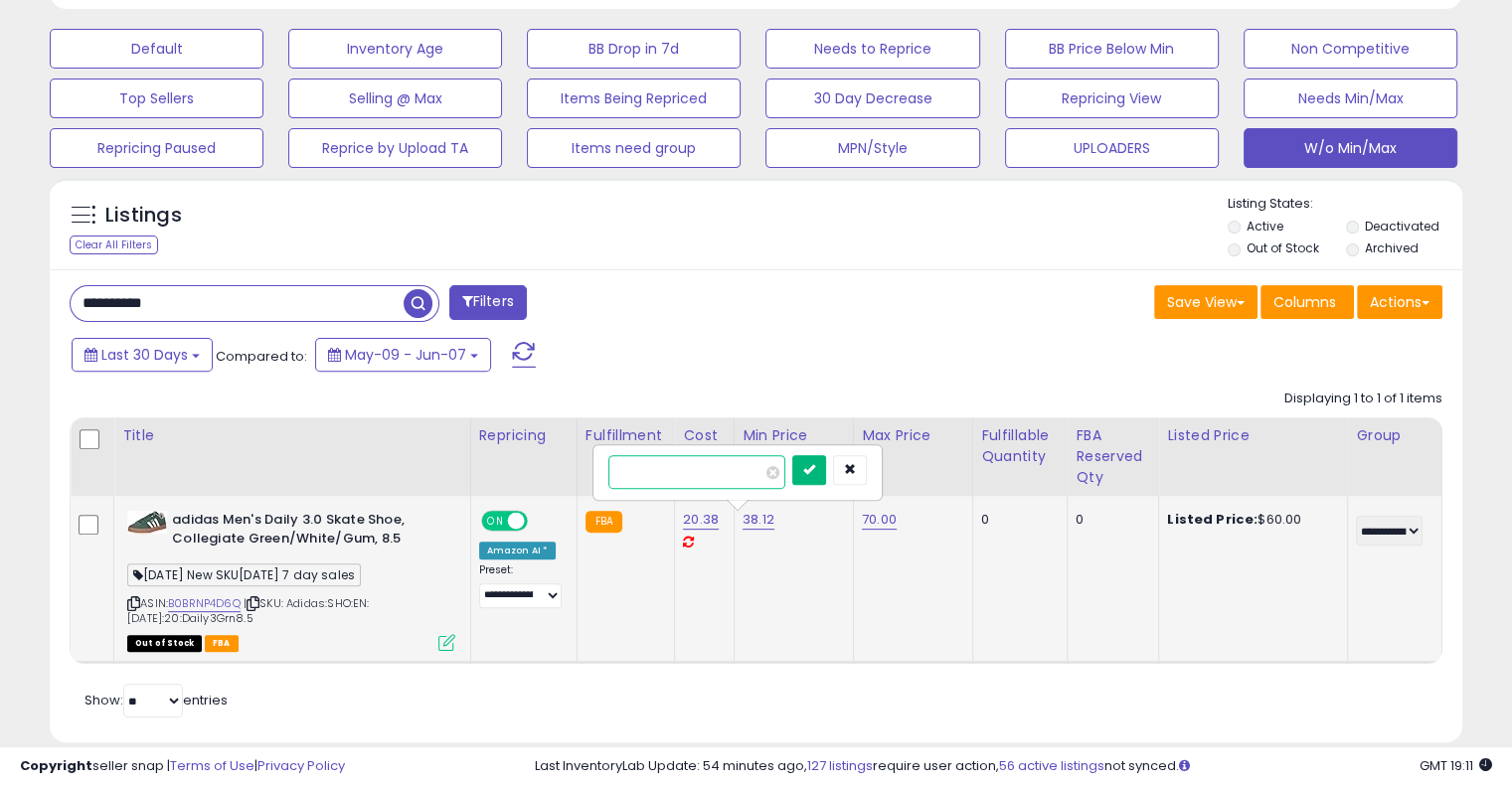 type on "**" 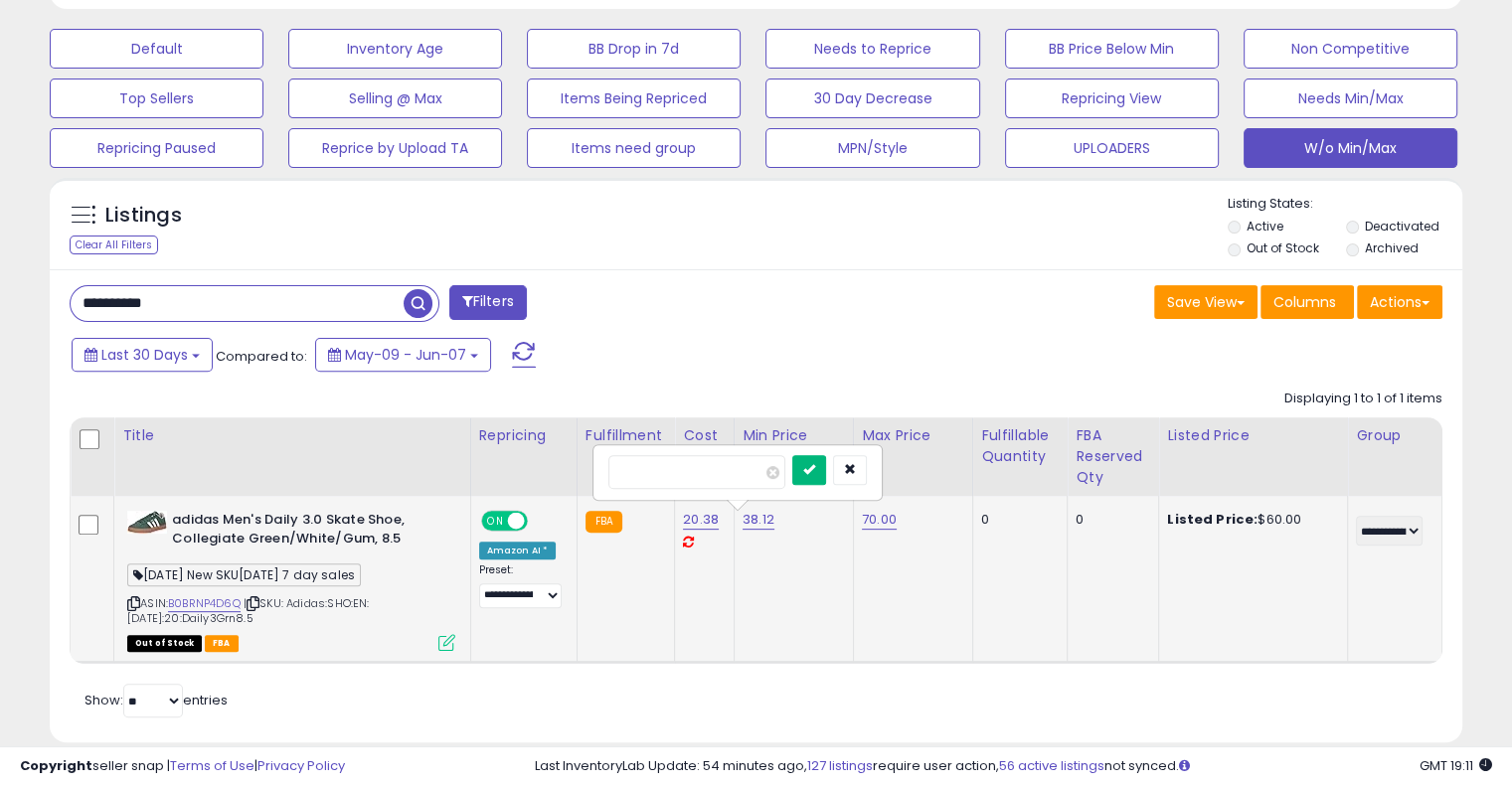 click at bounding box center (809, 470) 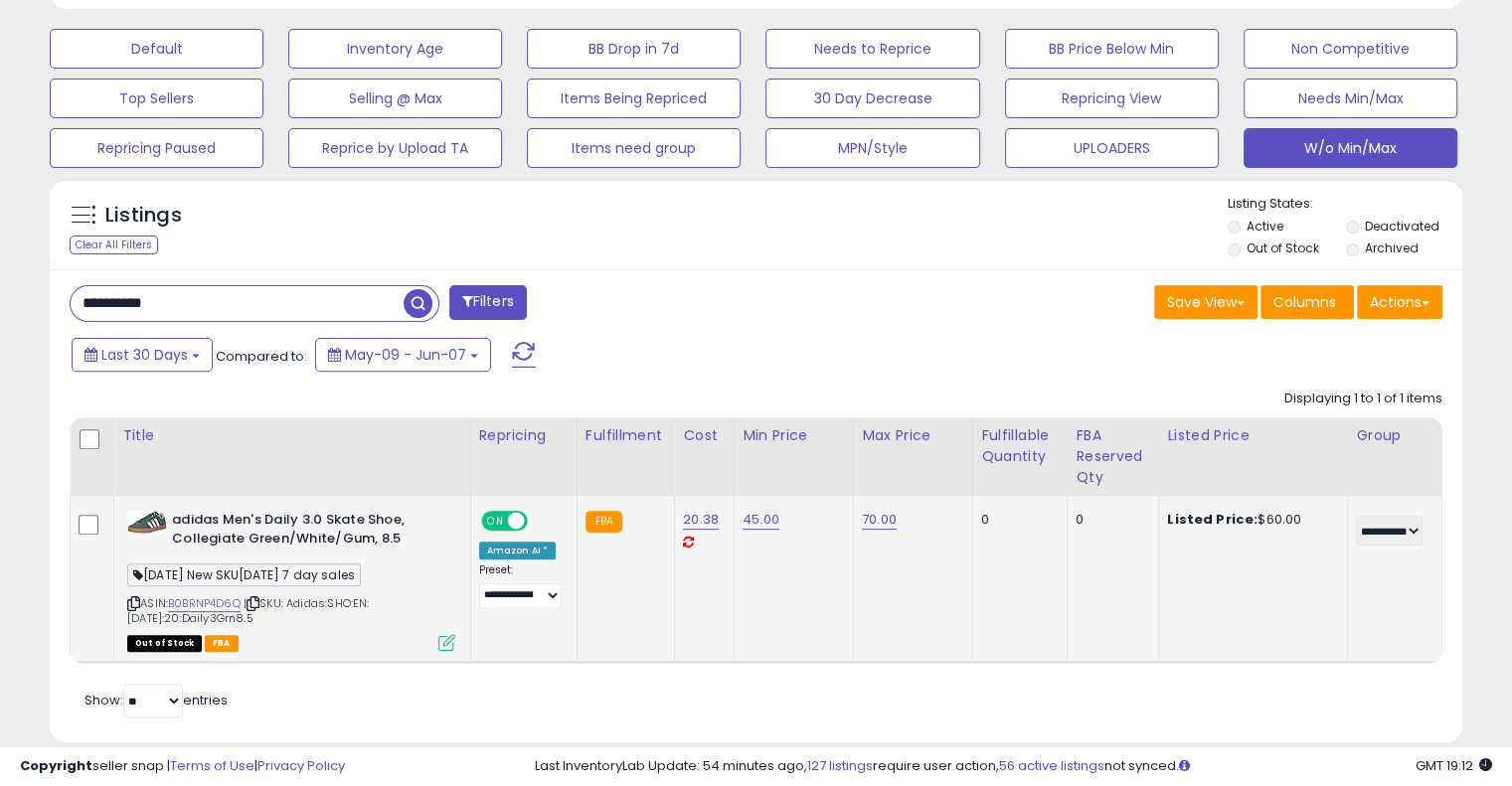 click on "**********" at bounding box center [237, 303] 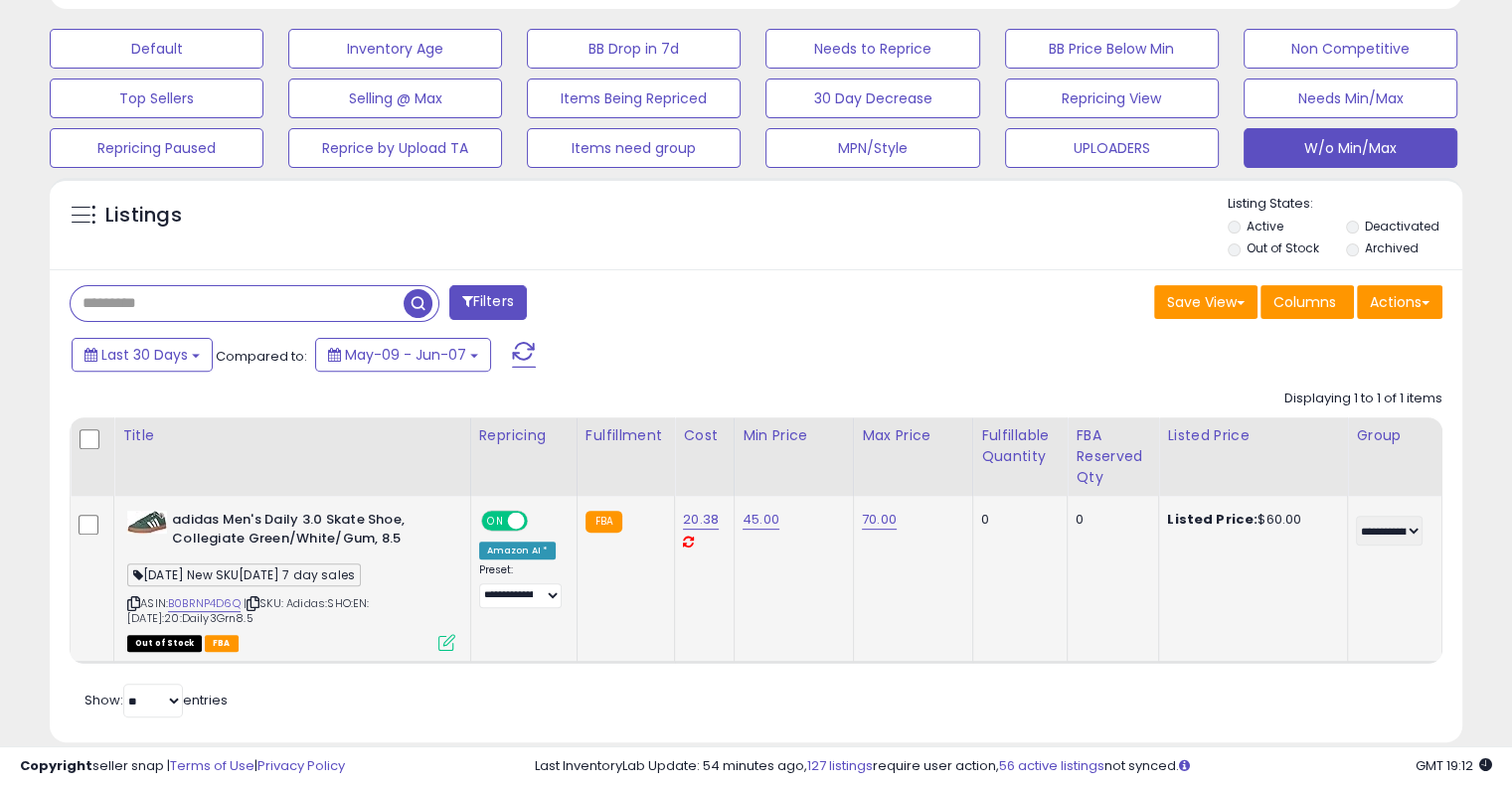 paste on "**********" 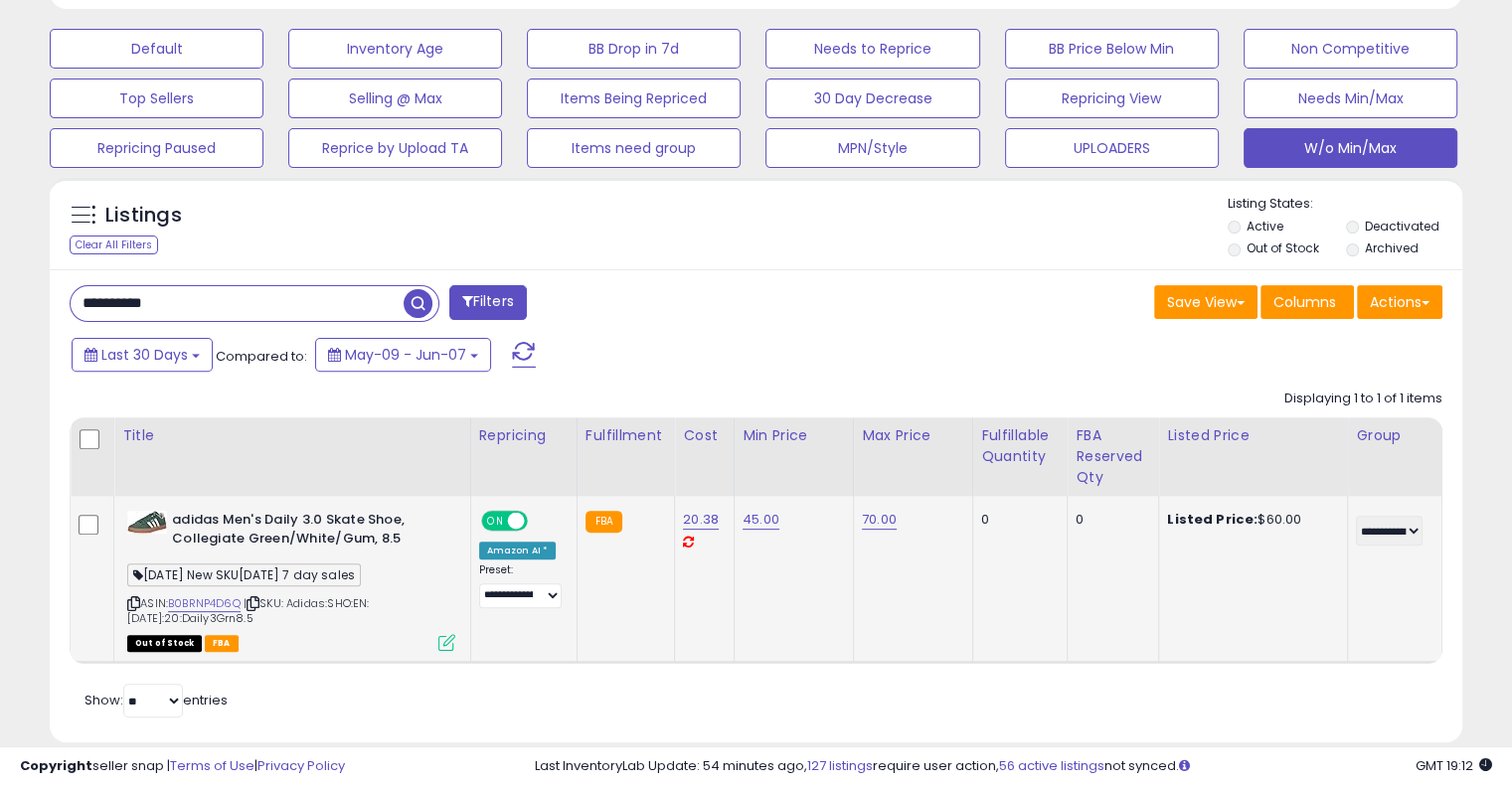 type on "**********" 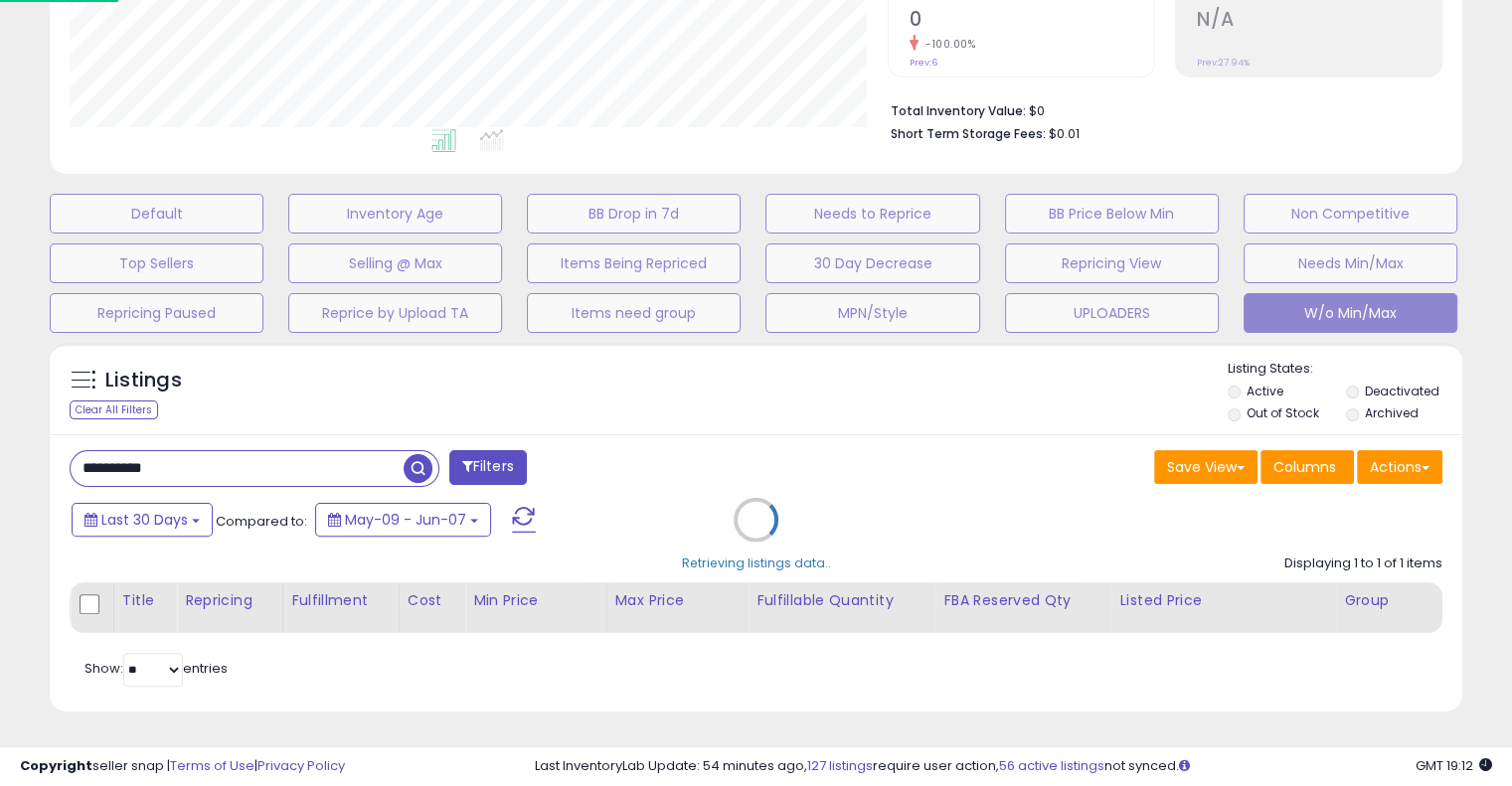 scroll, scrollTop: 993270, scrollLeft: 993256, axis: both 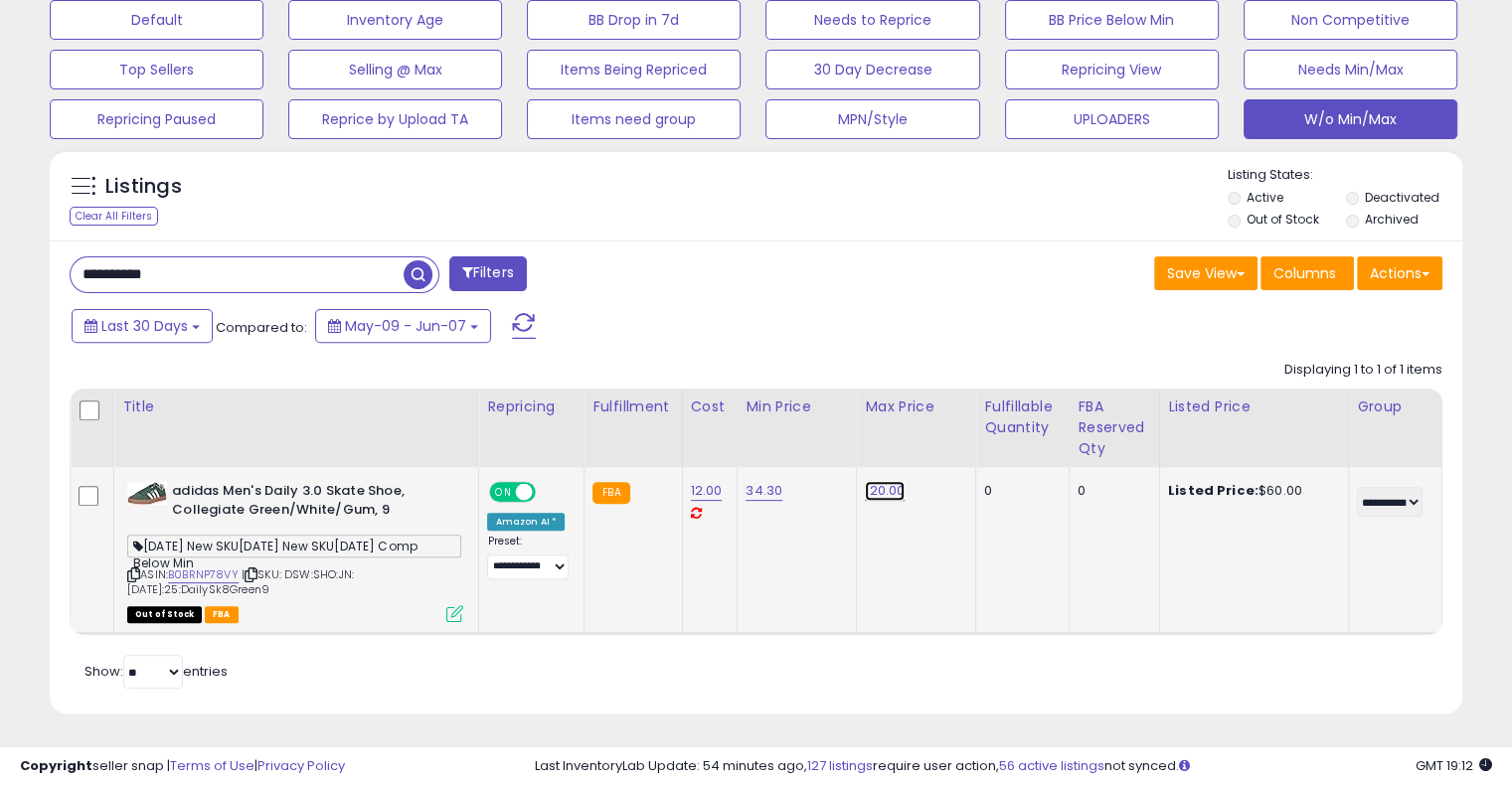 click on "120.00" at bounding box center (885, 491) 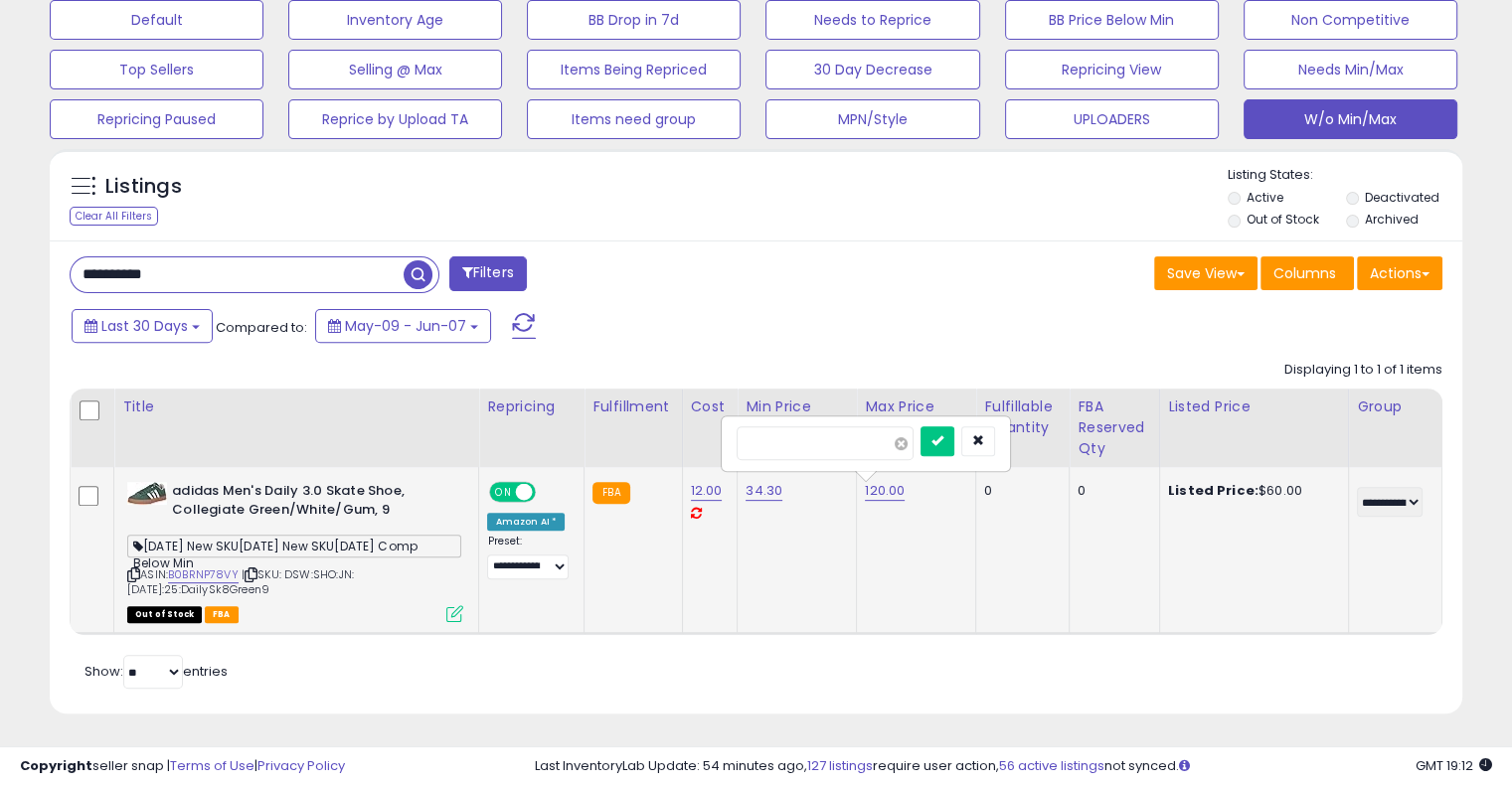 click at bounding box center (901, 443) 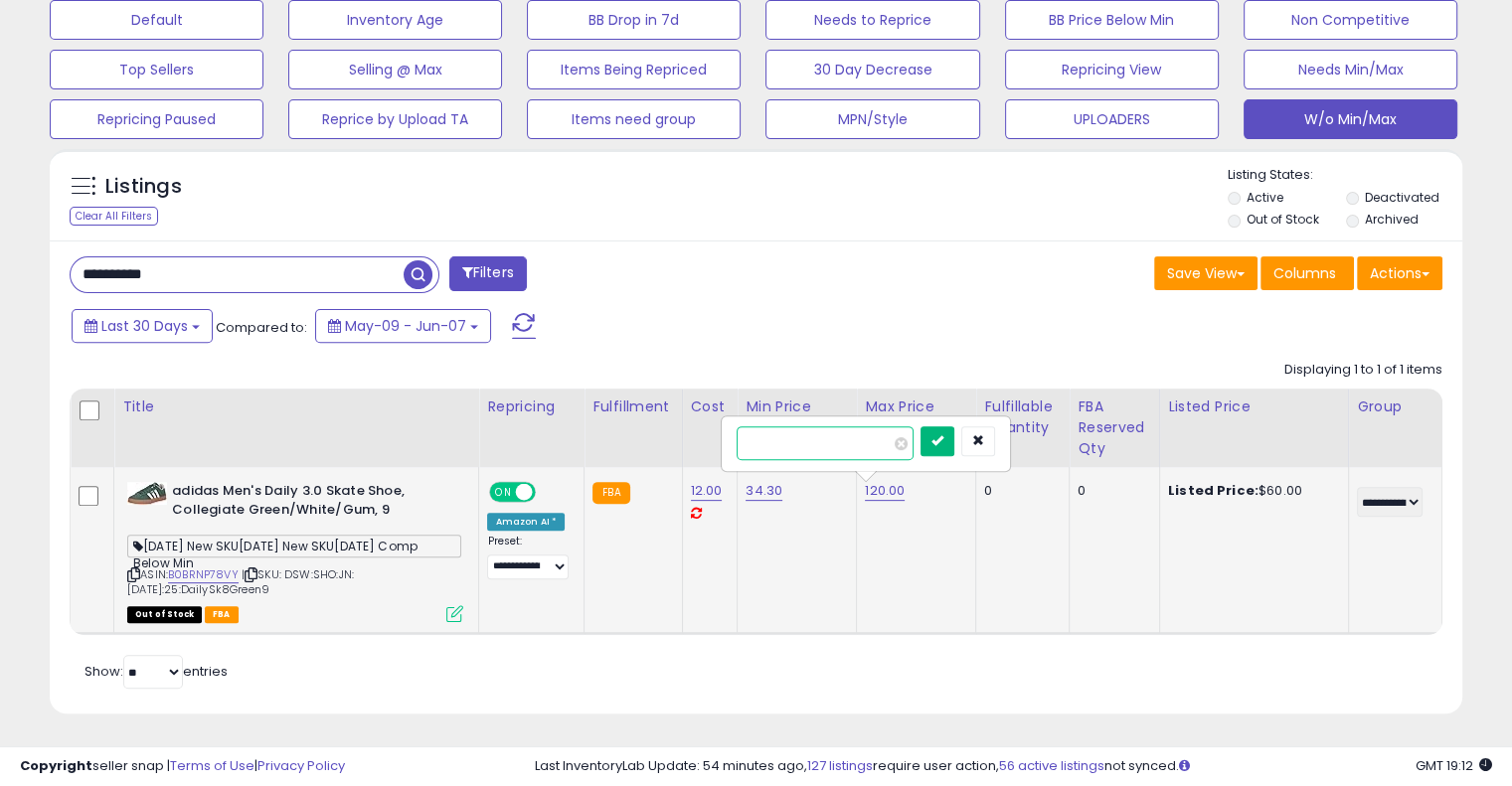 type on "**" 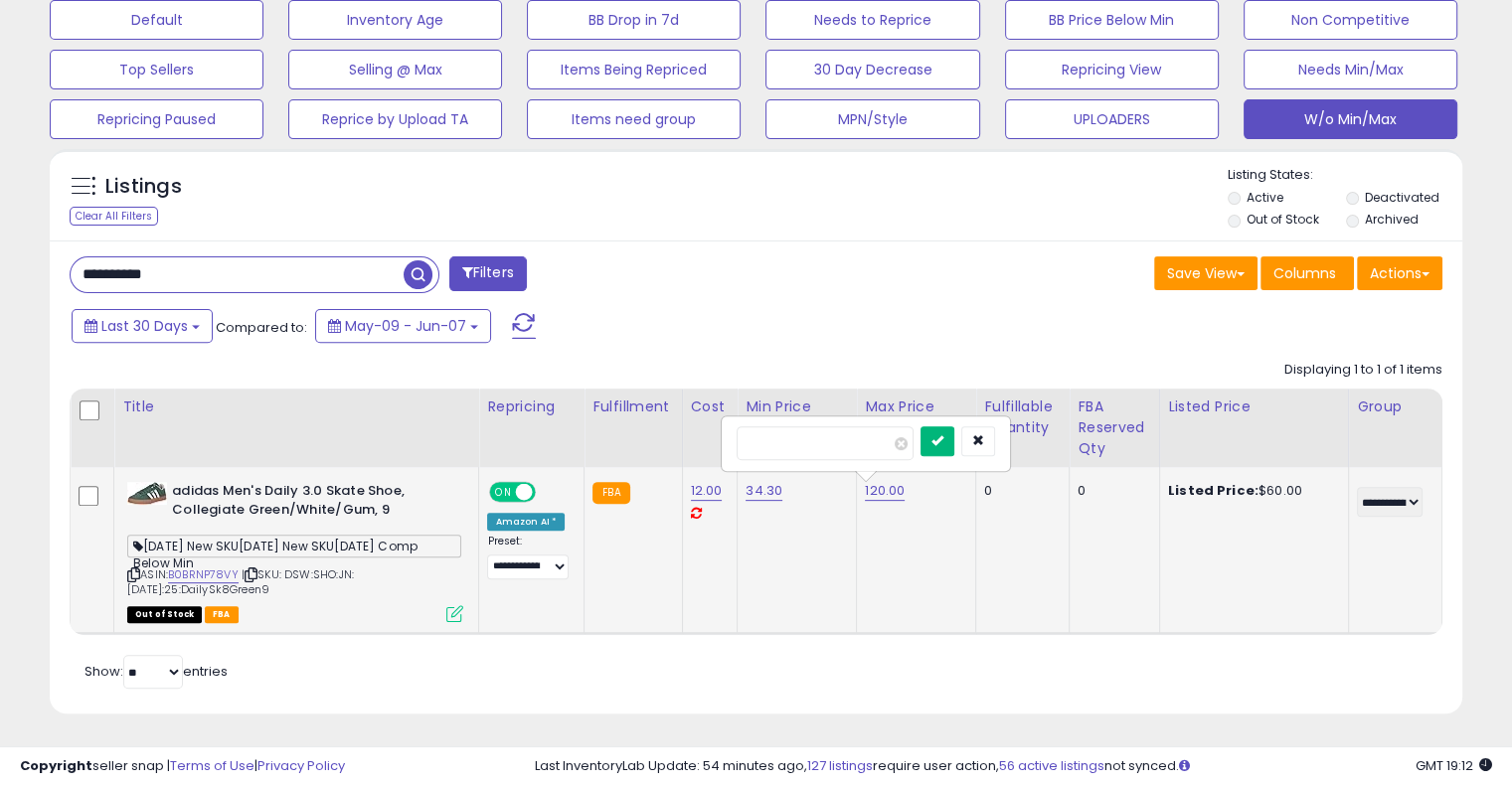click at bounding box center [937, 441] 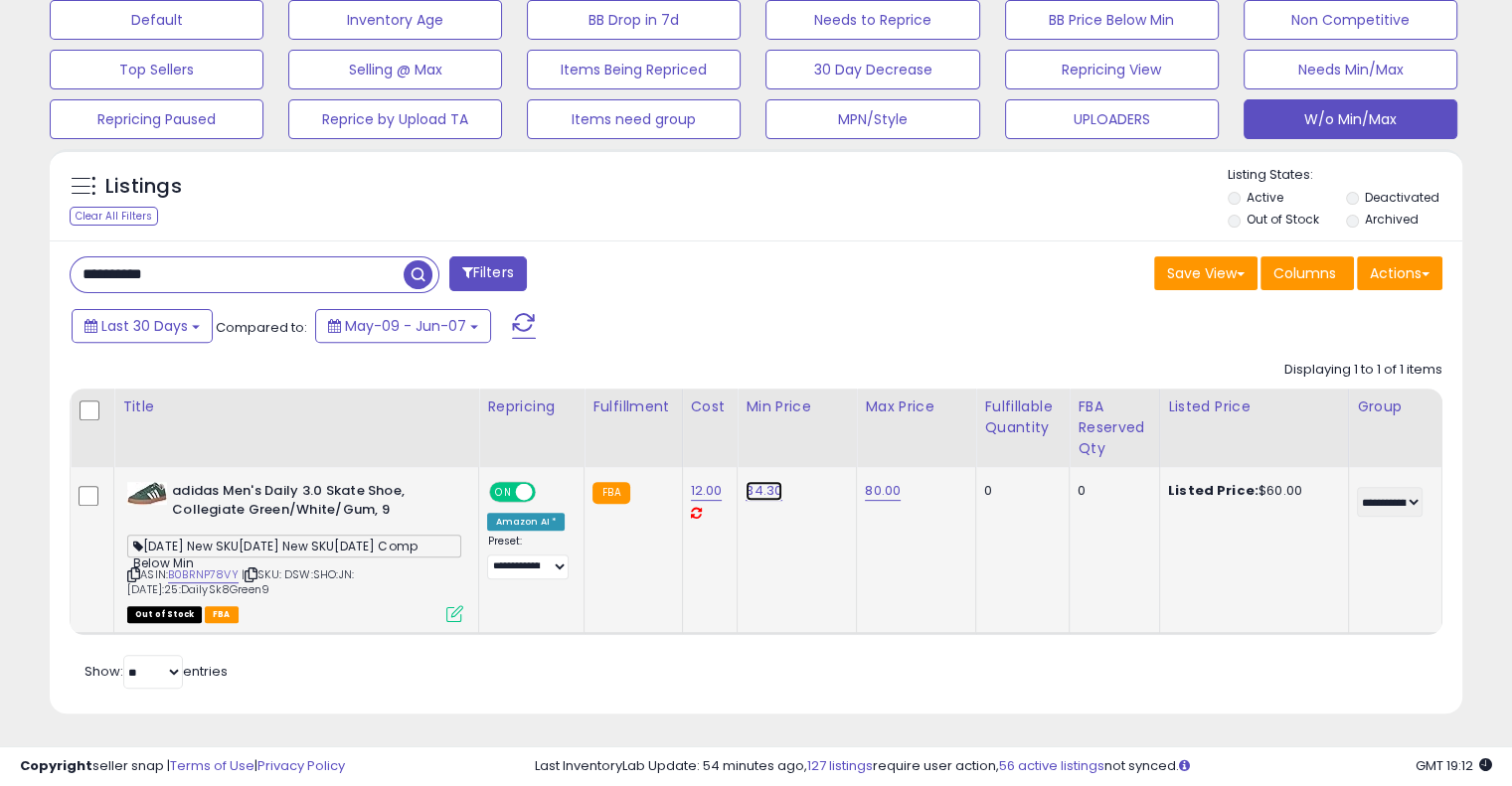 click on "34.30" at bounding box center (763, 491) 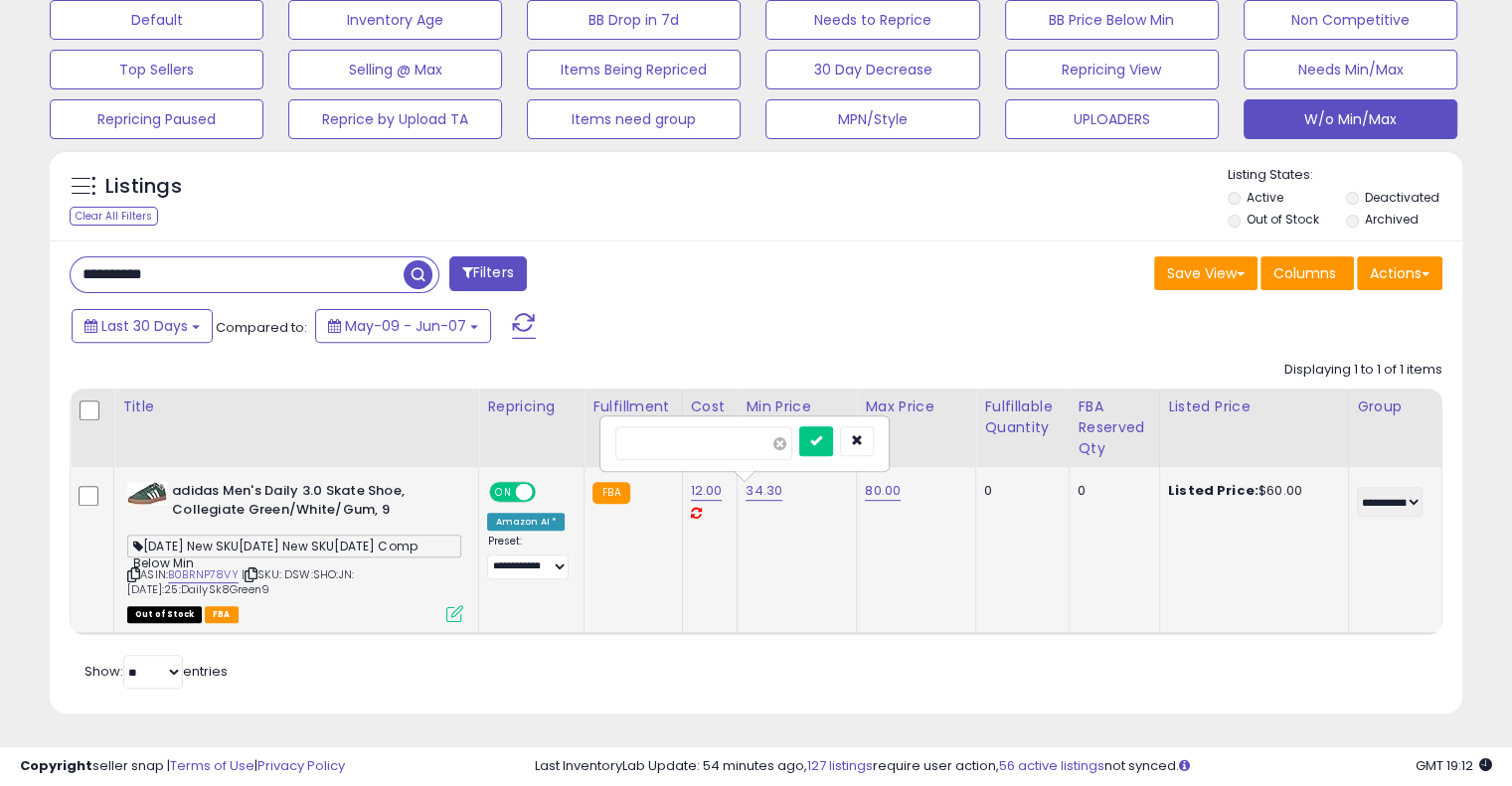 click at bounding box center [779, 443] 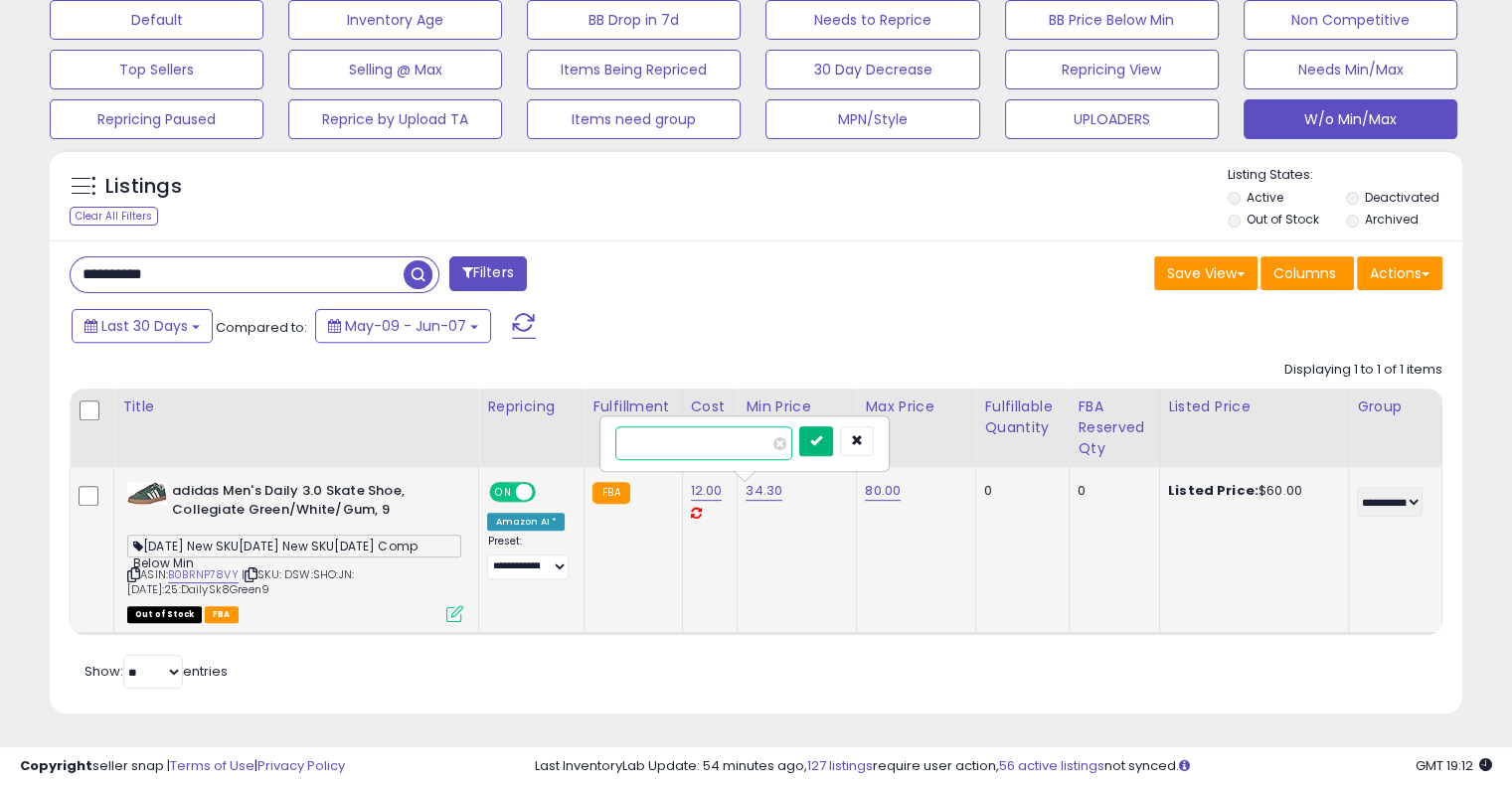 type on "**" 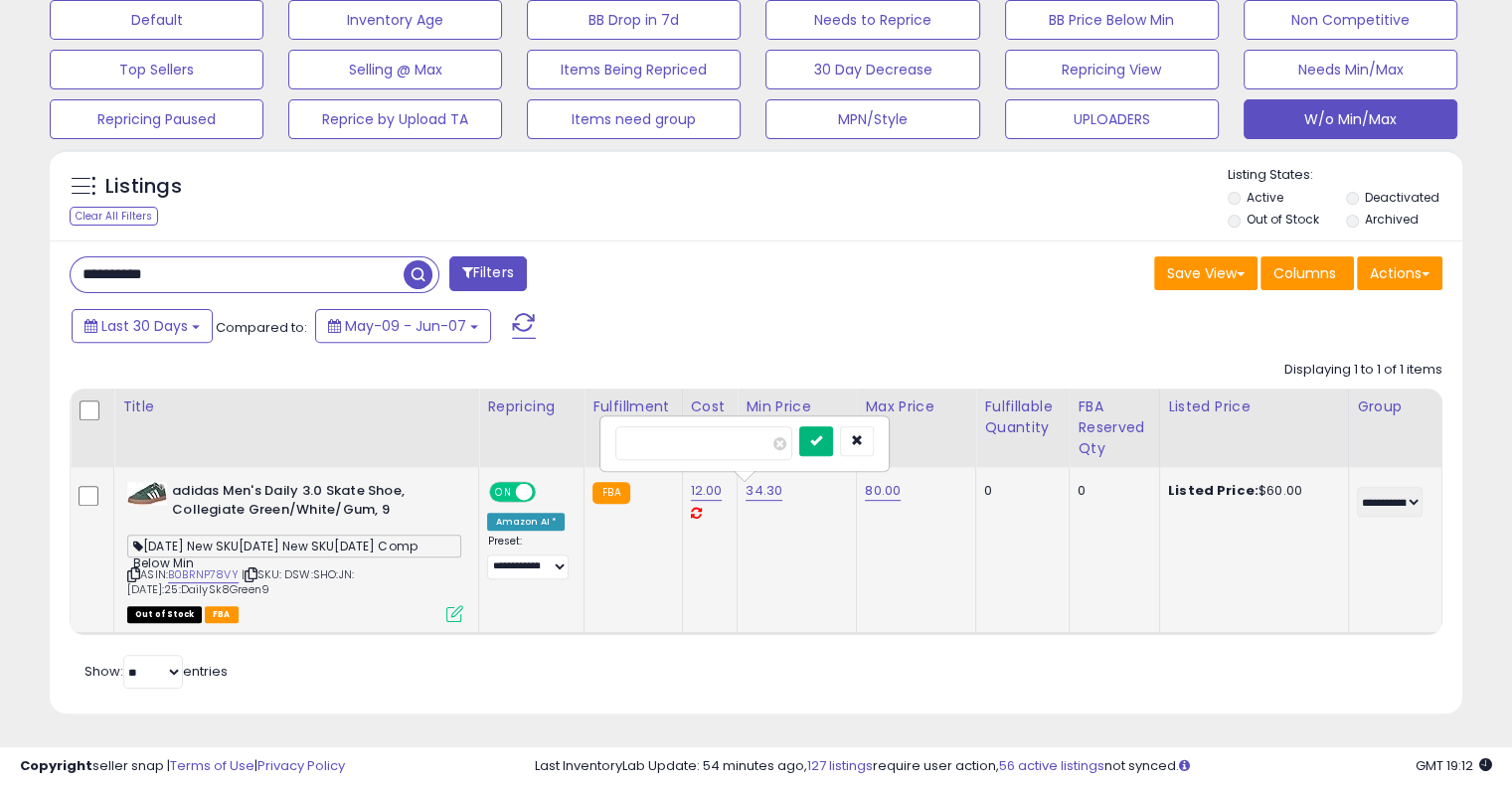 click at bounding box center (816, 440) 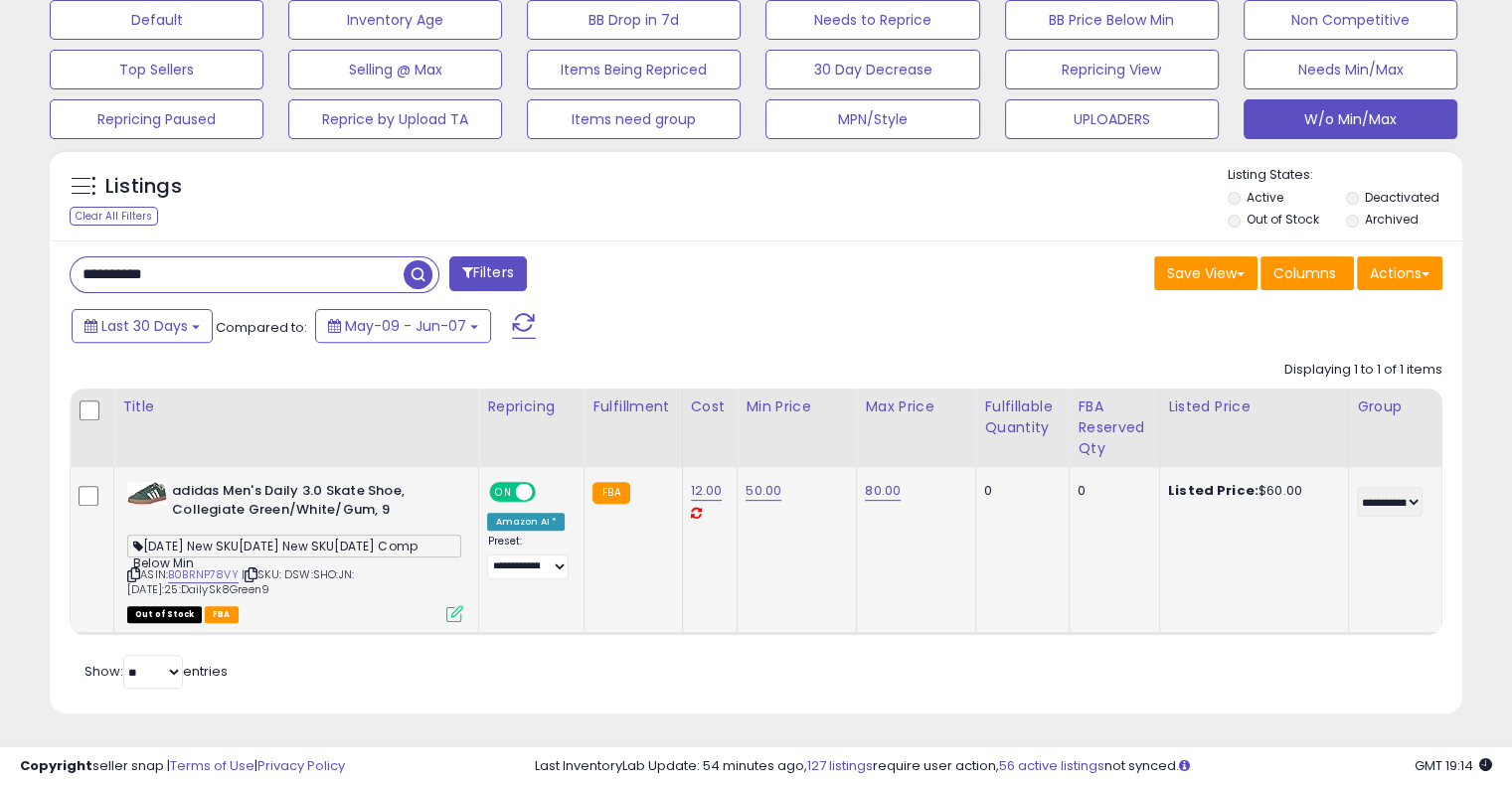 click on "**********" at bounding box center (237, 274) 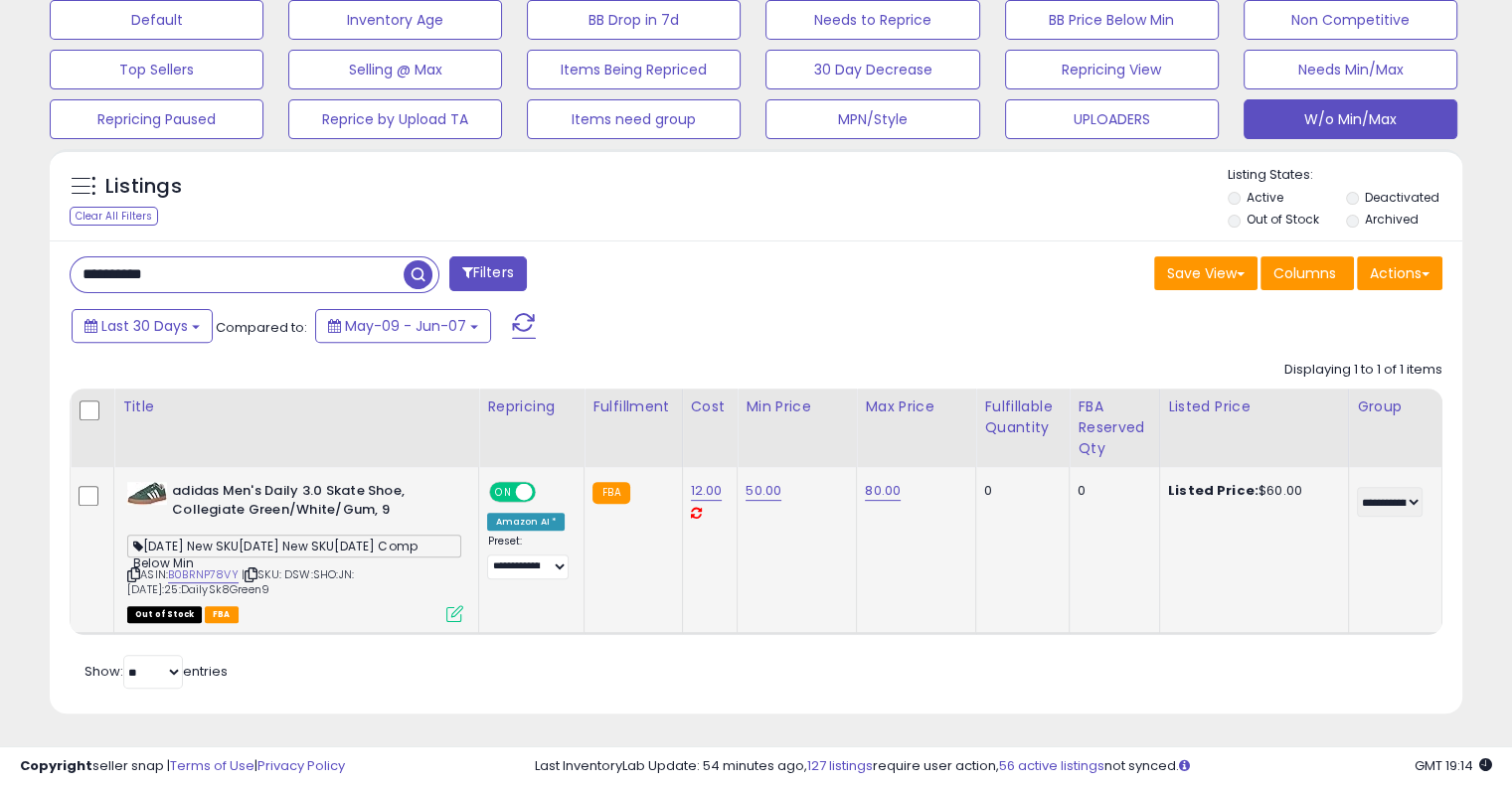 click on "**********" at bounding box center [237, 274] 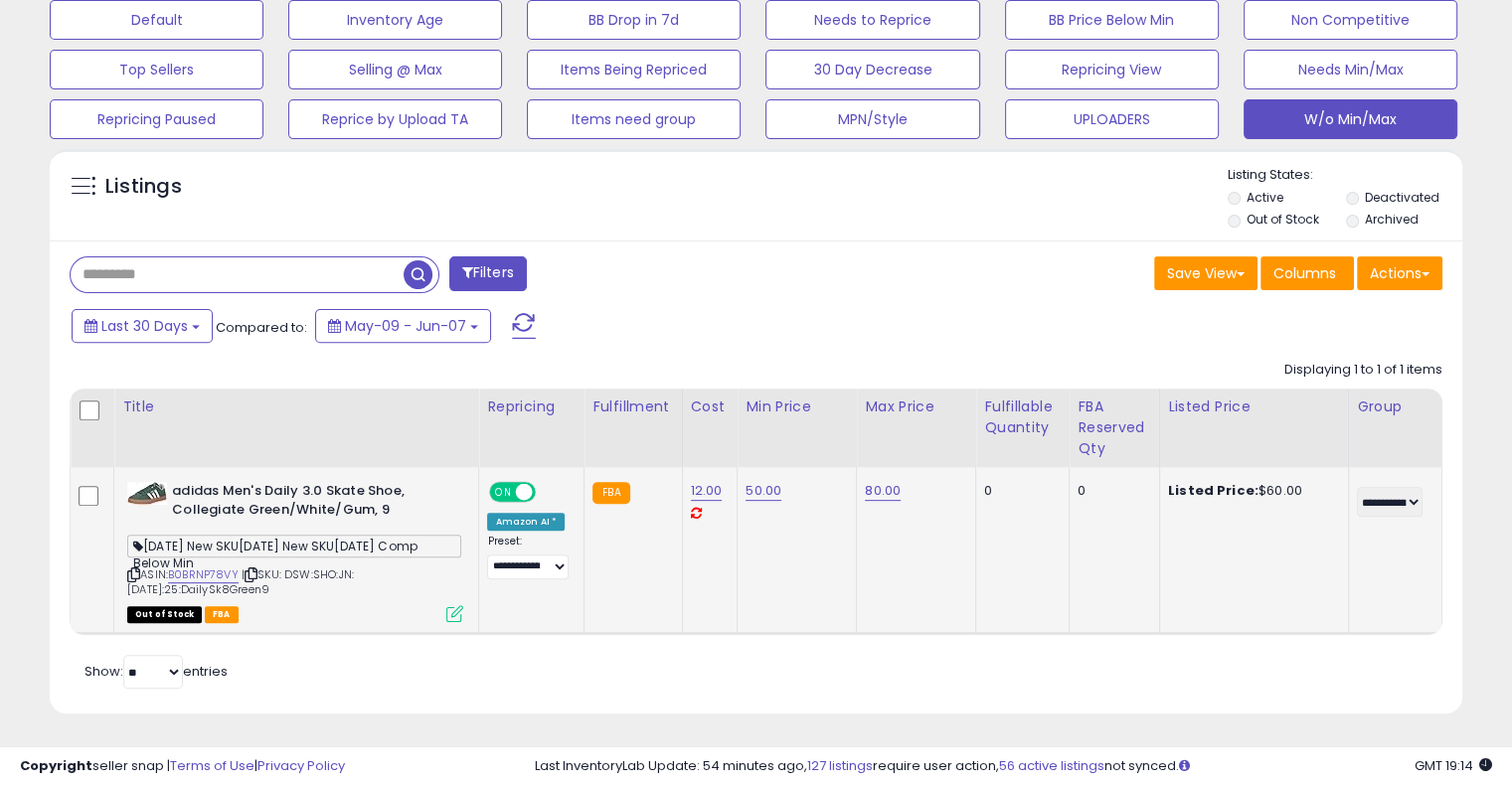 paste on "**********" 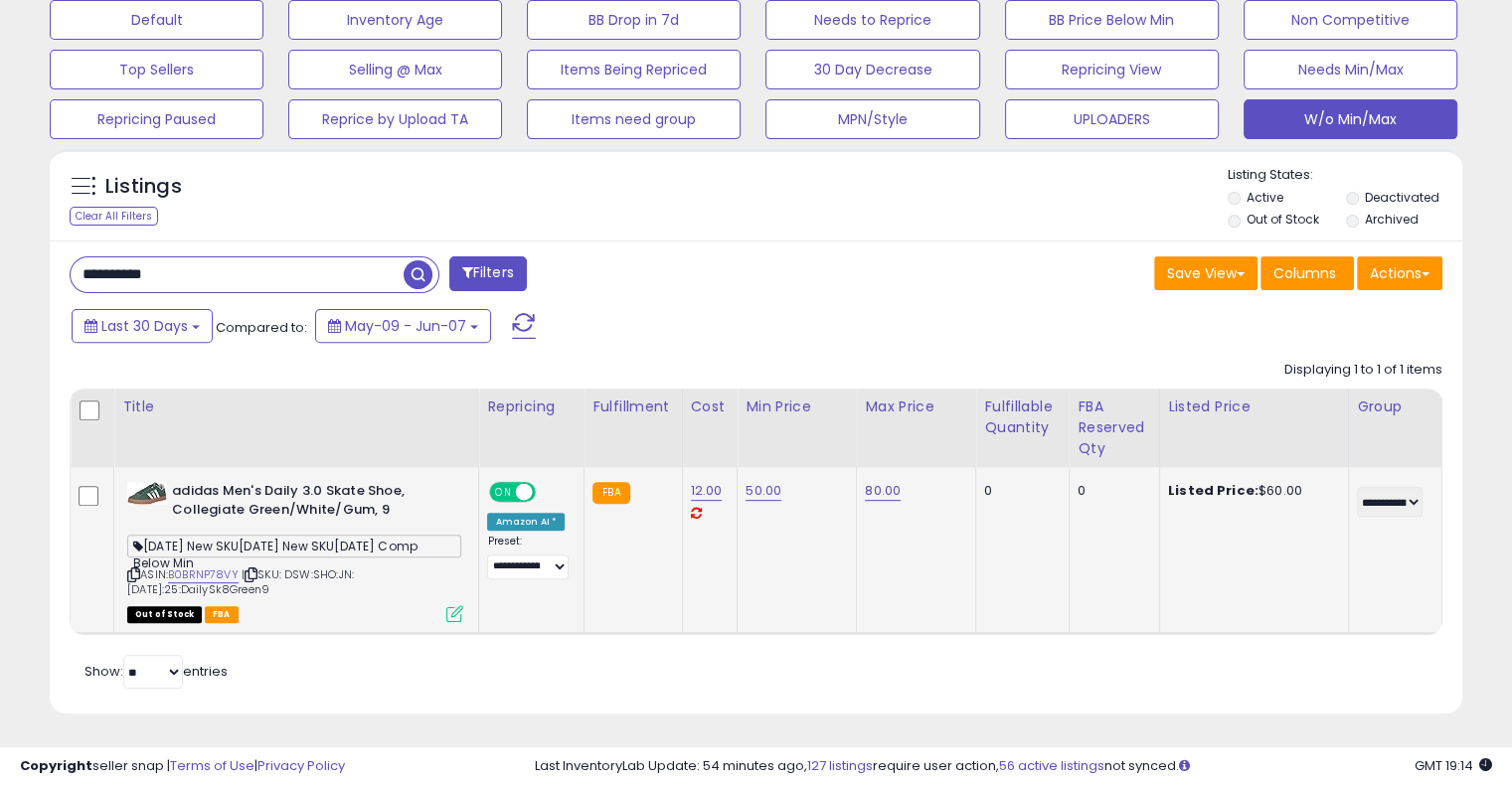 type on "**********" 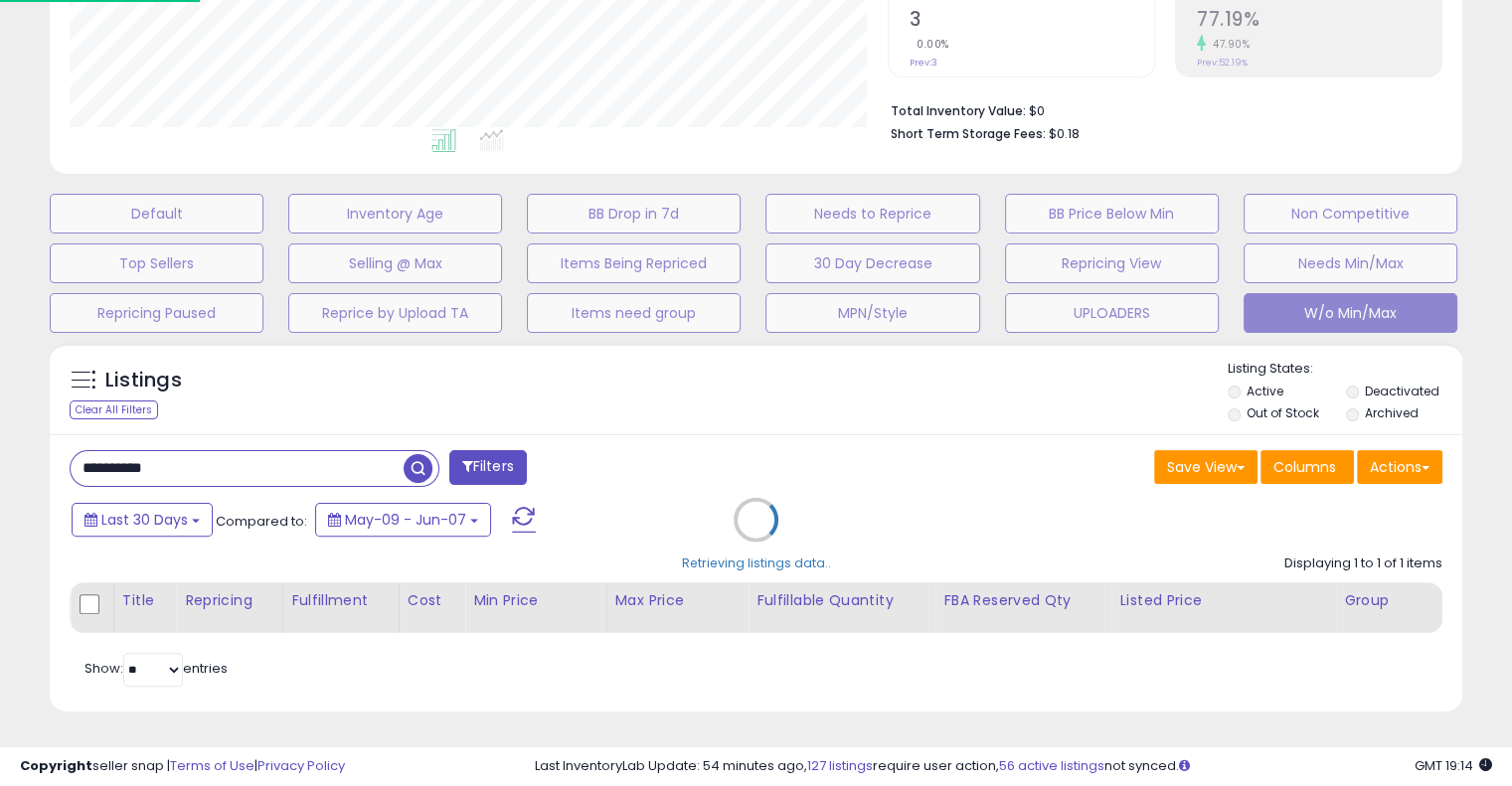 scroll, scrollTop: 993270, scrollLeft: 993256, axis: both 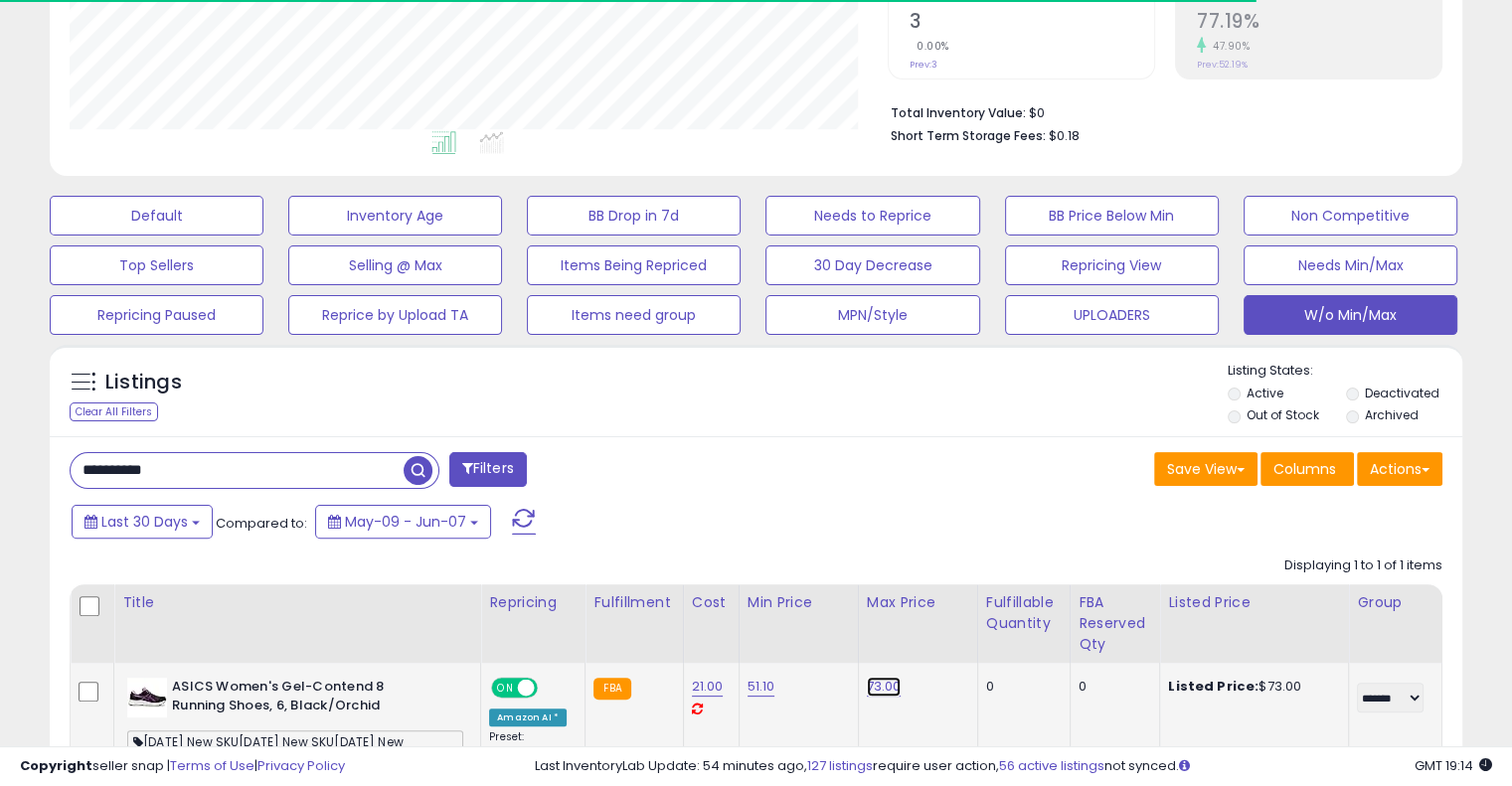 click on "73.00" at bounding box center (884, 687) 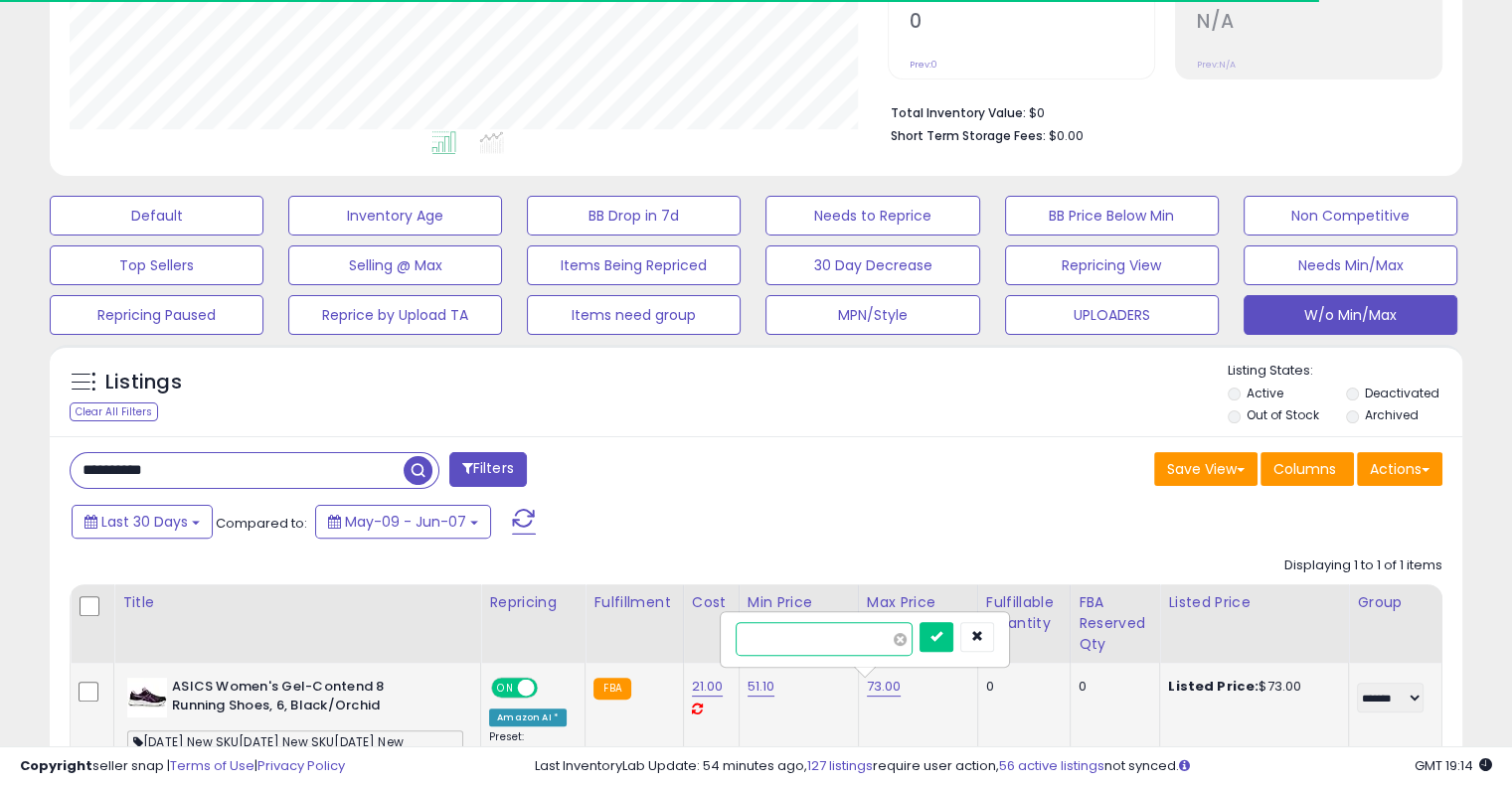 click at bounding box center (900, 639) 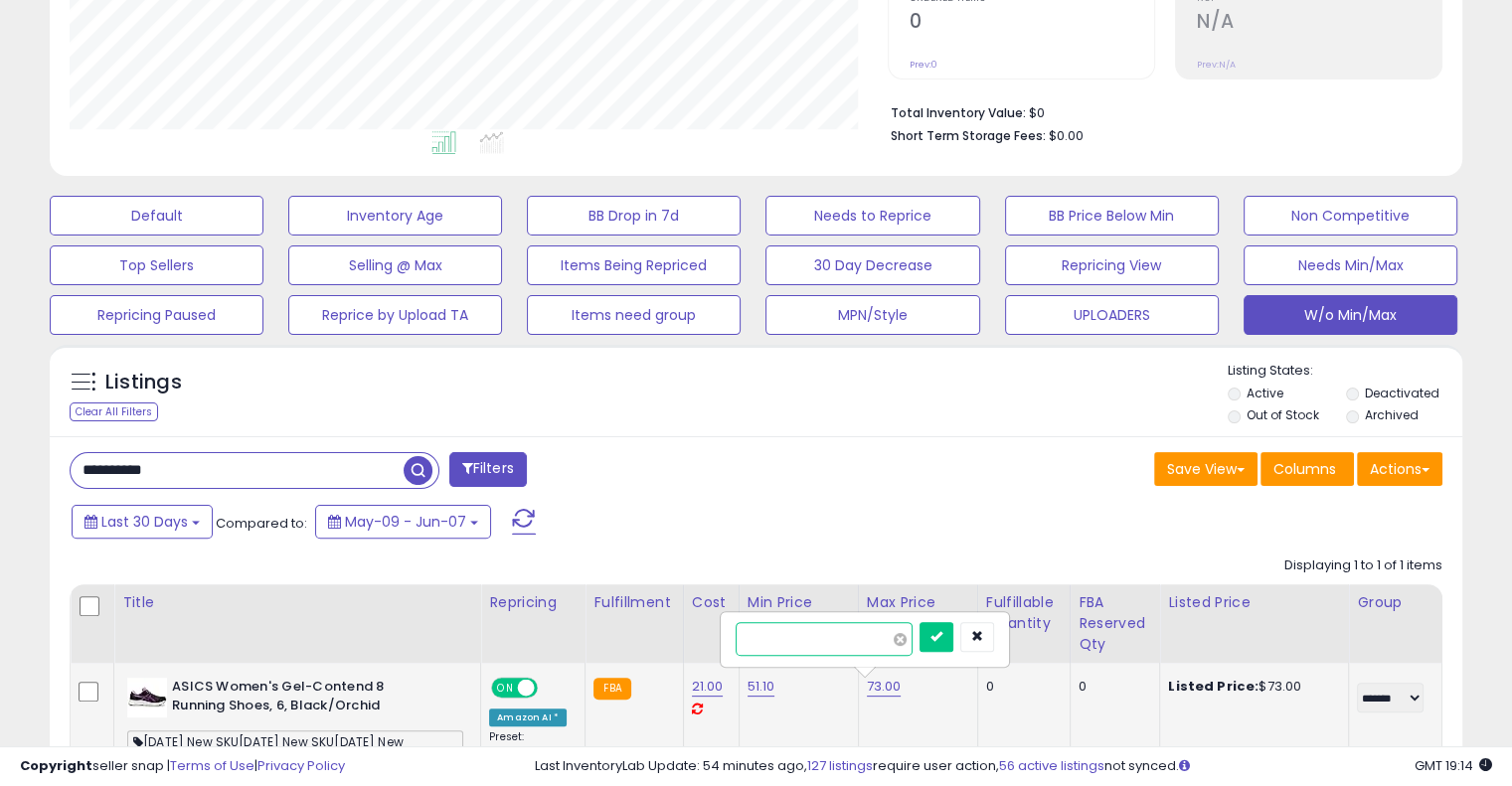 scroll, scrollTop: 993270, scrollLeft: 993264, axis: both 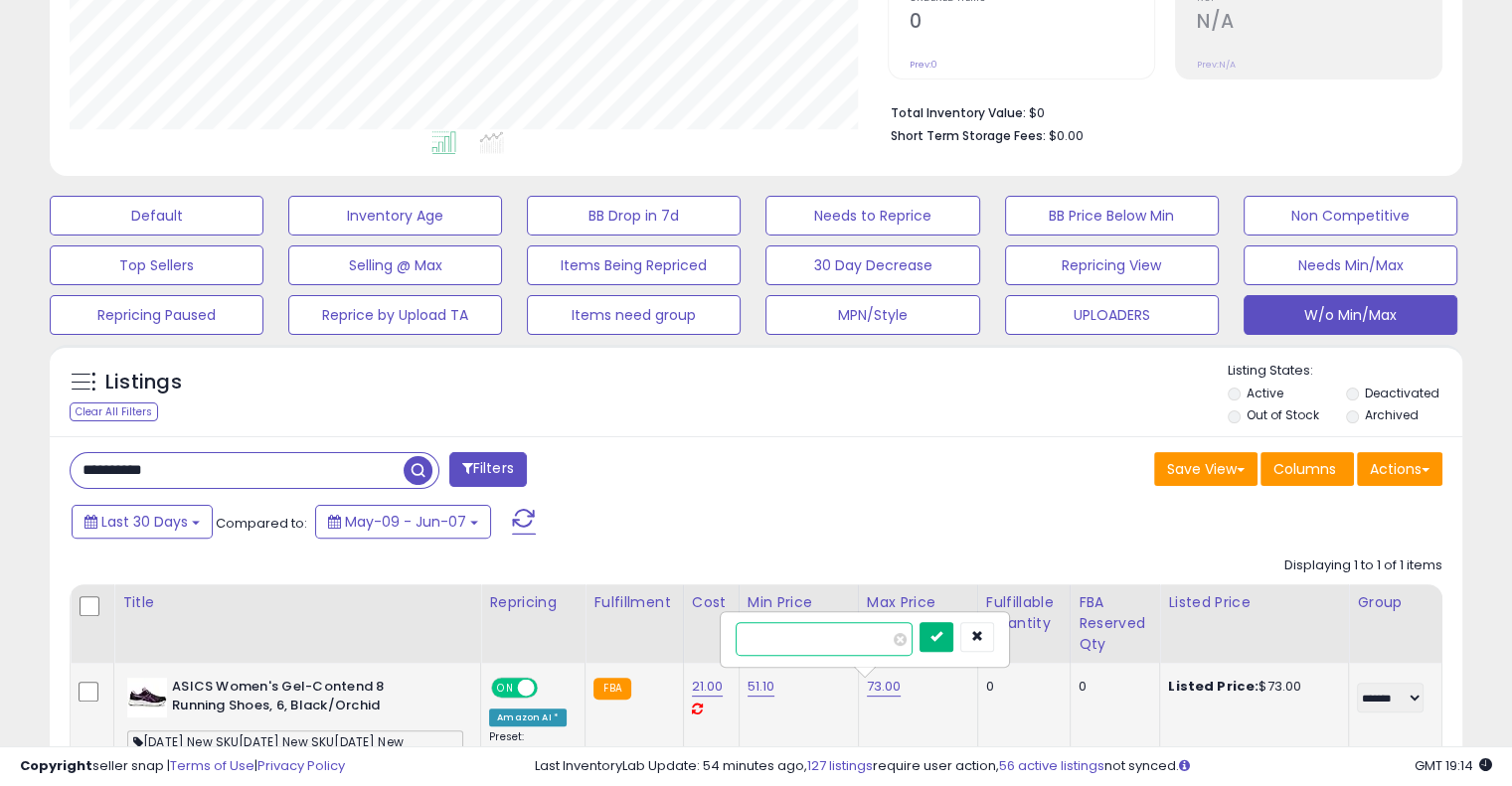 type on "**" 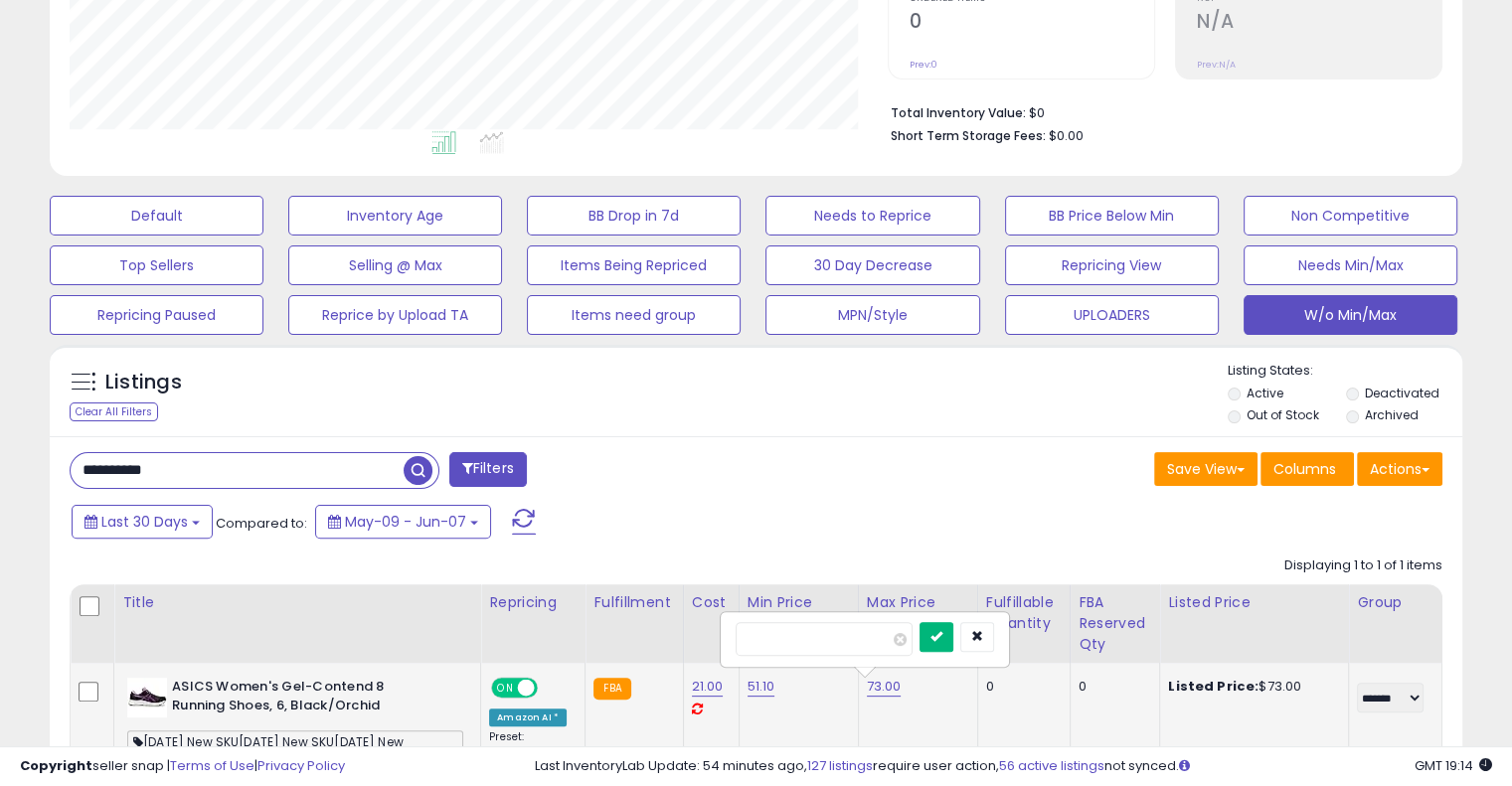 click at bounding box center (936, 637) 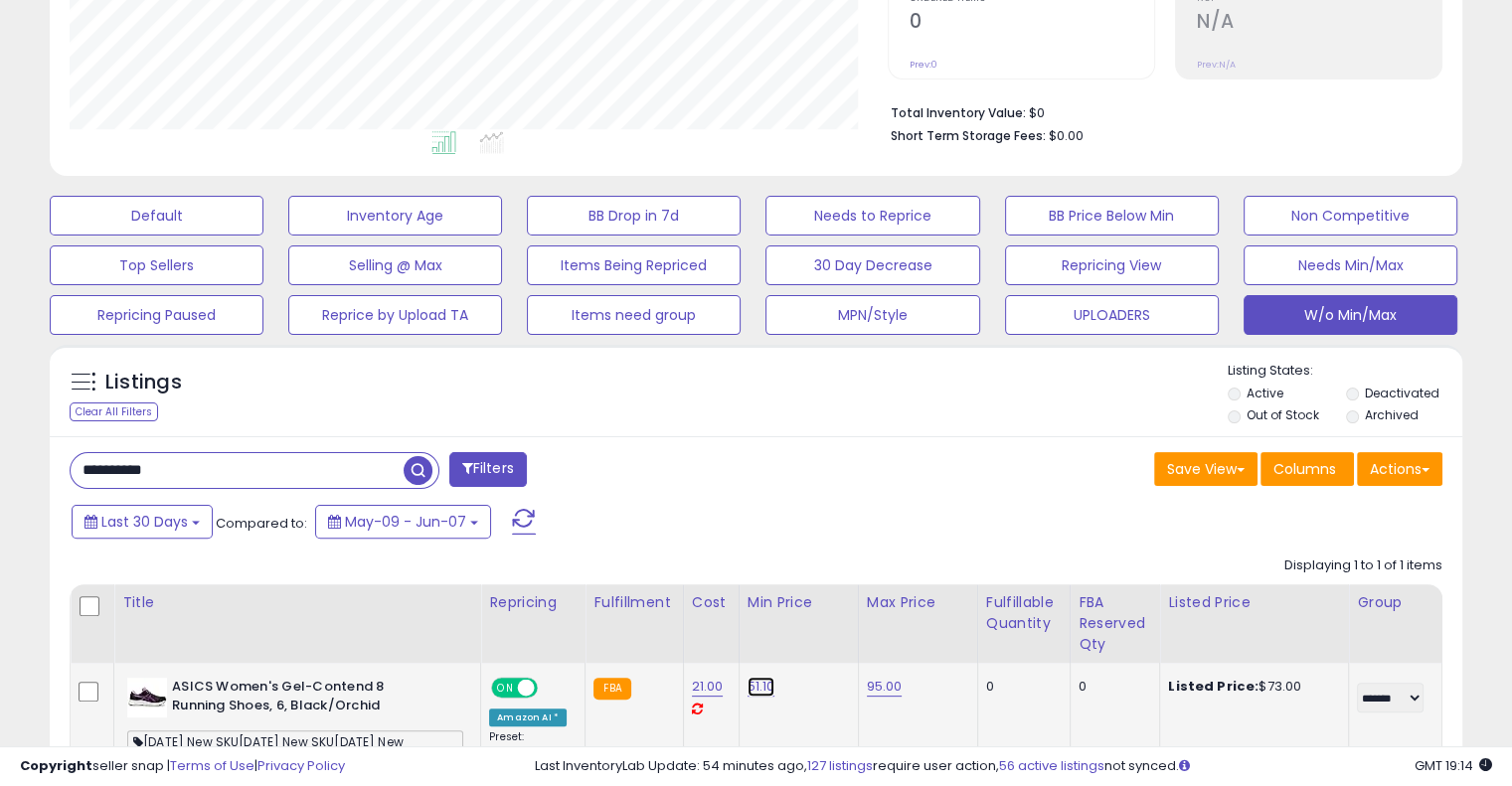 click on "51.10" at bounding box center (761, 687) 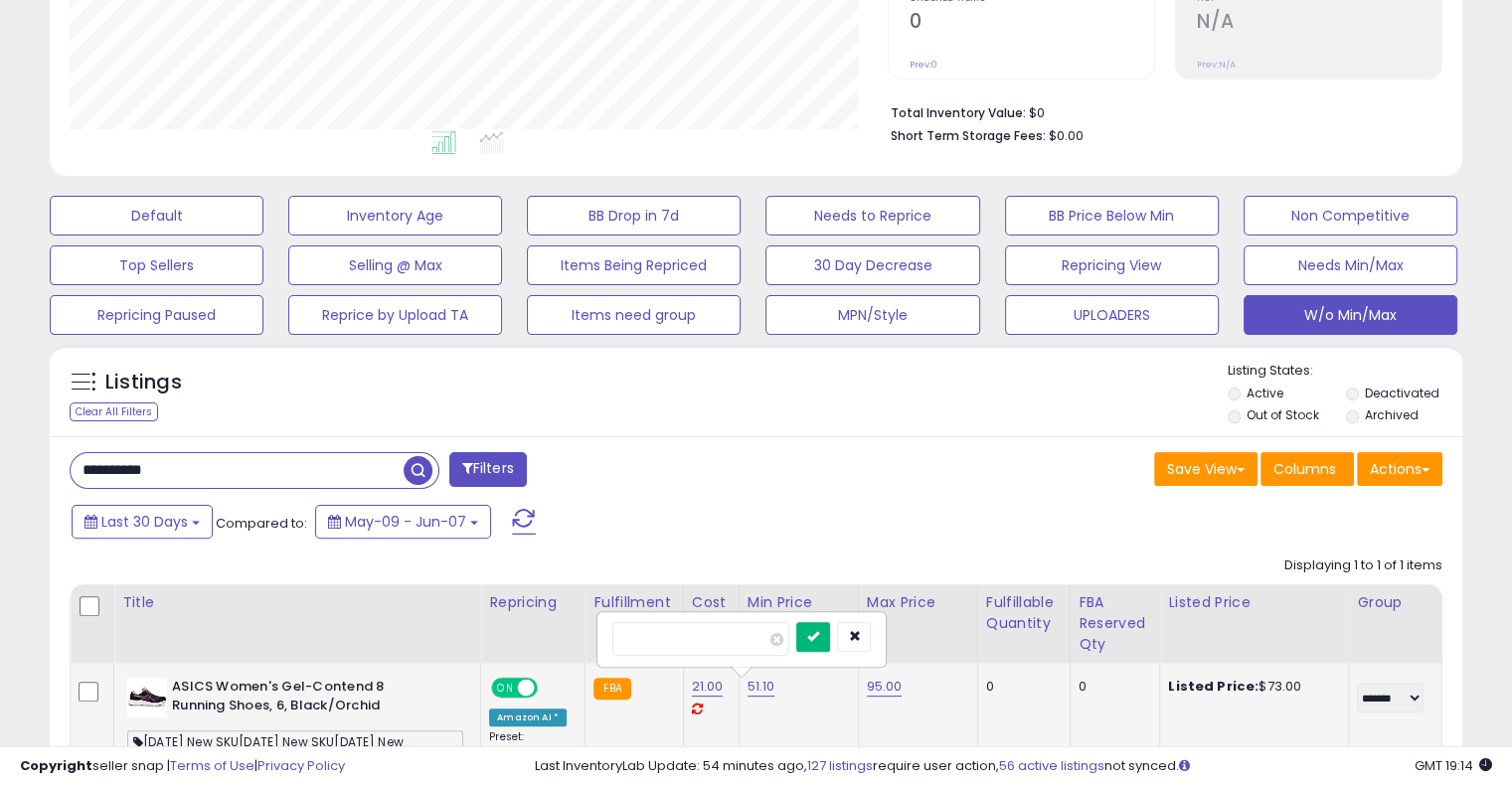 type on "**" 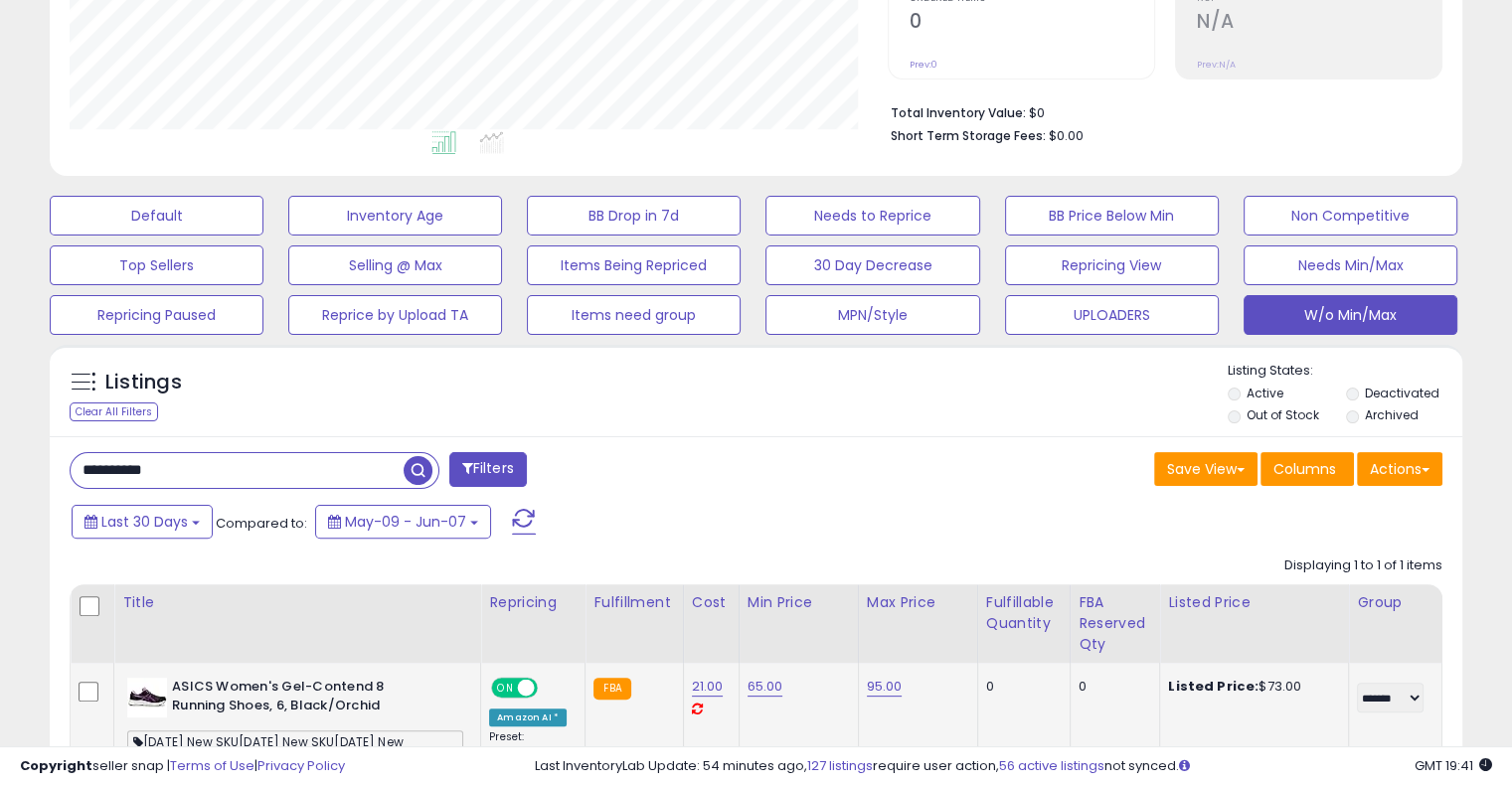 click on "**********" at bounding box center (406, 472) 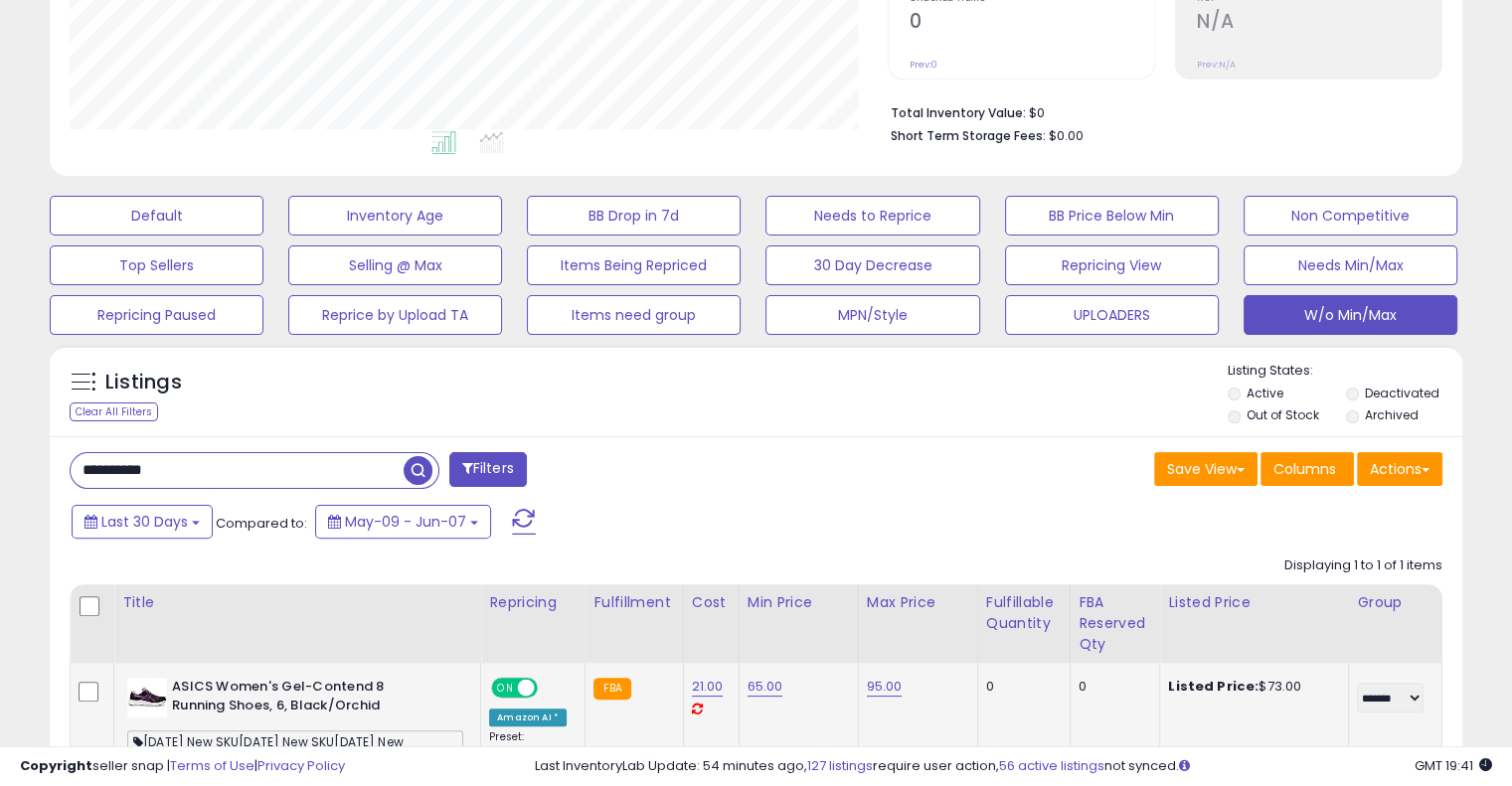 click on "**********" at bounding box center (237, 470) 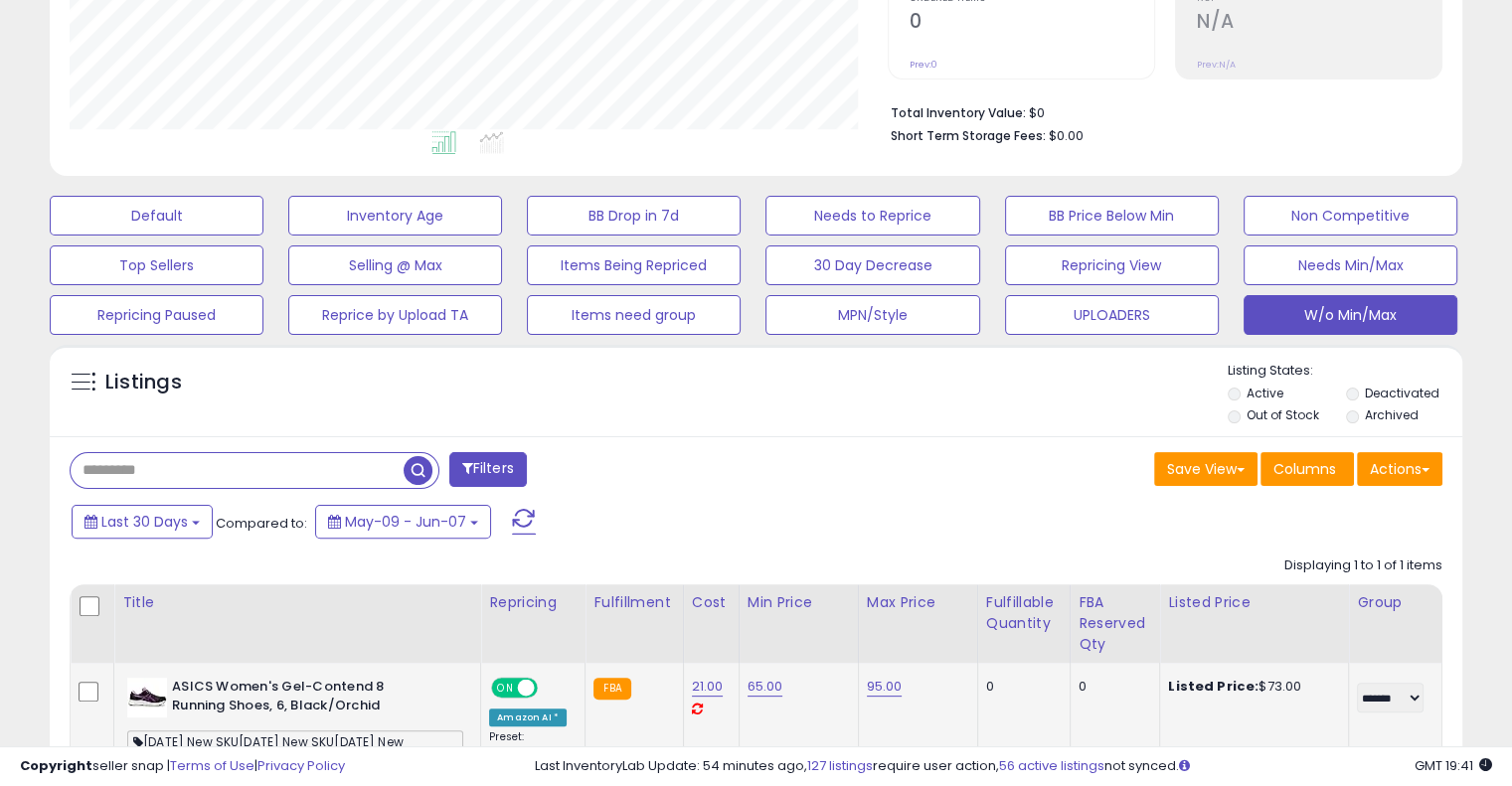 paste on "**********" 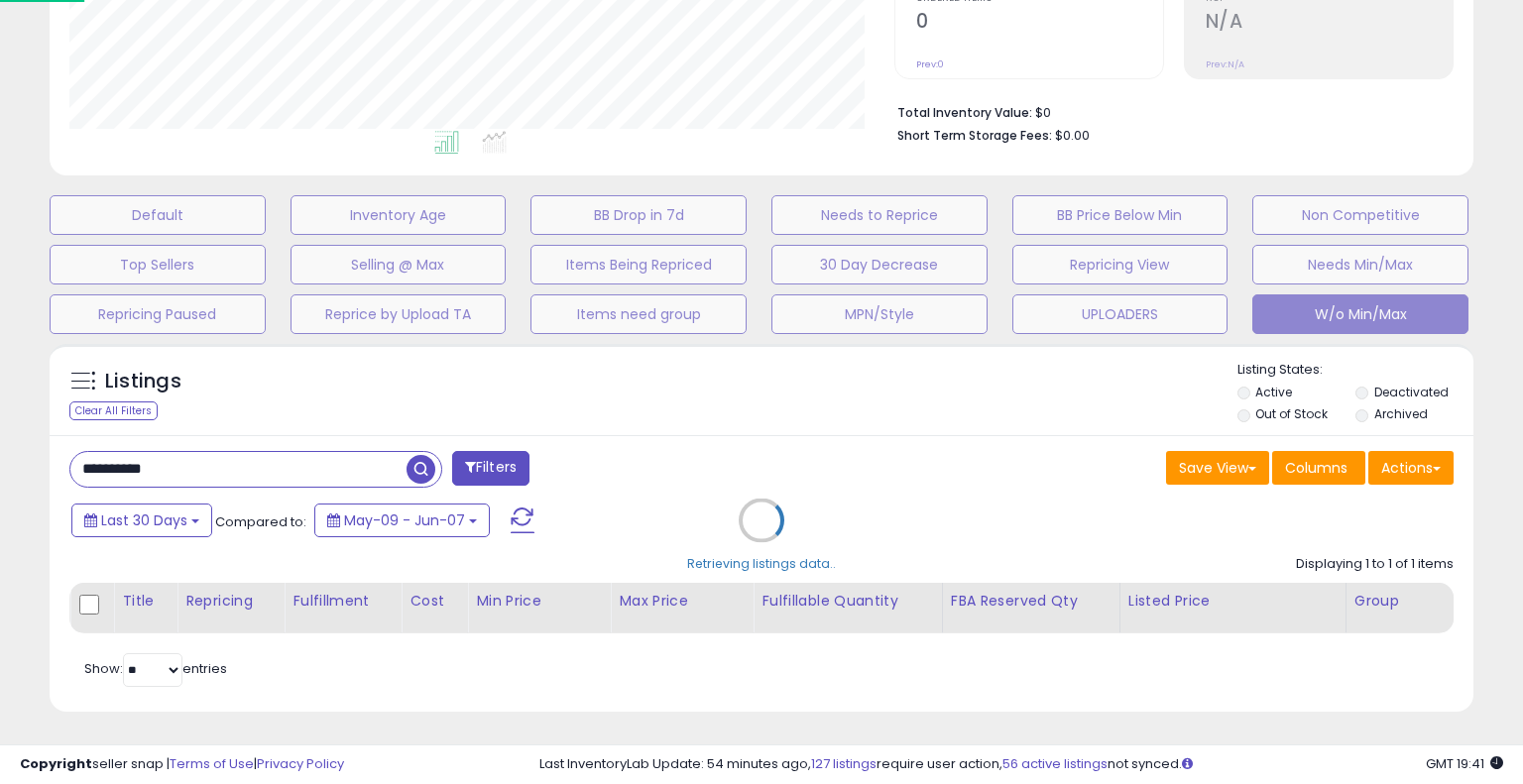 scroll, scrollTop: 990743, scrollLeft: 990712, axis: both 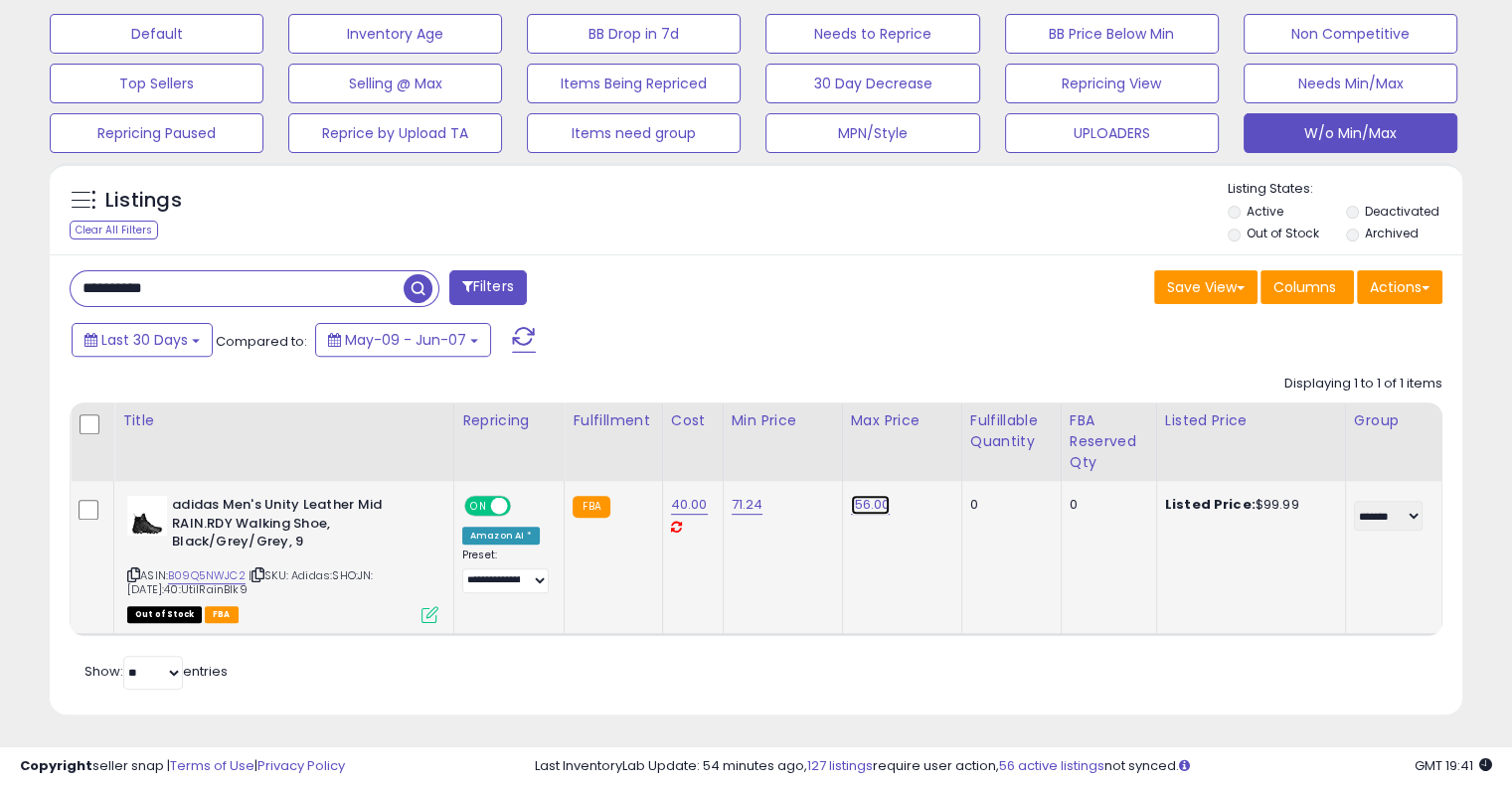 click on "156.00" at bounding box center [871, 505] 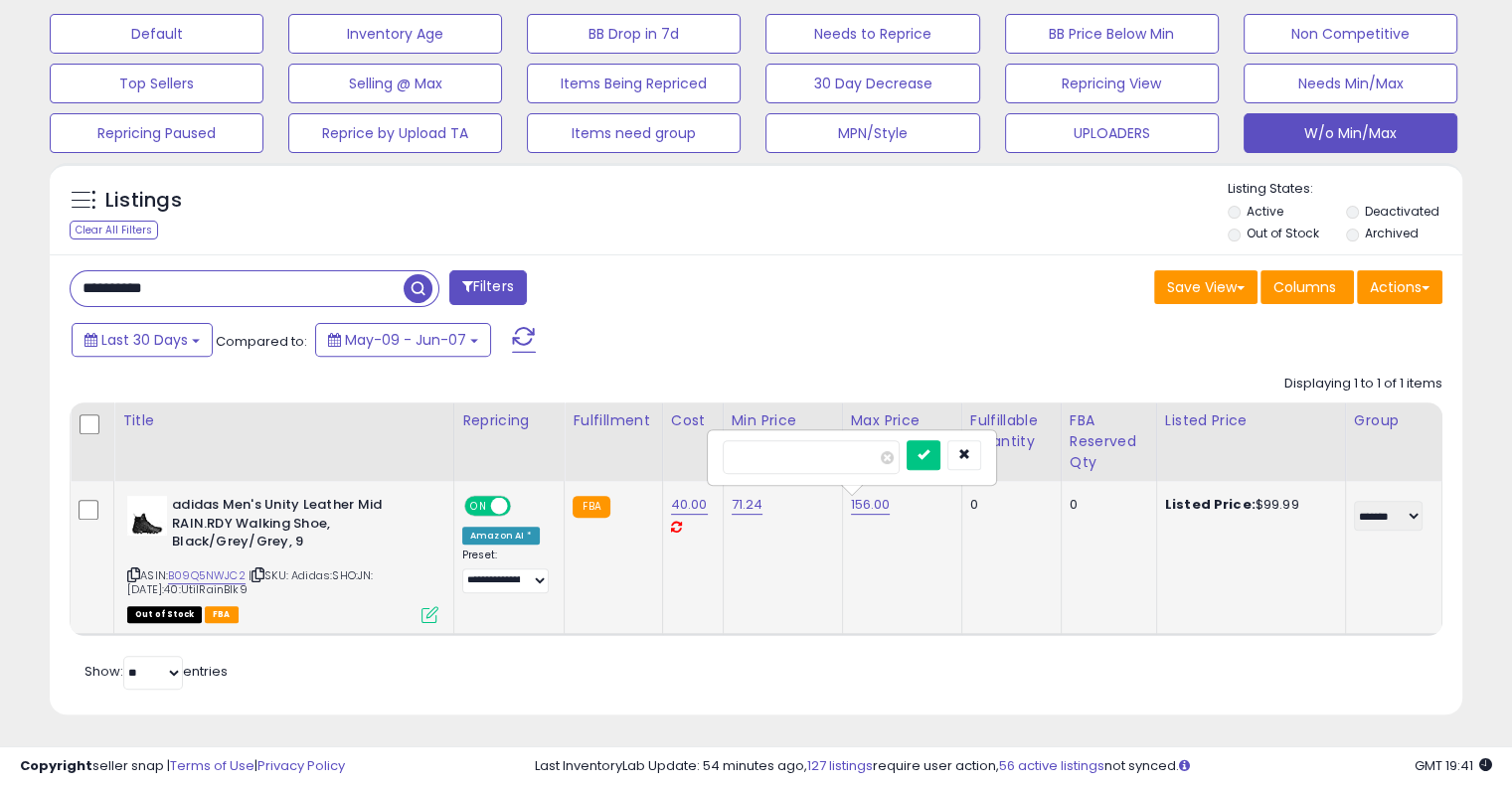 click on "******" at bounding box center (811, 457) 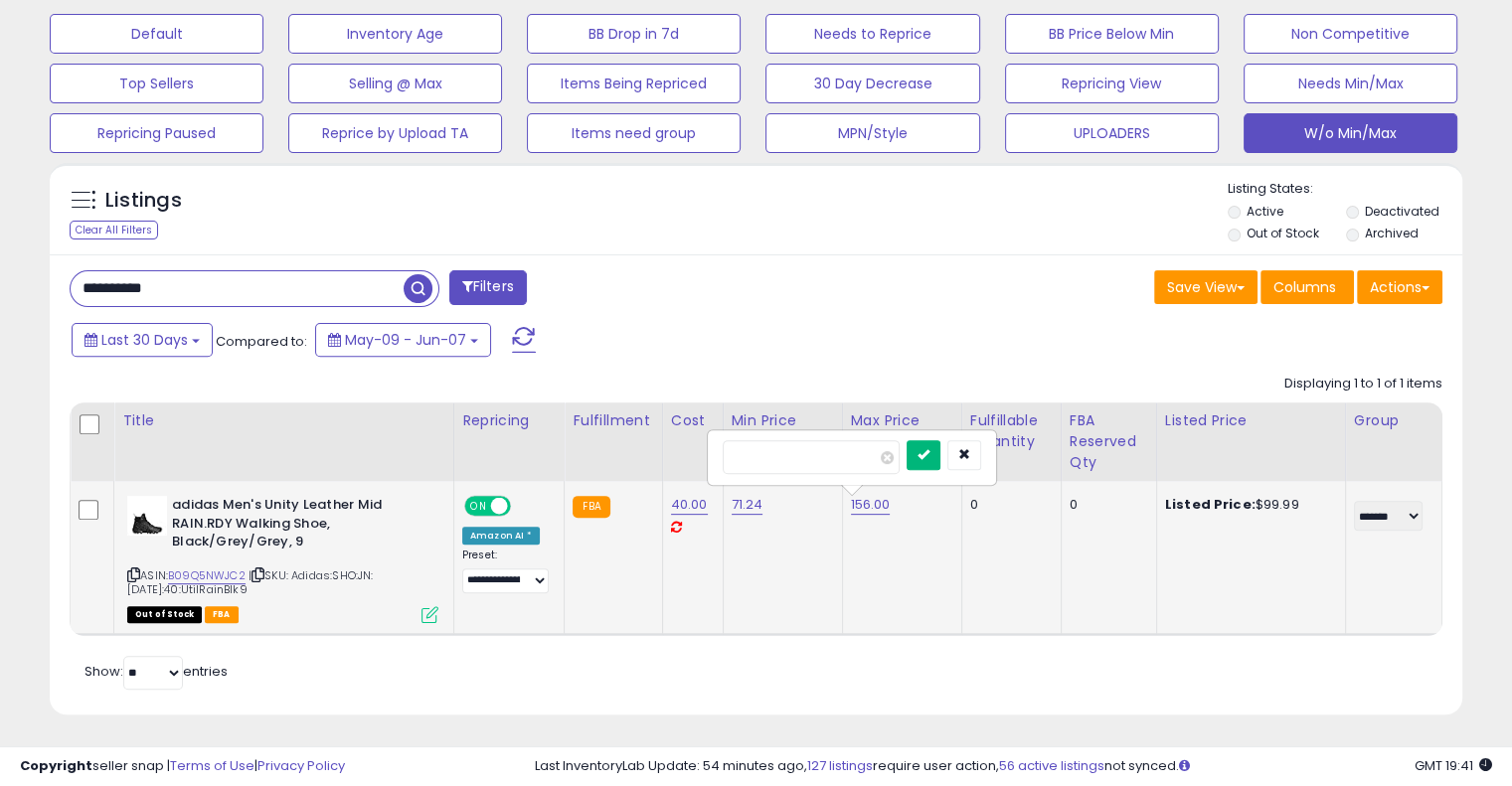 click at bounding box center [924, 455] 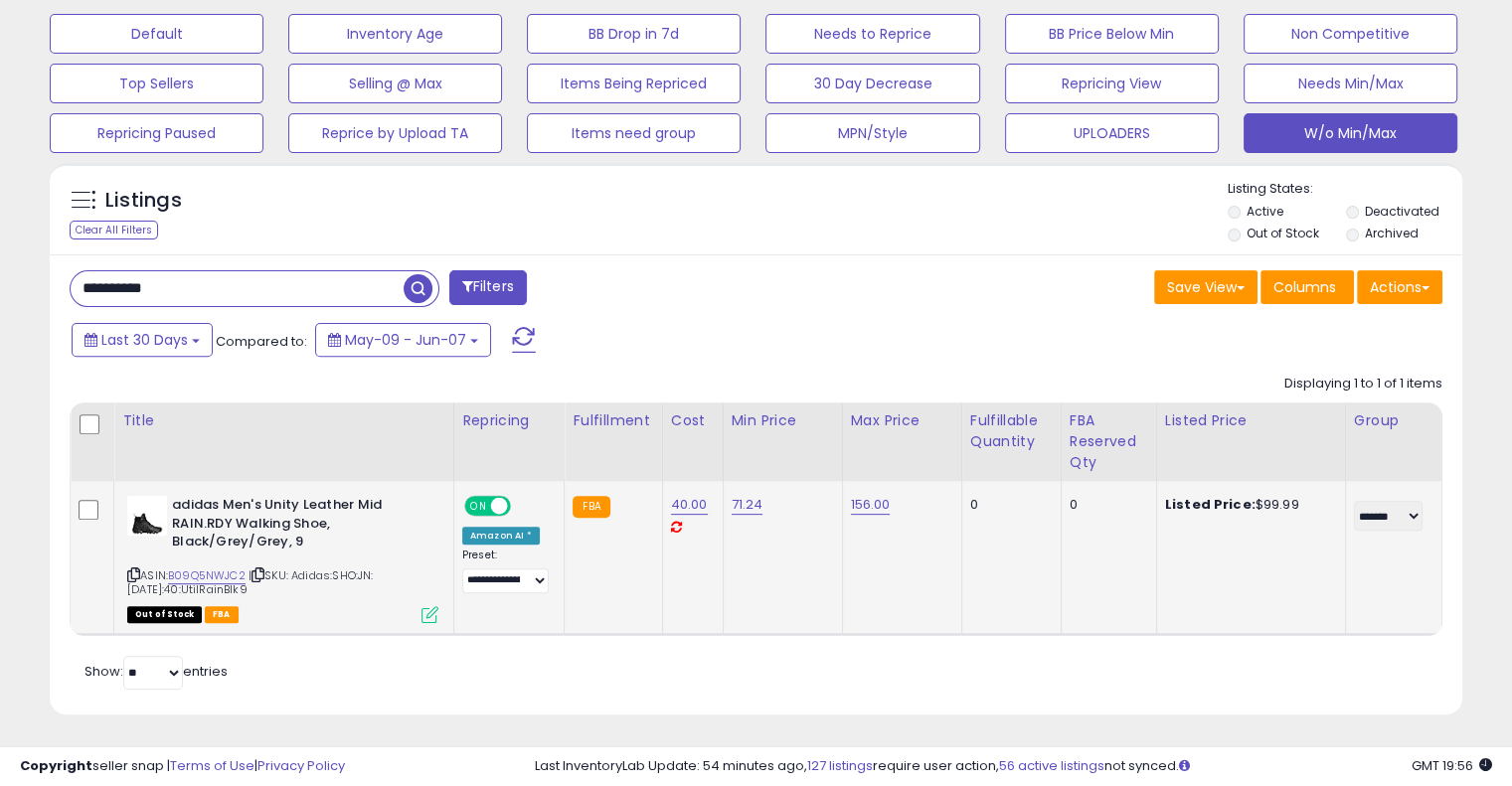 click on "**********" at bounding box center [237, 288] 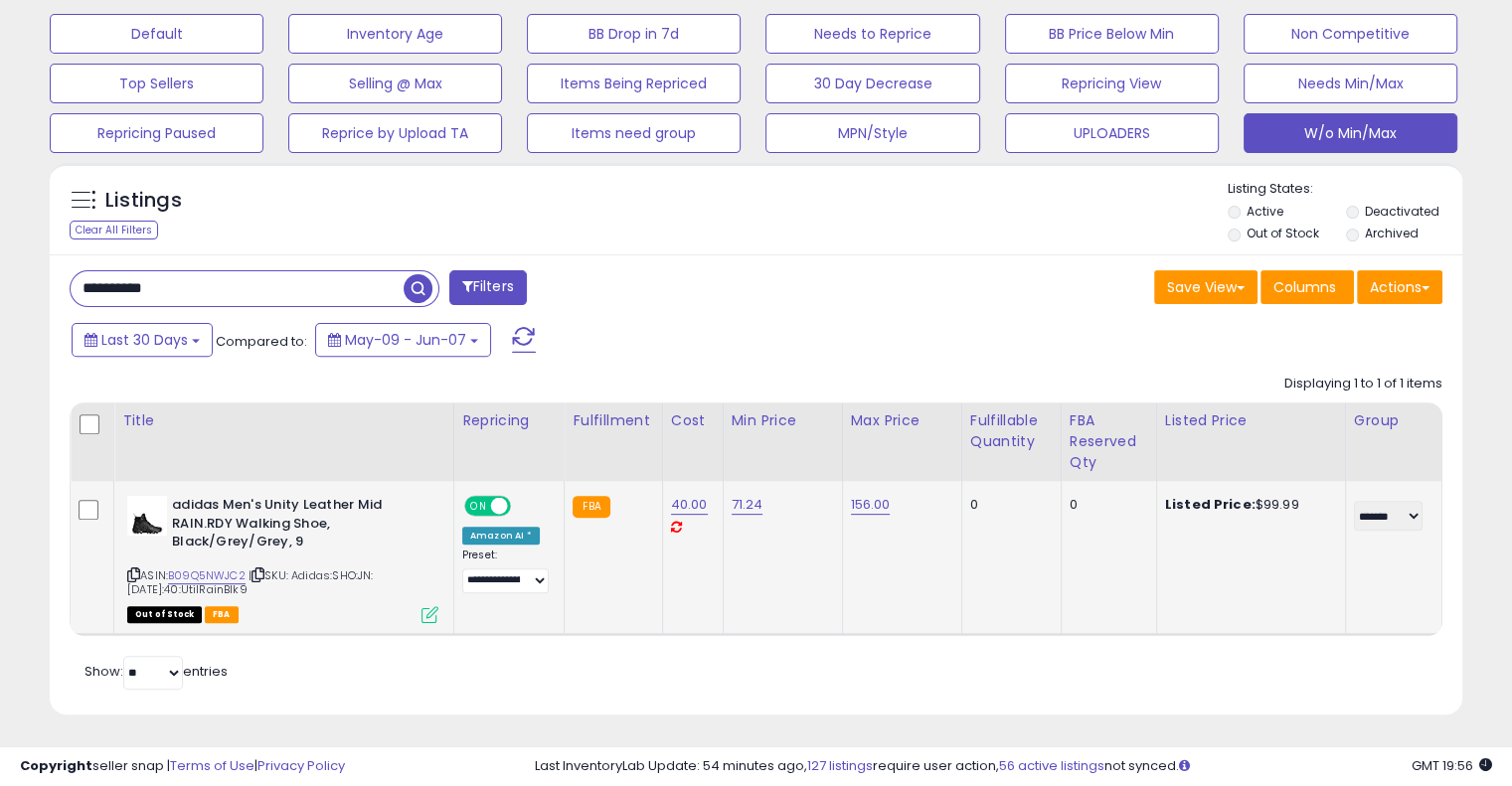 click on "**********" at bounding box center [237, 288] 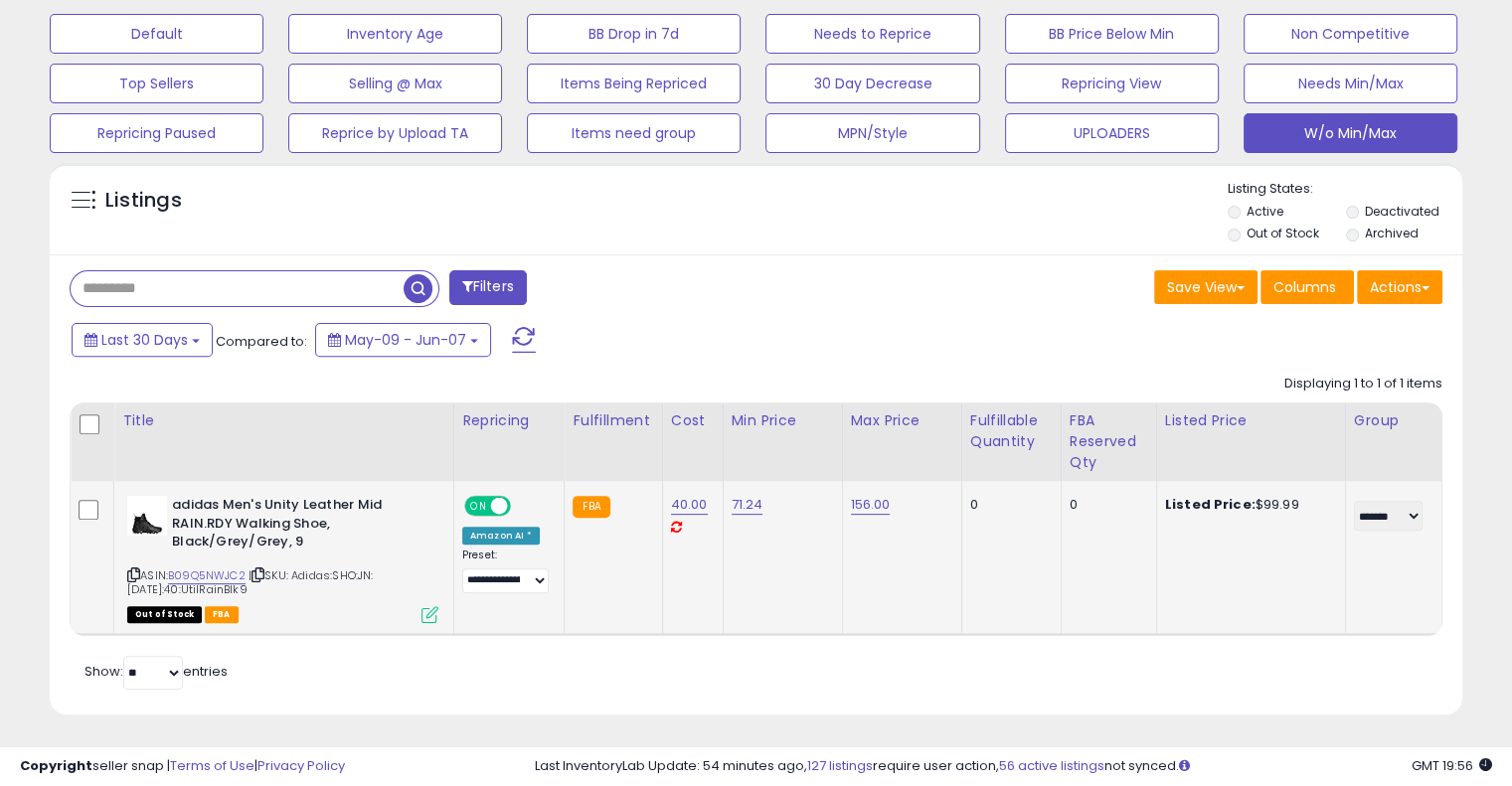 paste on "**********" 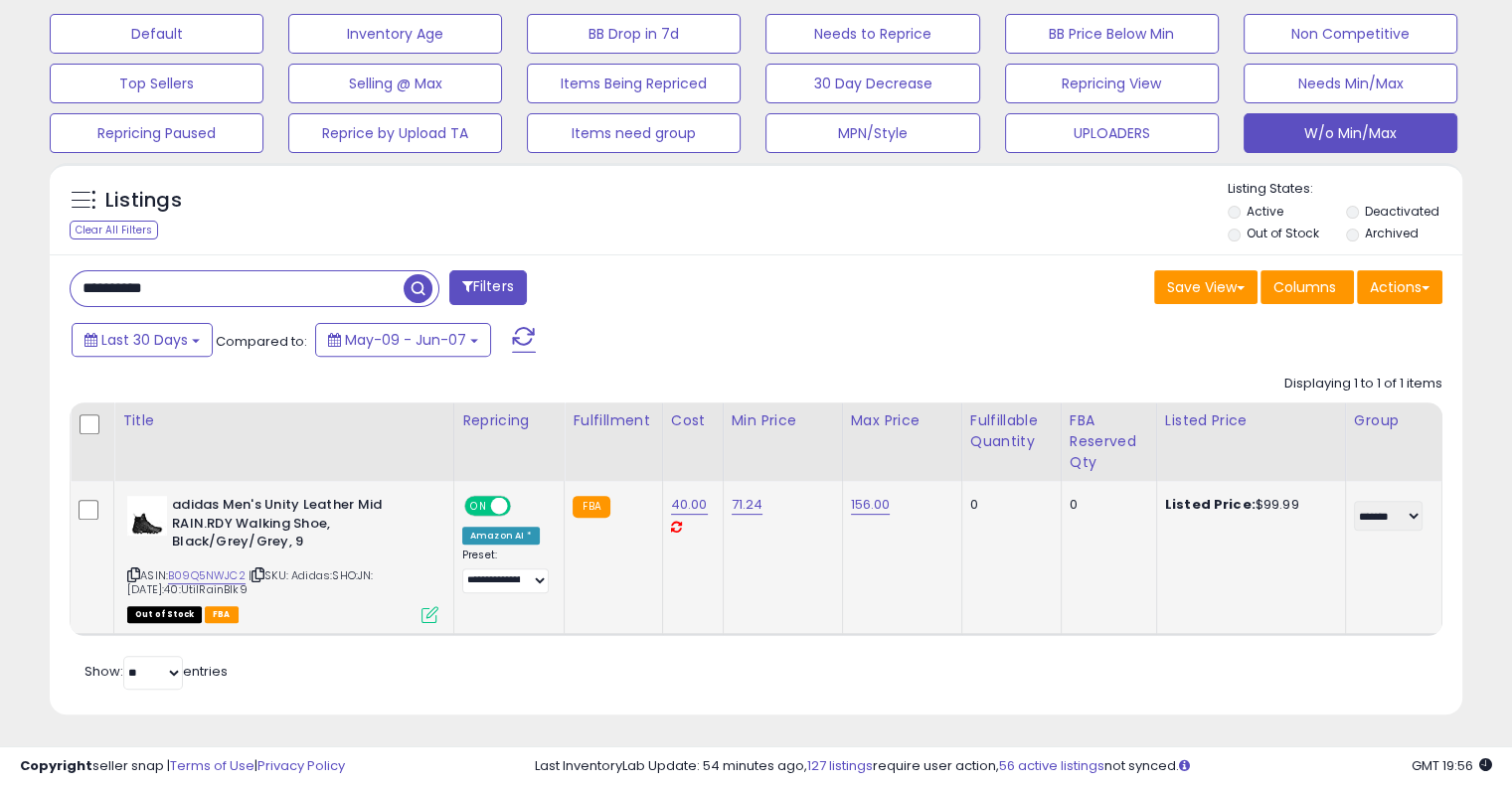 click on "**********" at bounding box center (237, 288) 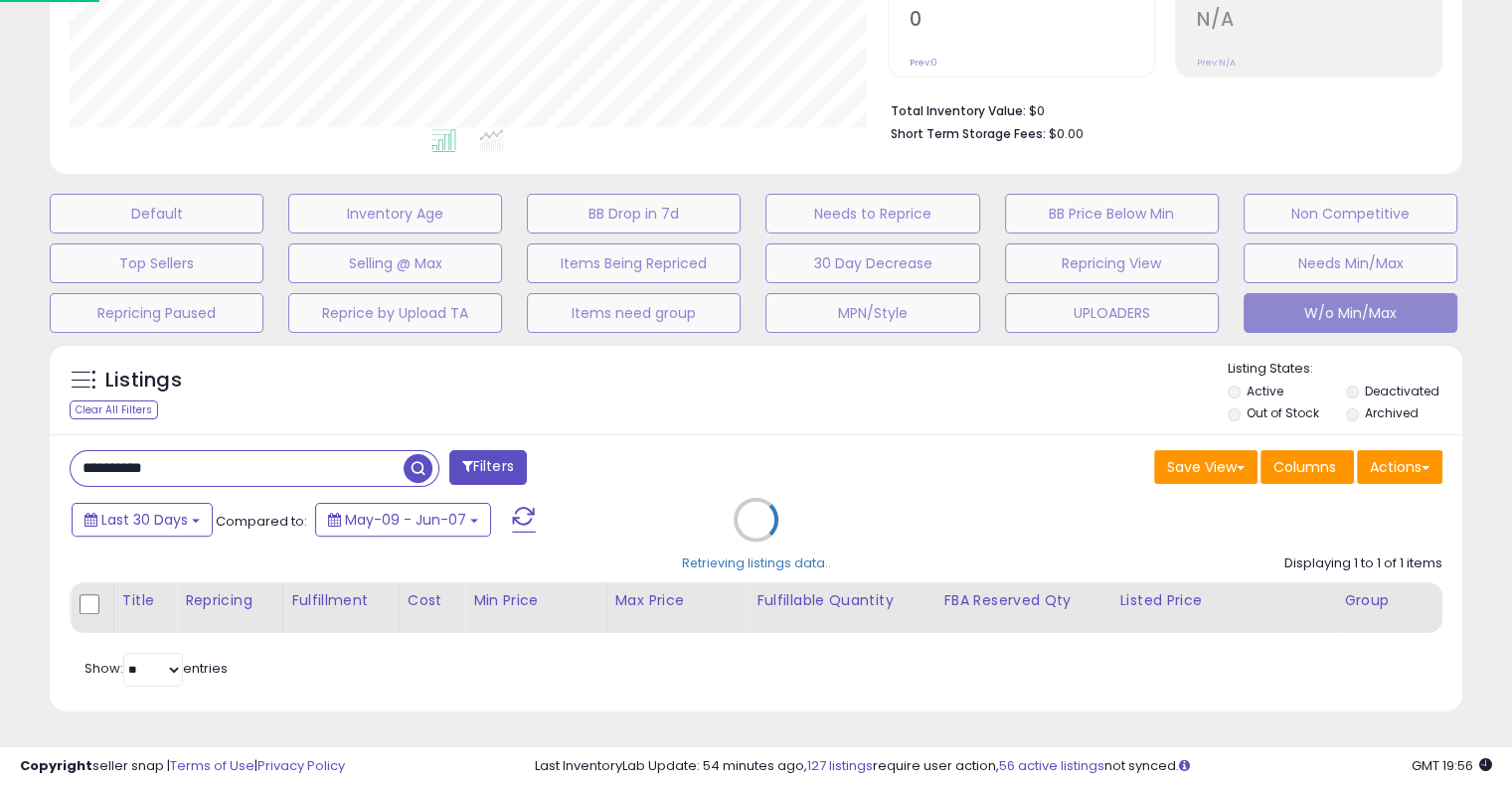 click on "**********" at bounding box center (756, 194) 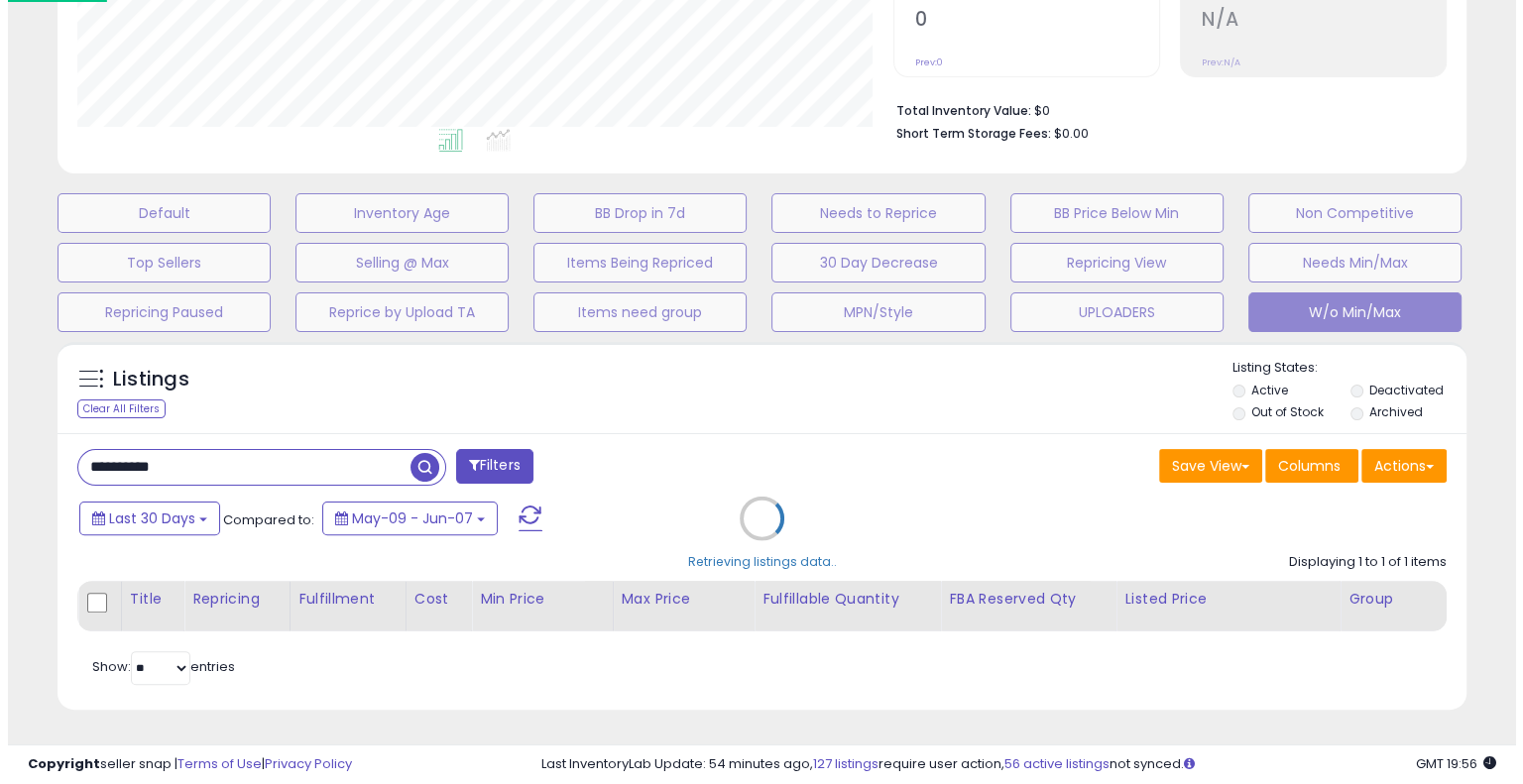 scroll, scrollTop: 429, scrollLeft: 0, axis: vertical 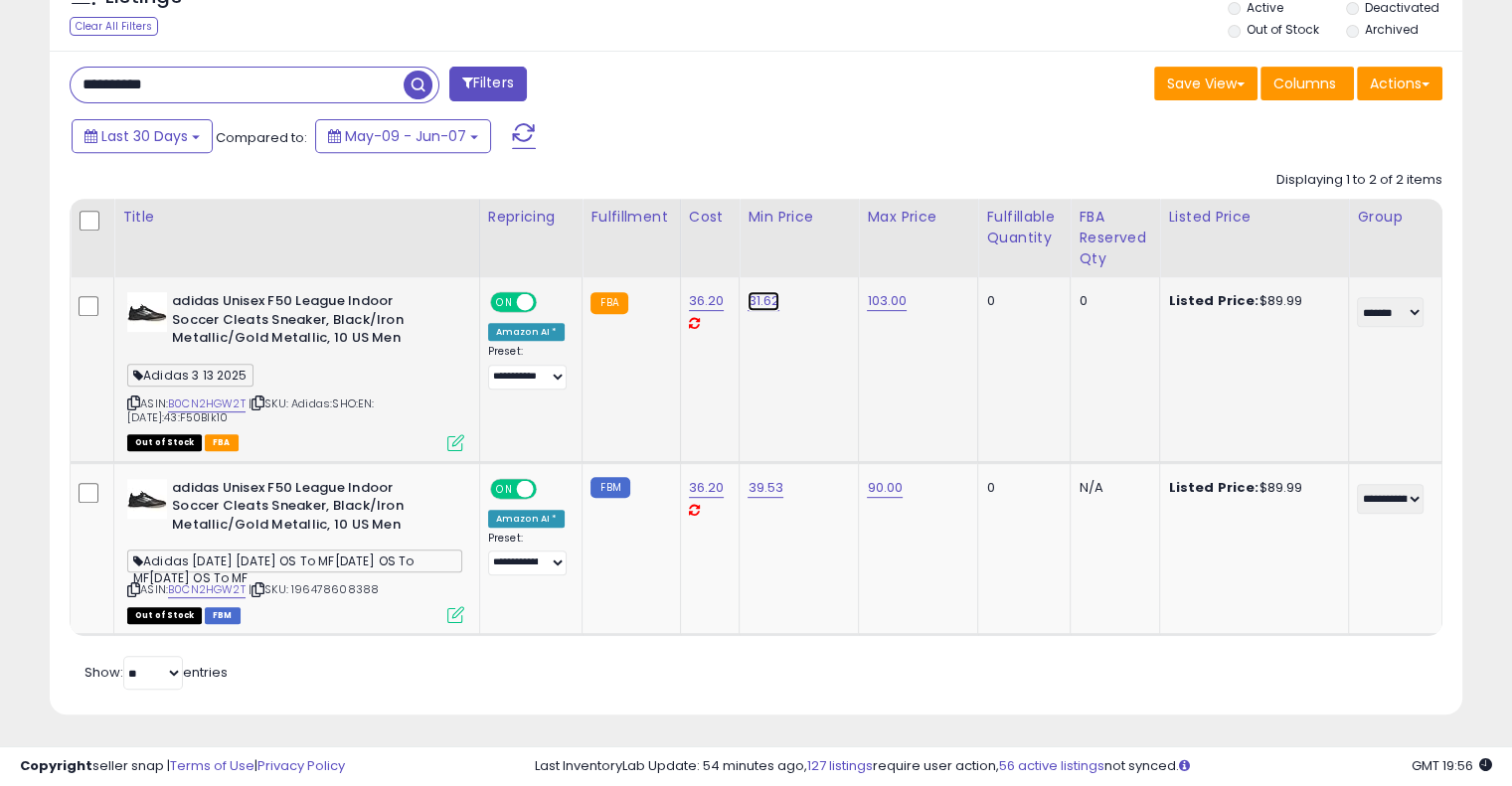 click on "31.62" at bounding box center [763, 301] 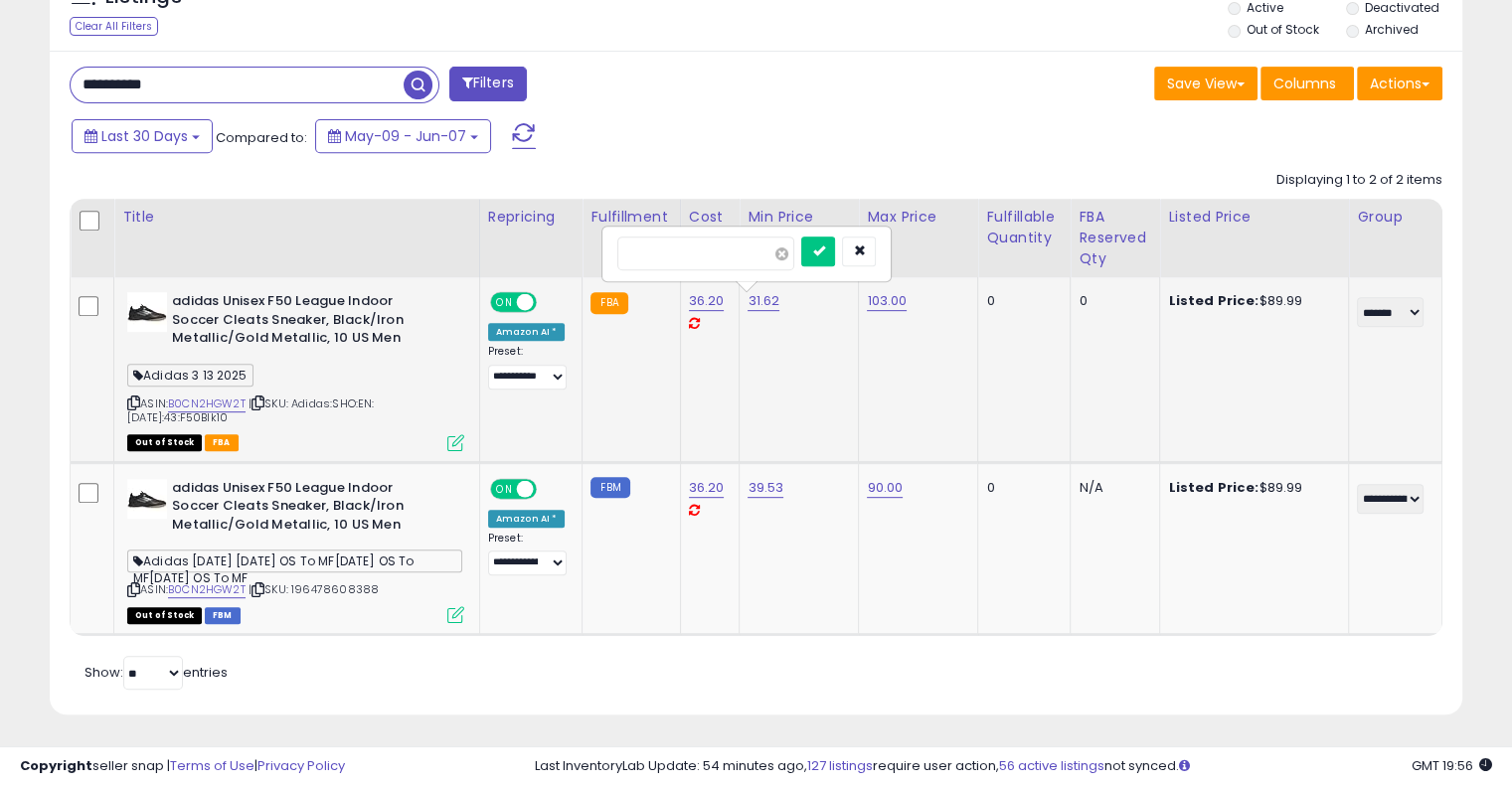 click at bounding box center [781, 253] 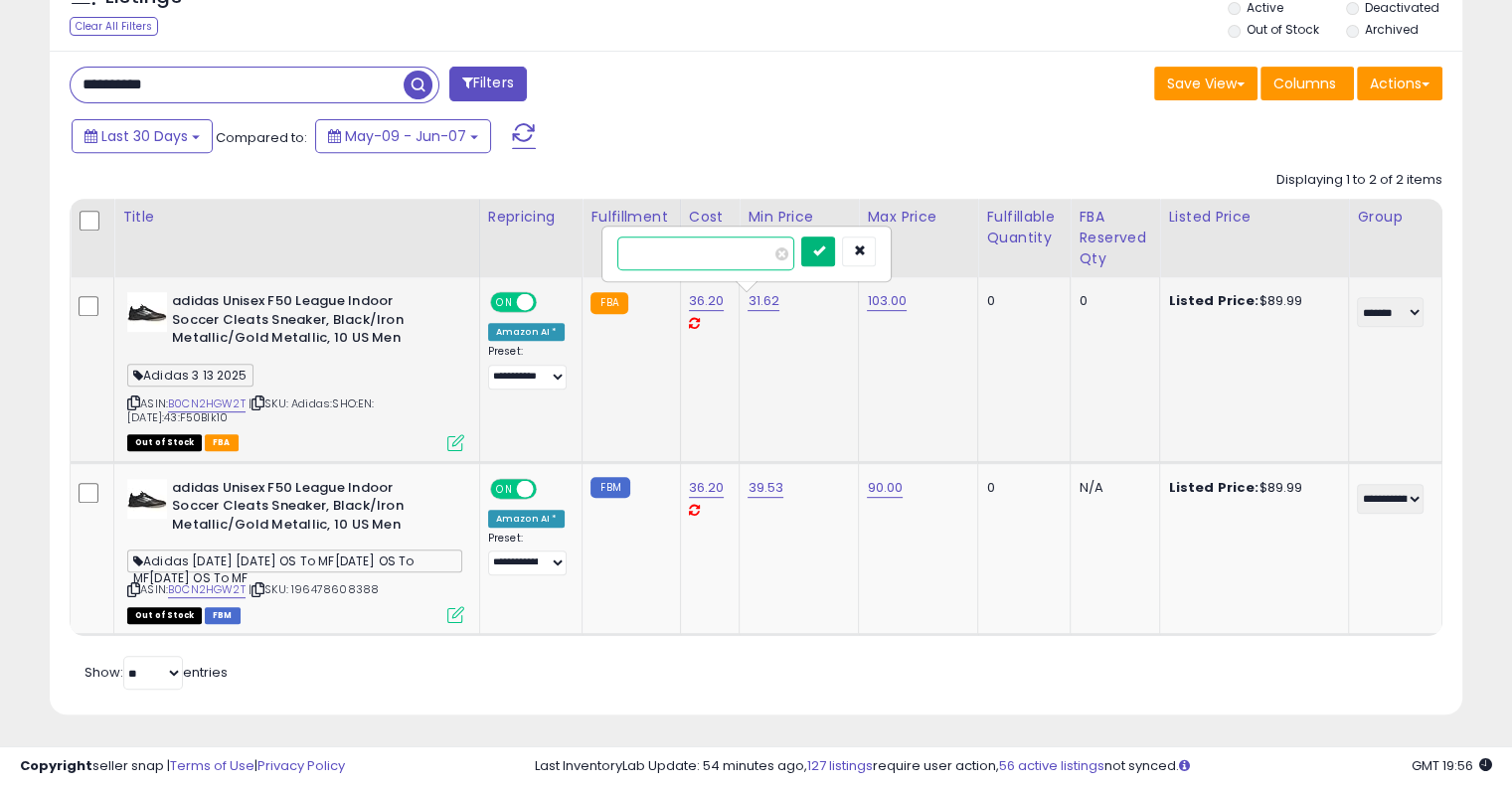 type on "**" 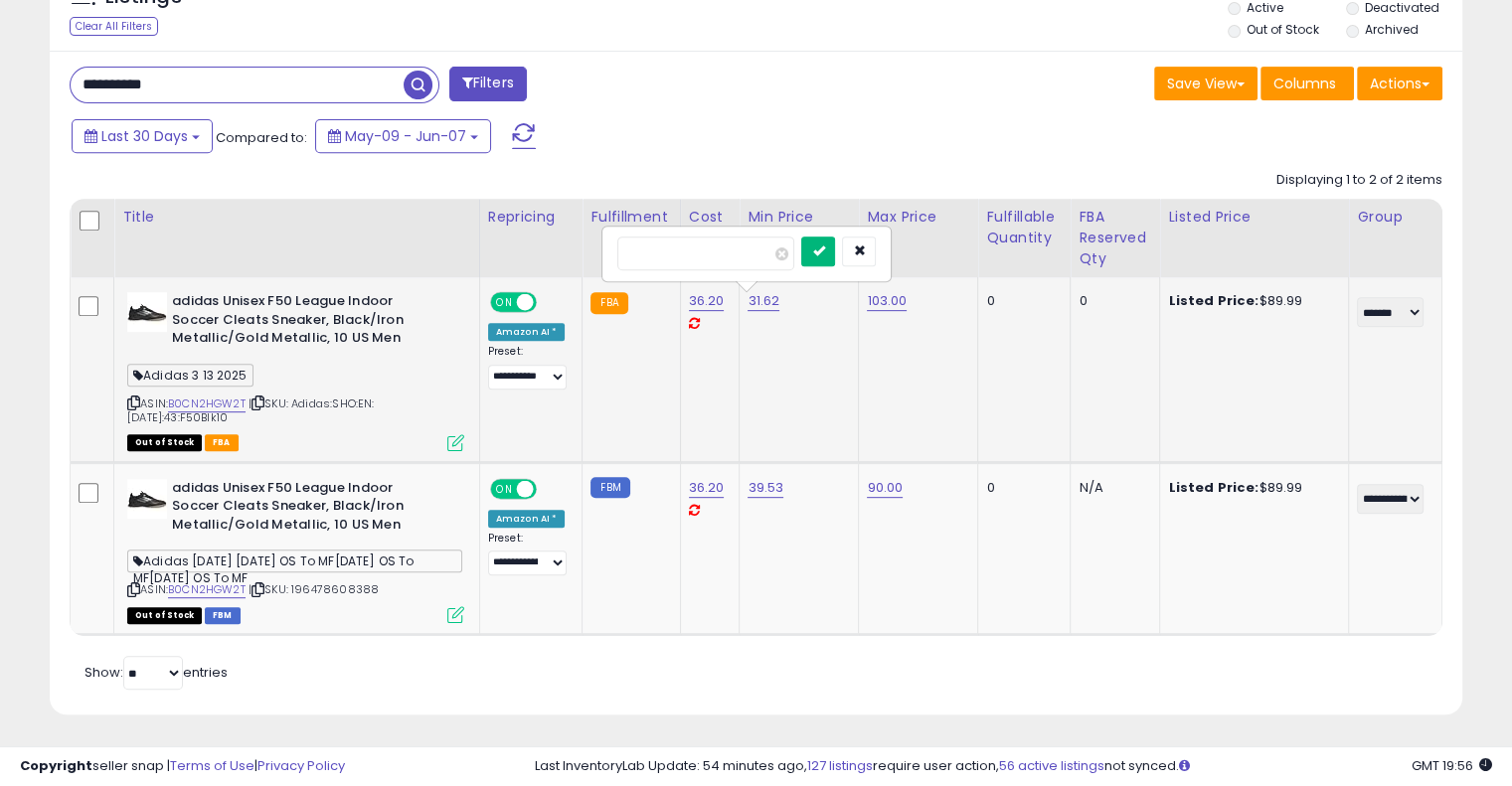 click at bounding box center (818, 250) 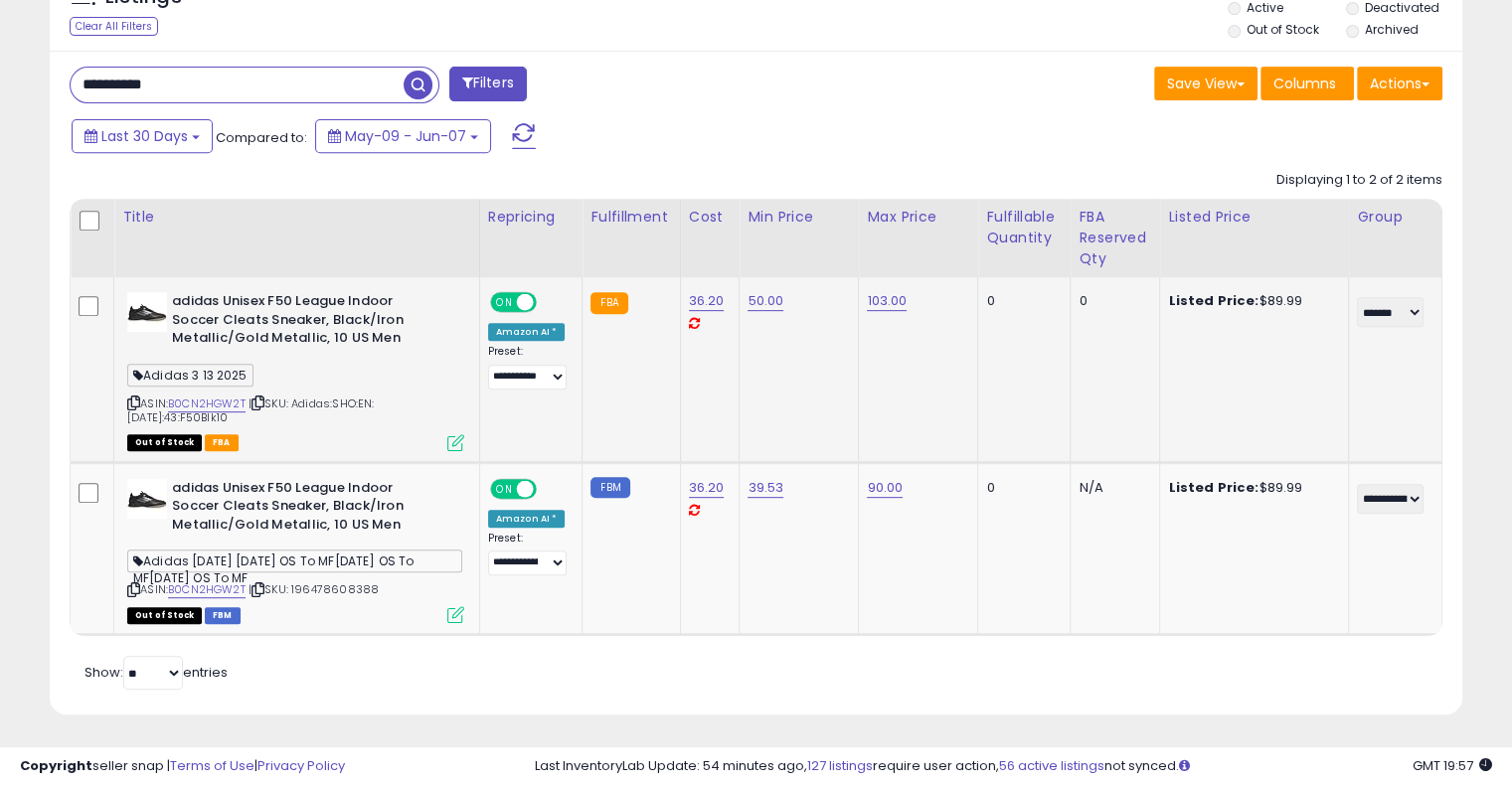 click on "**********" at bounding box center [237, 84] 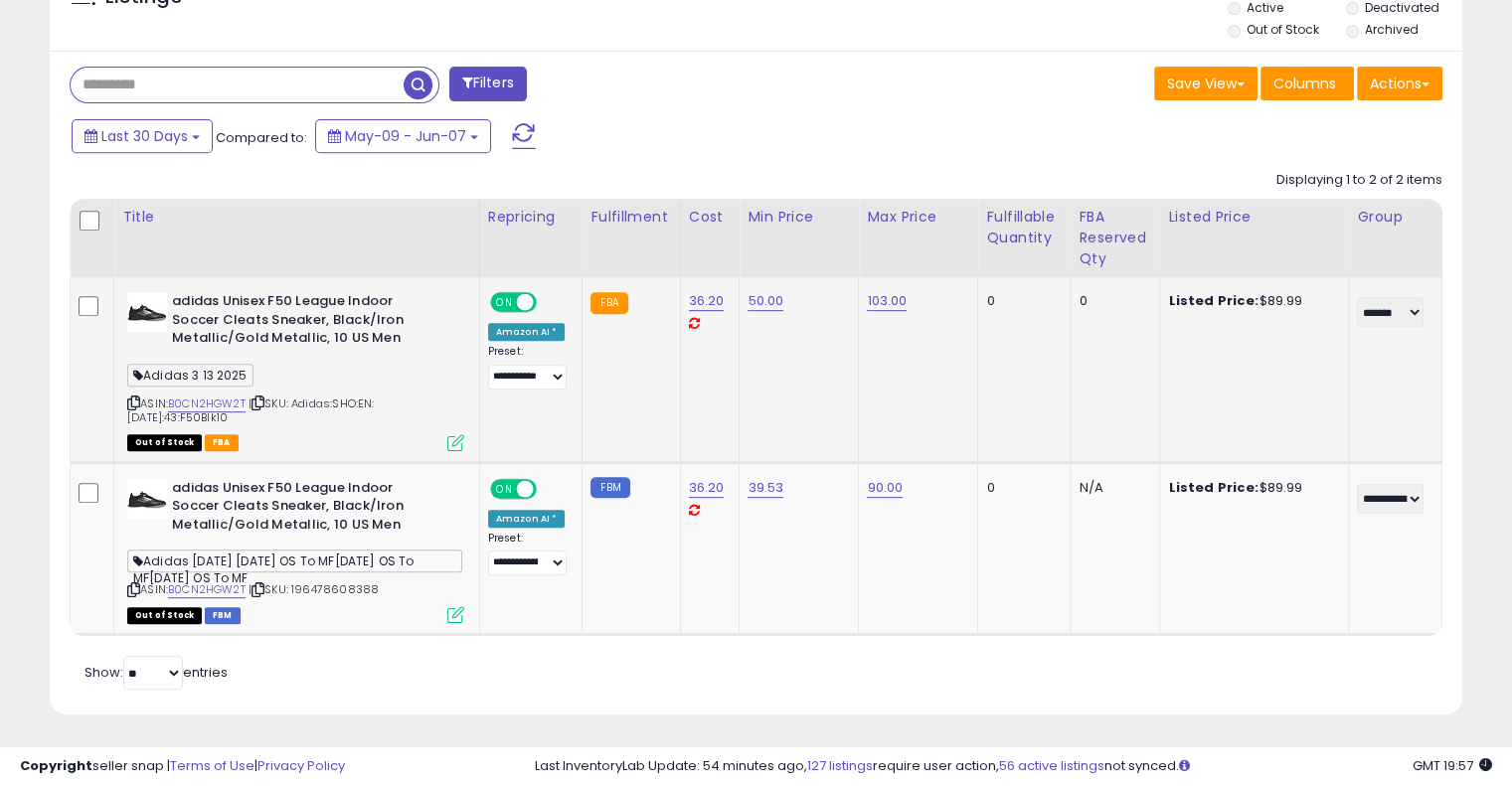 paste on "**********" 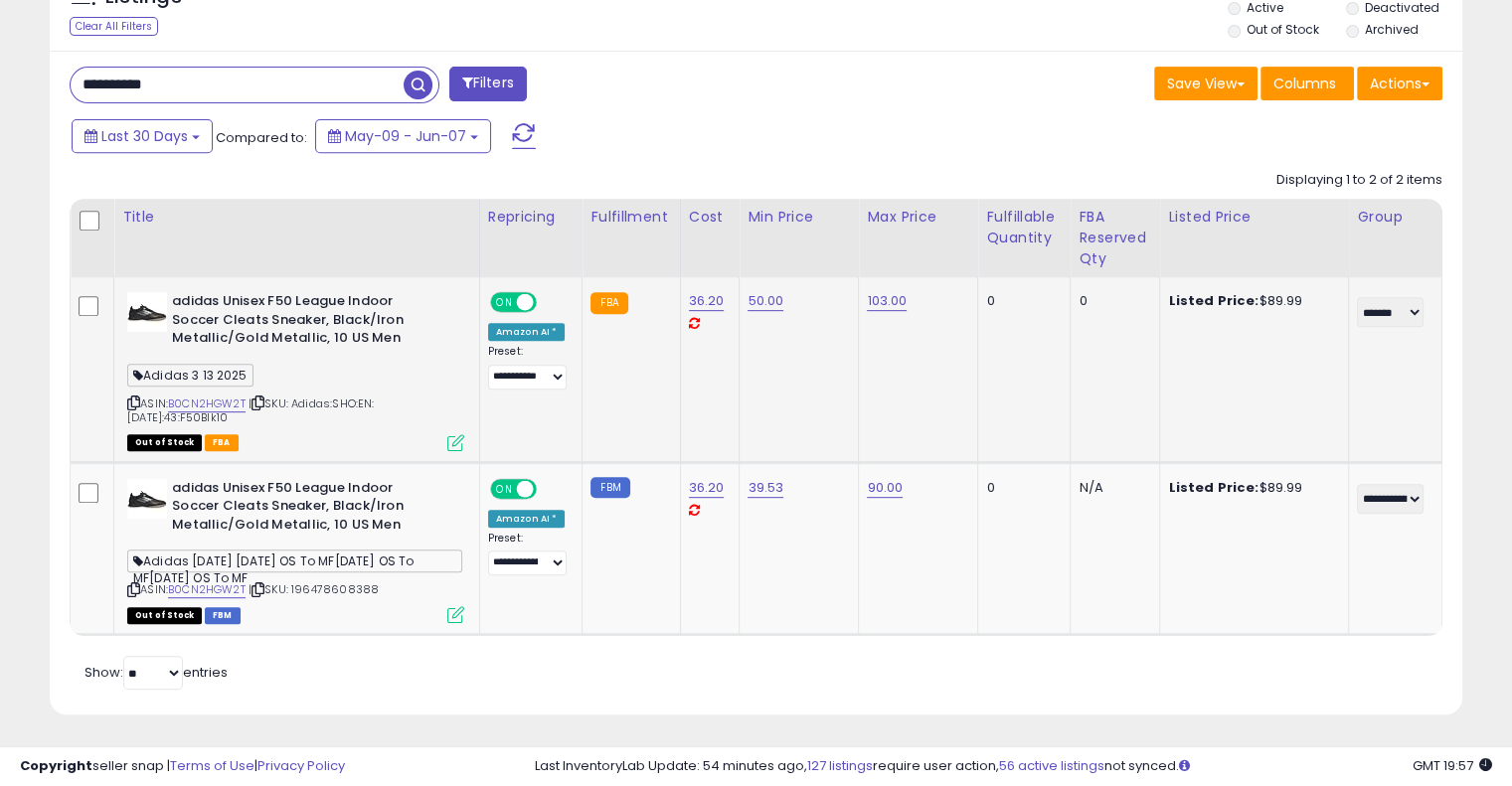 type on "**********" 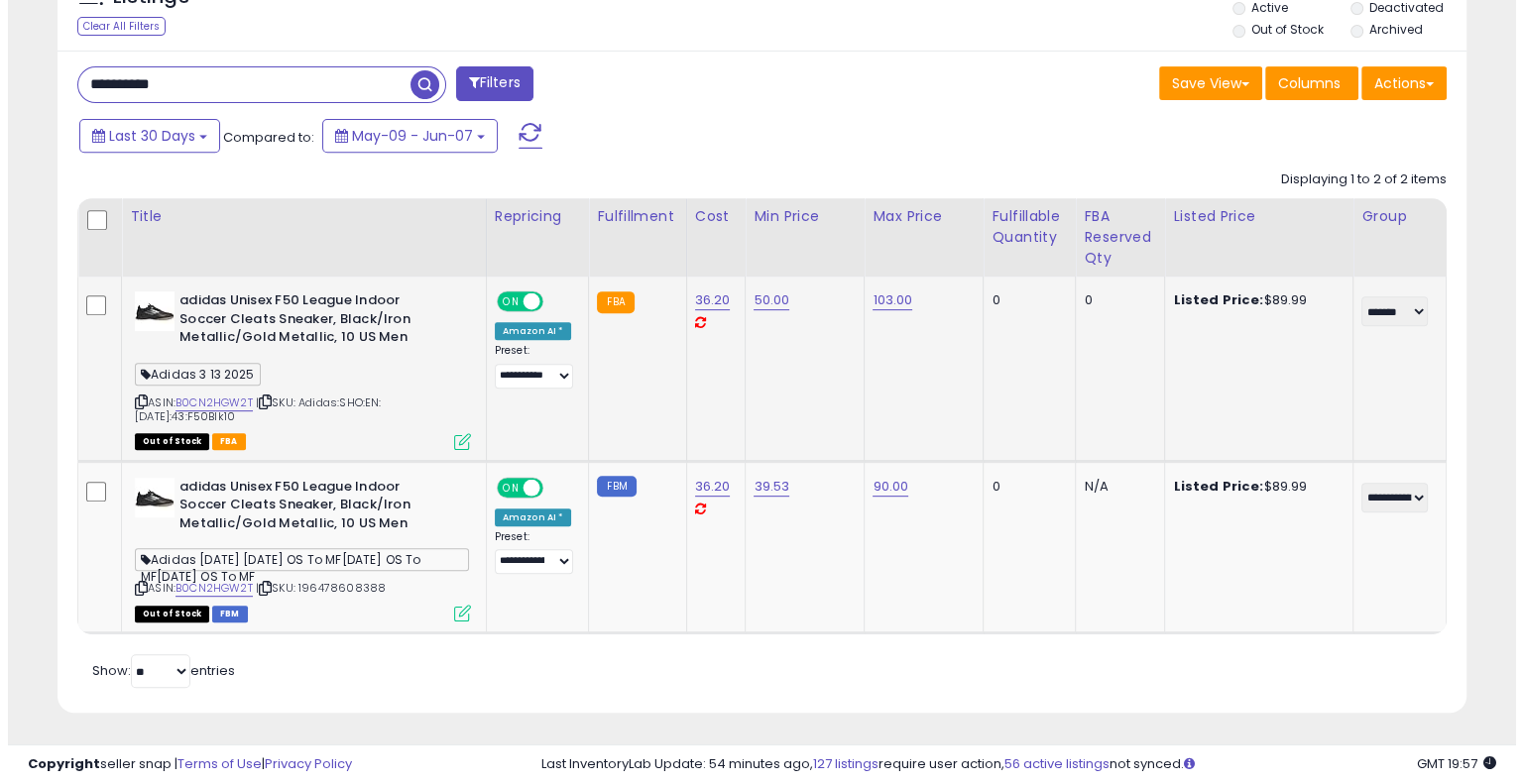 scroll, scrollTop: 429, scrollLeft: 0, axis: vertical 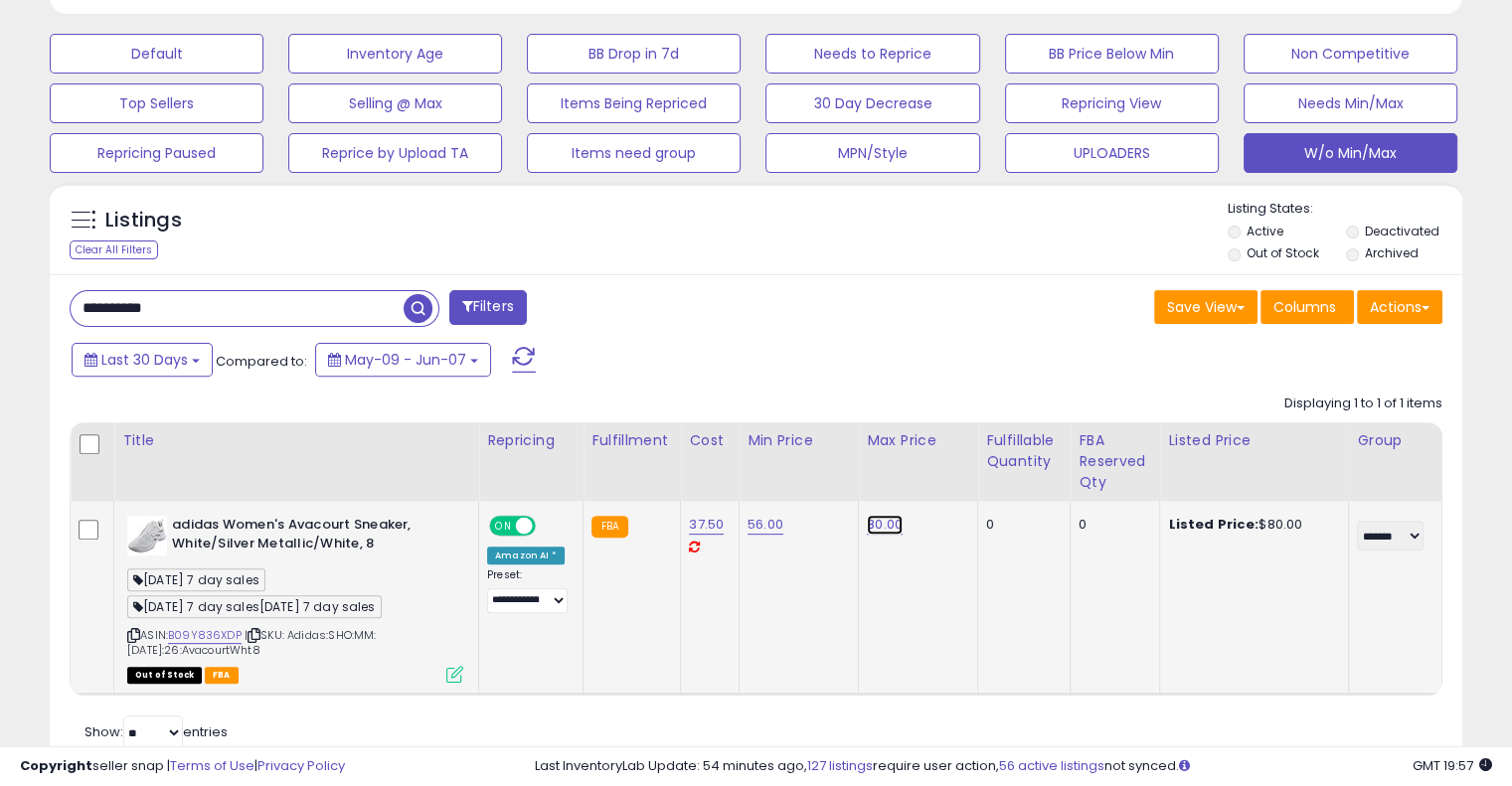 click on "80.00" at bounding box center (885, 525) 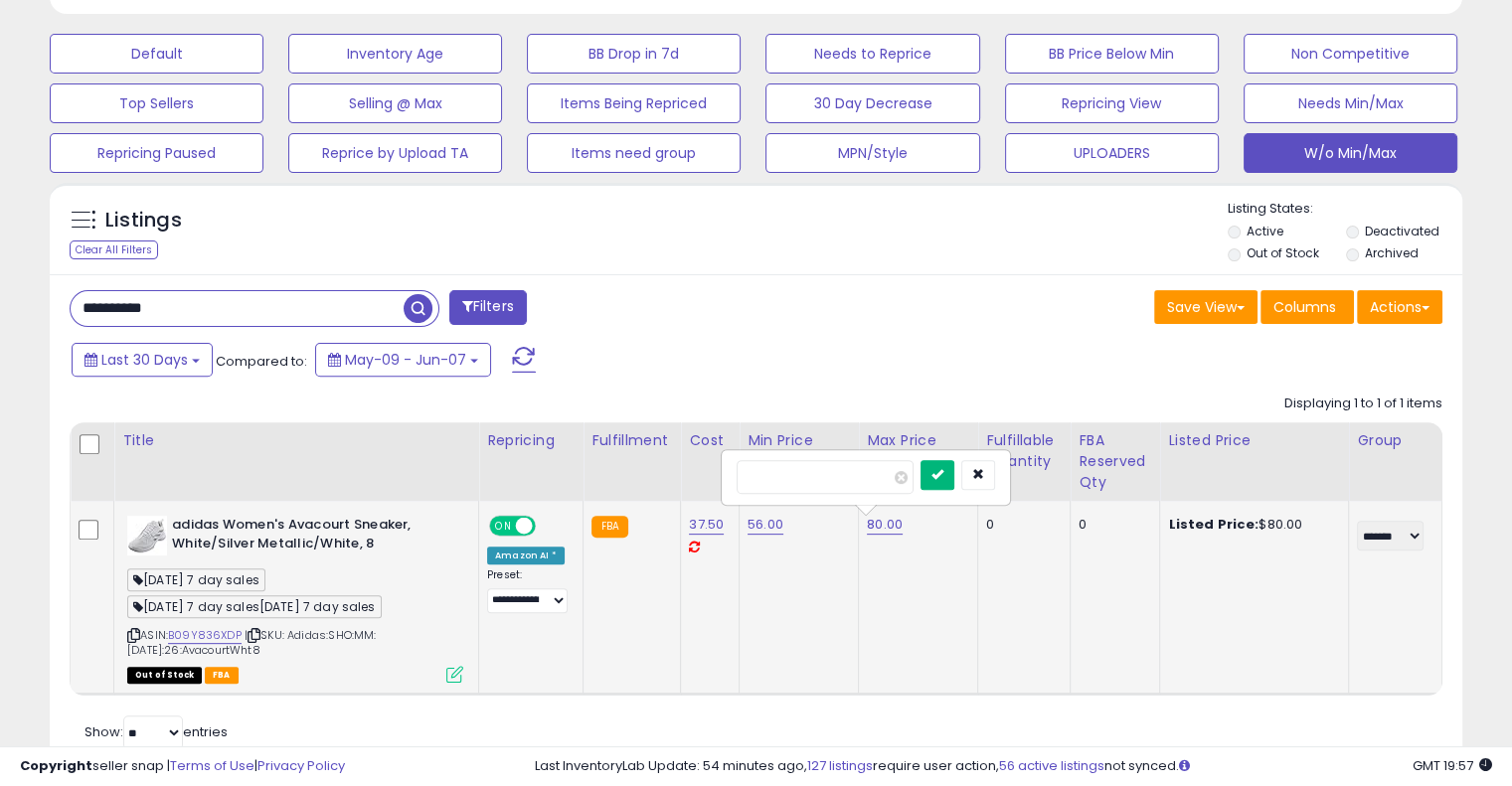 type on "**" 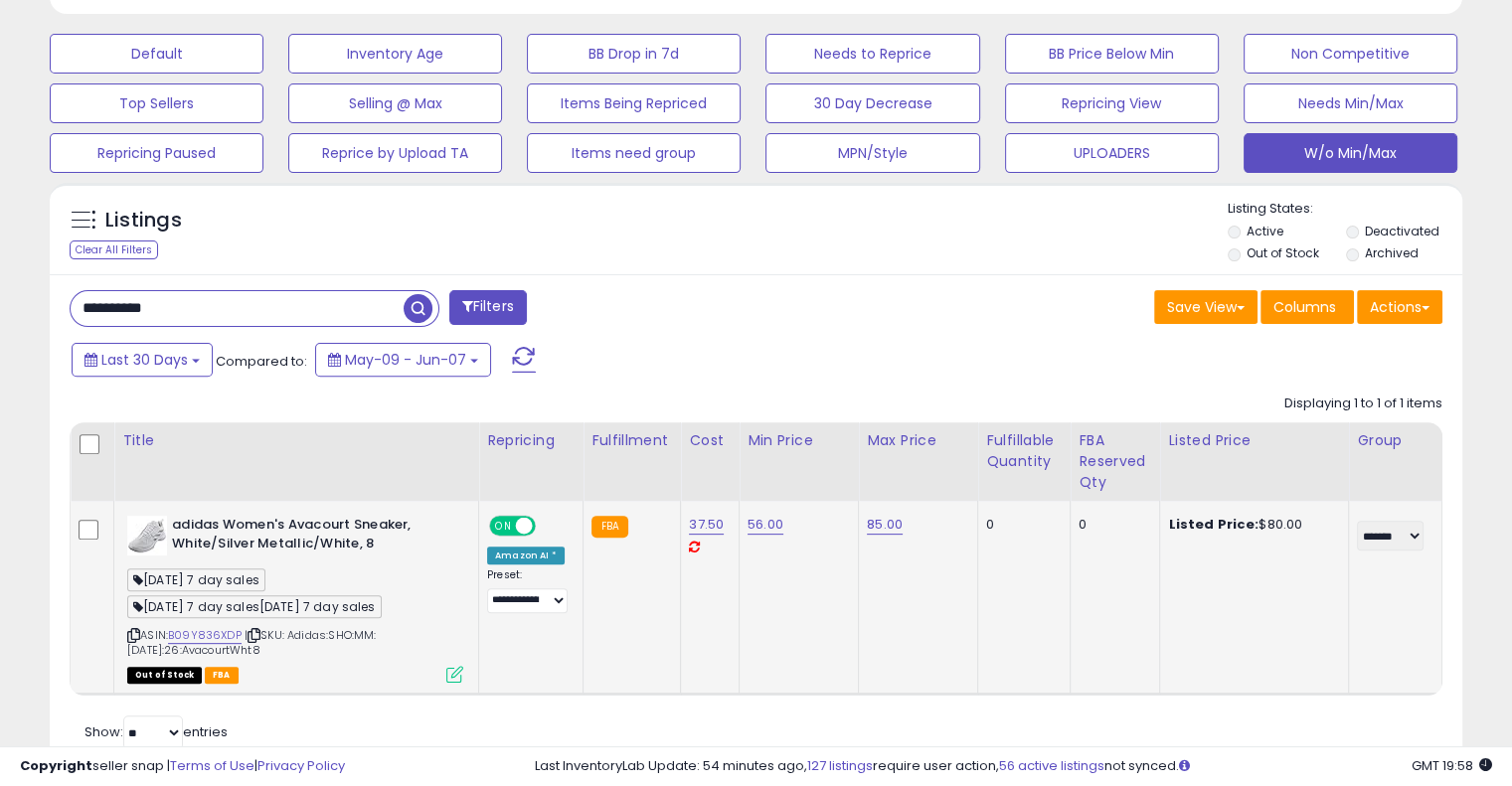 click on "**********" at bounding box center (237, 308) 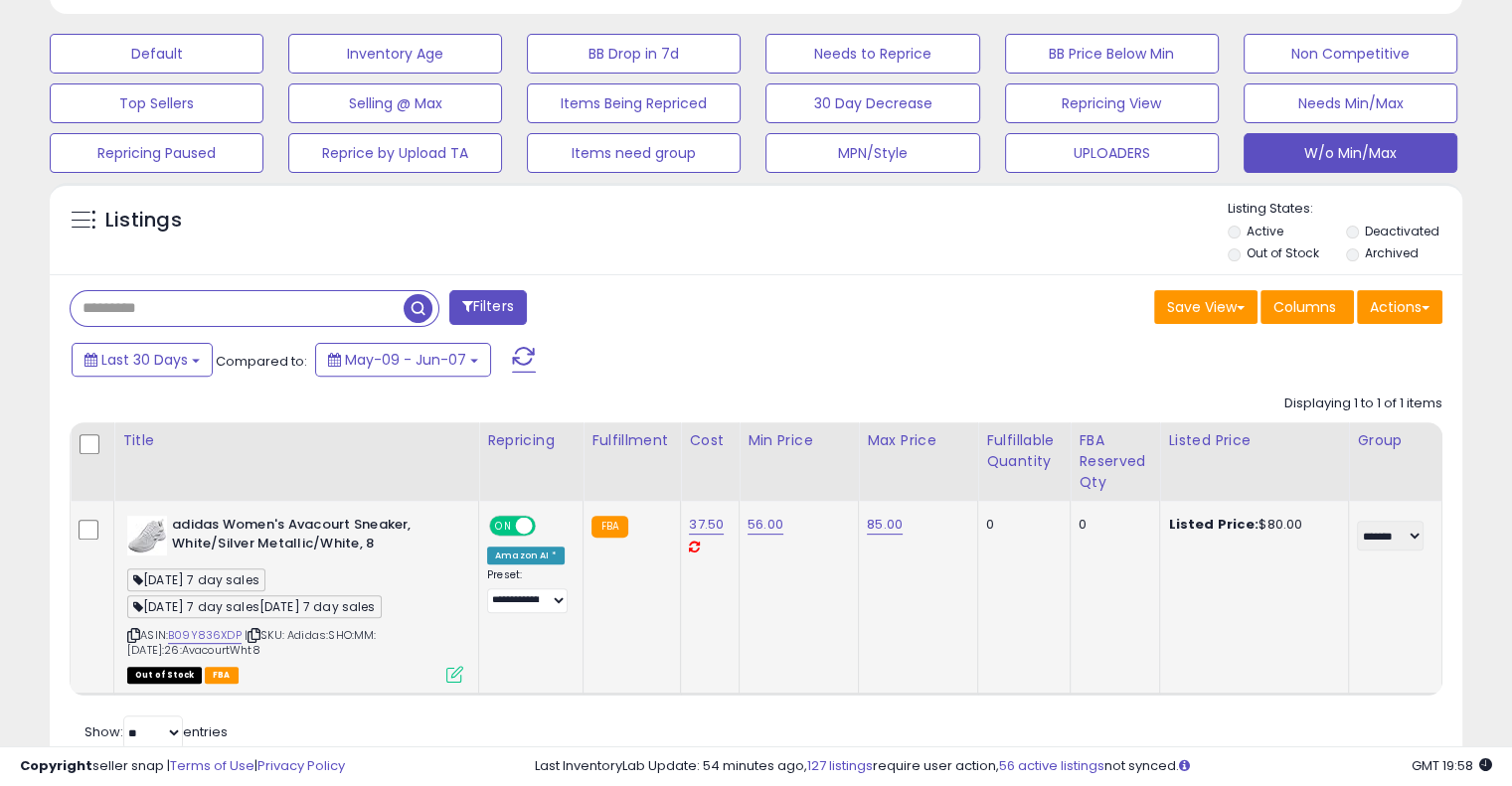 paste on "**********" 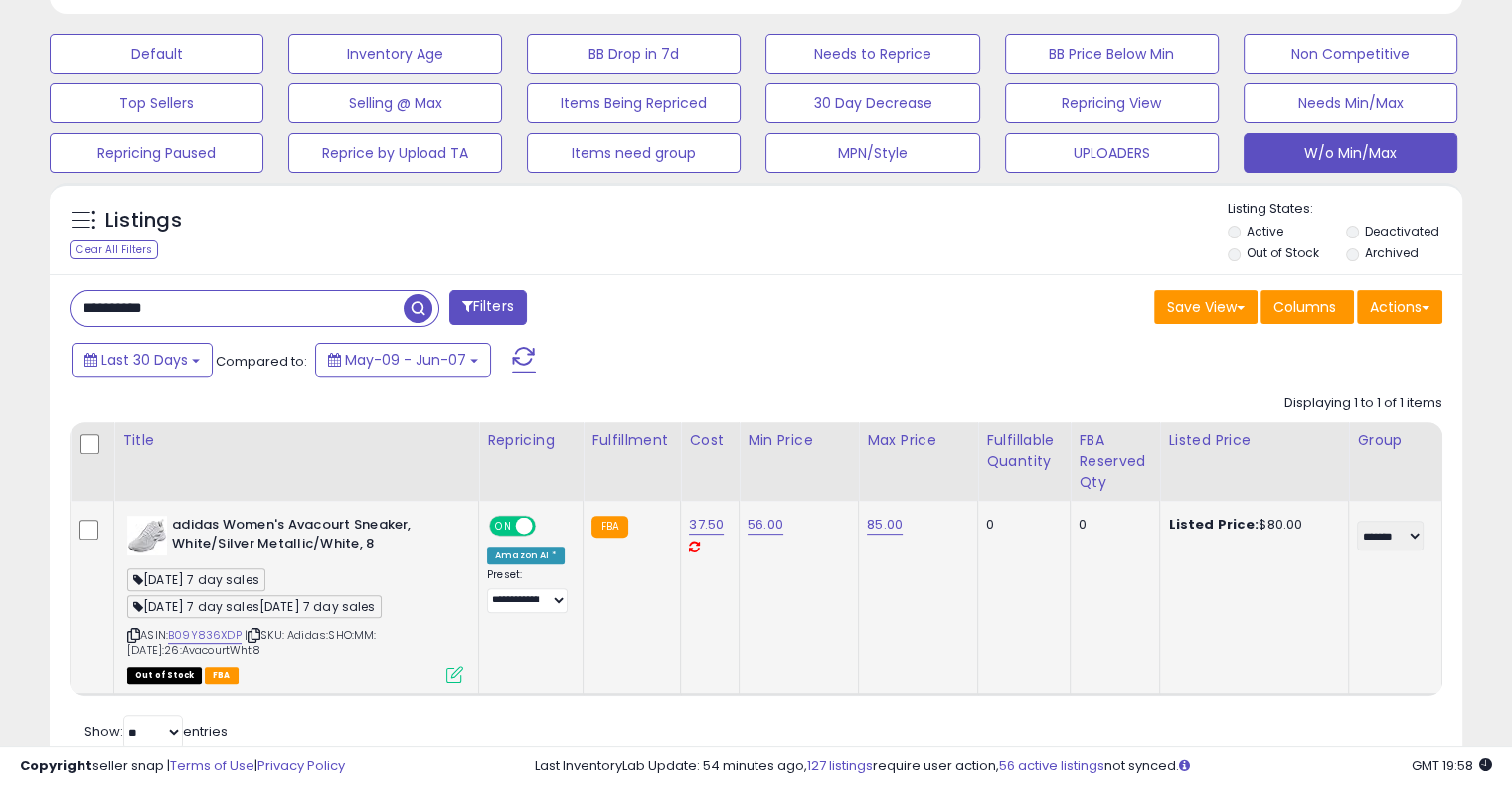 type on "**********" 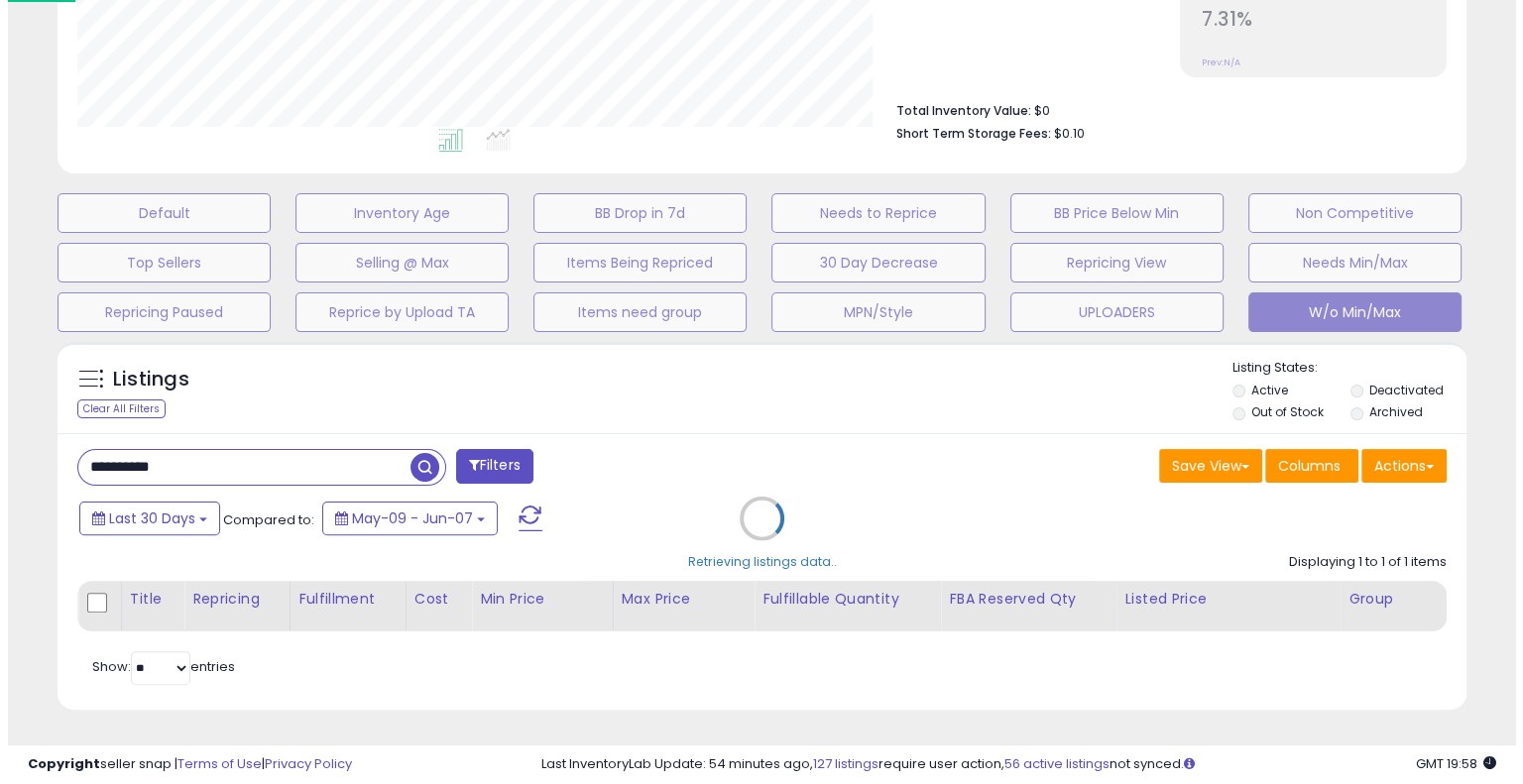 scroll, scrollTop: 429, scrollLeft: 0, axis: vertical 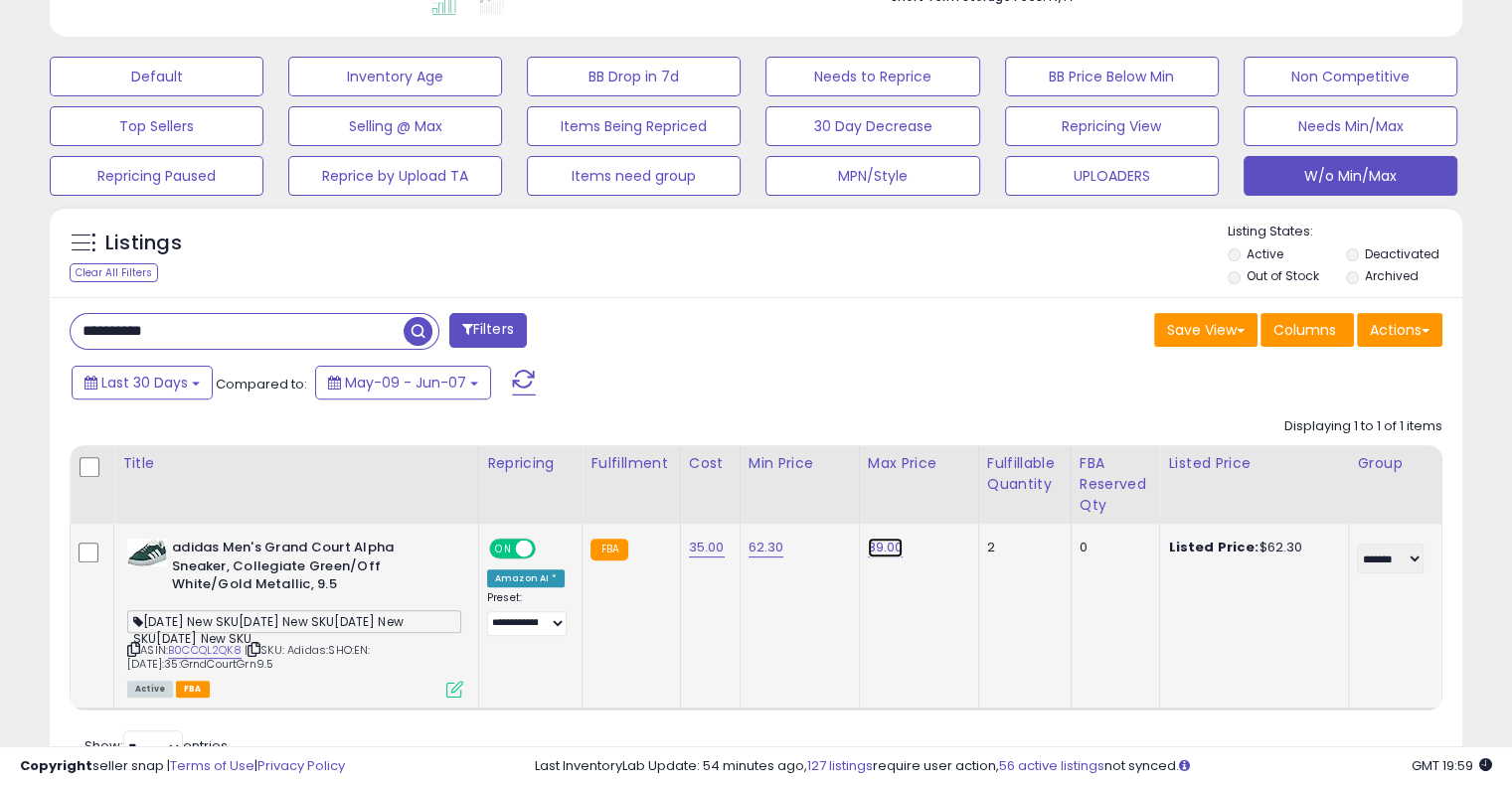 click on "89.00" at bounding box center [886, 548] 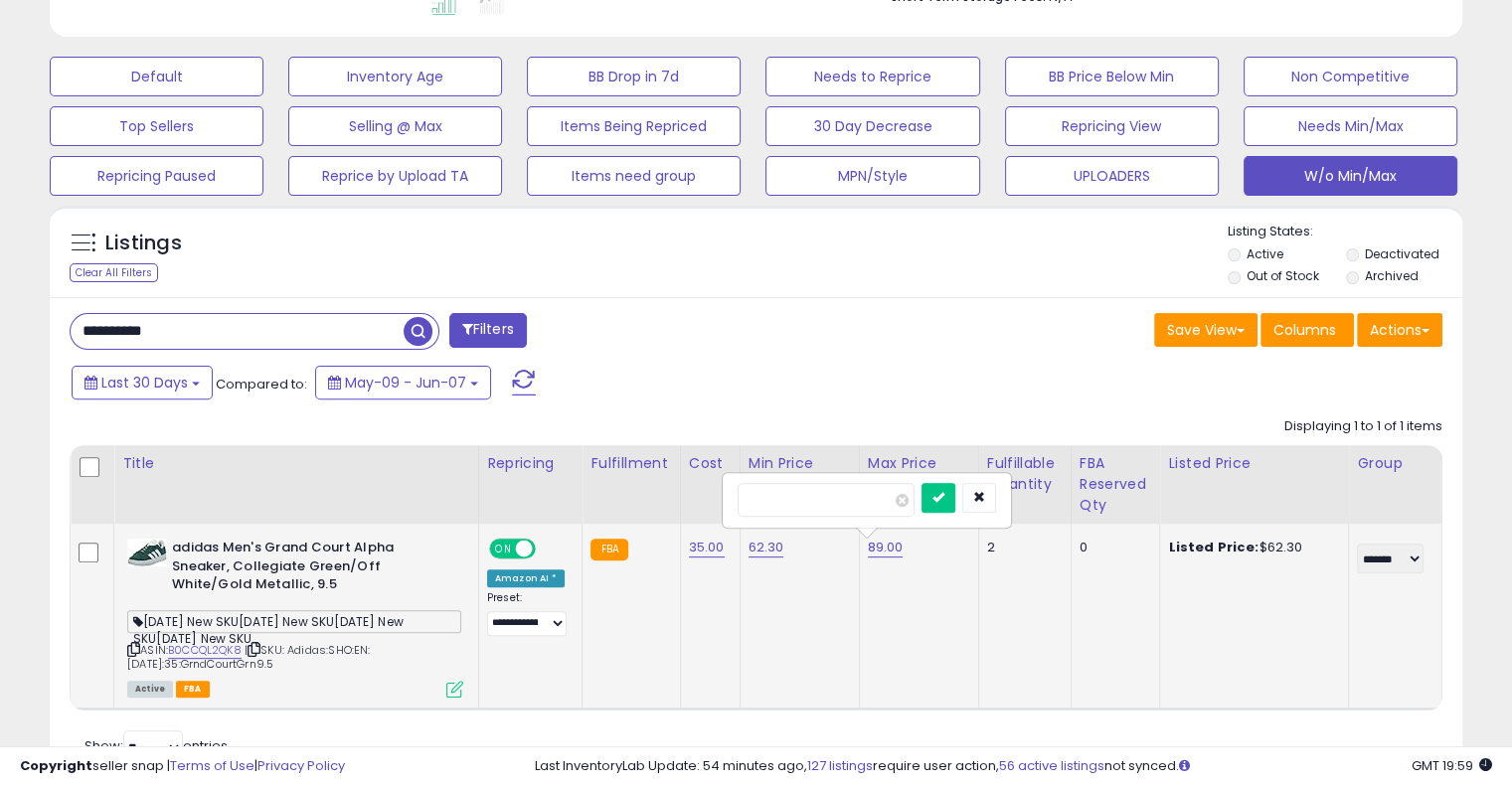 click on "*****" at bounding box center (826, 500) 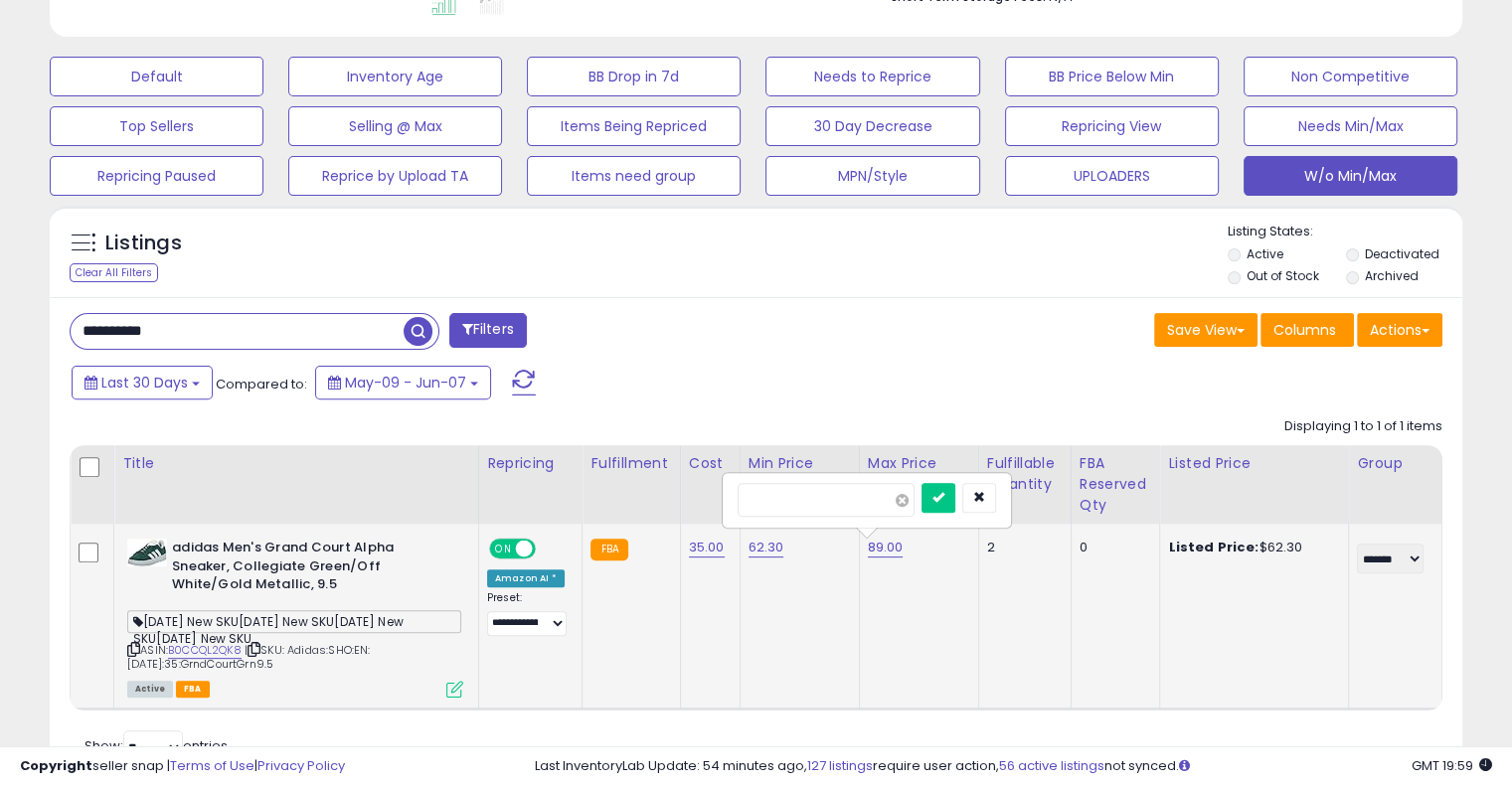 click at bounding box center [902, 500] 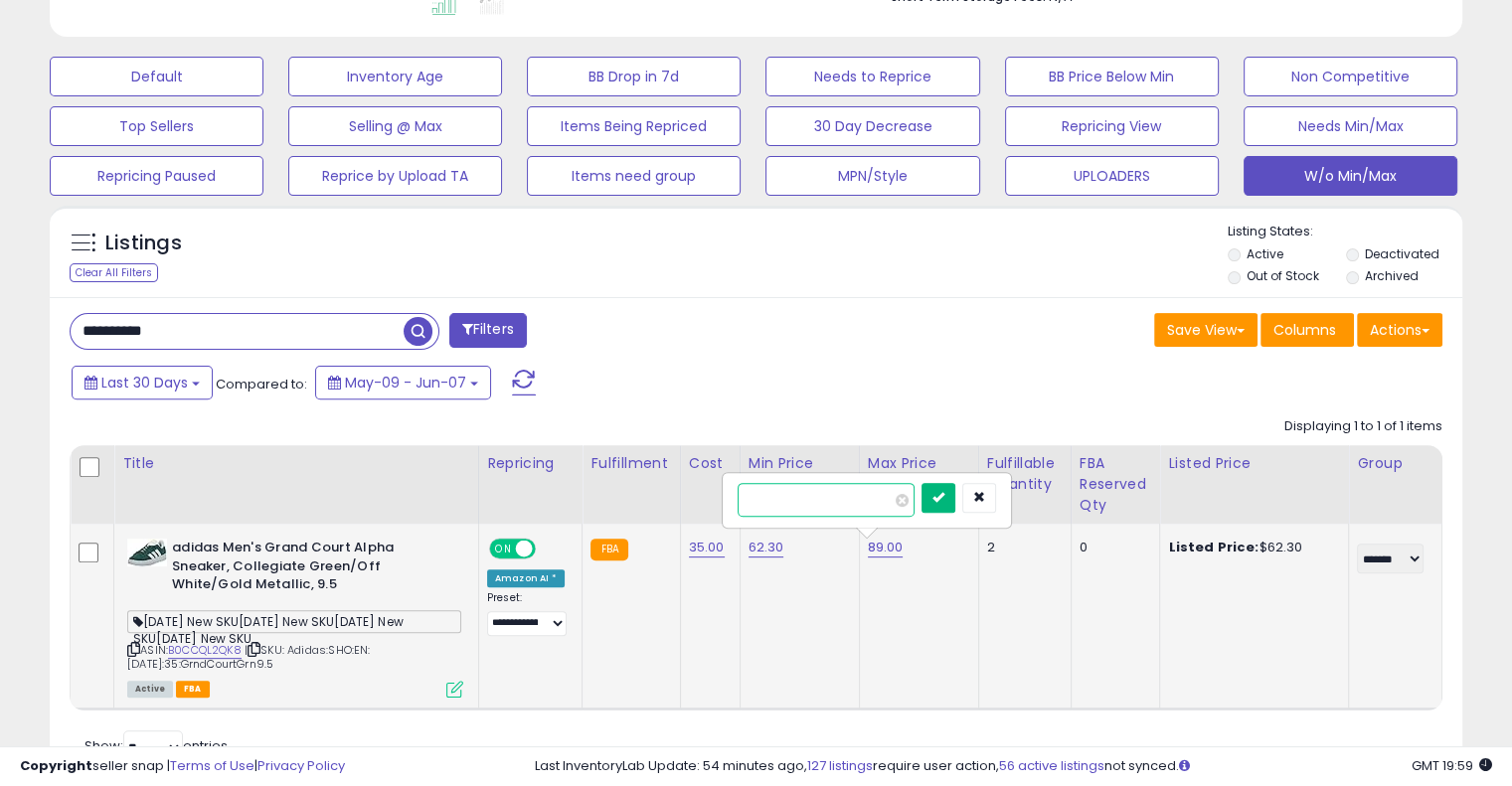 type on "**" 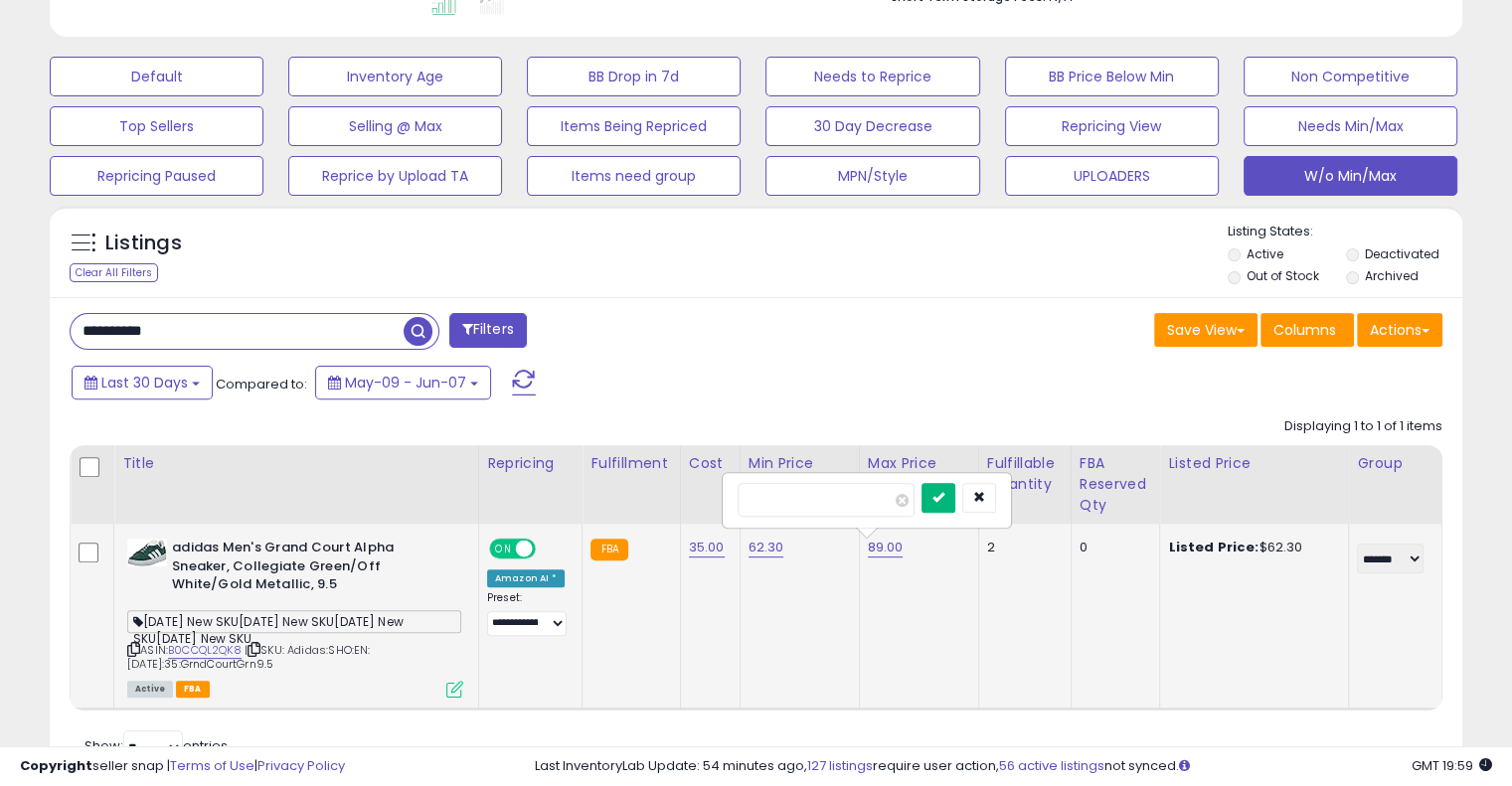 click at bounding box center (938, 497) 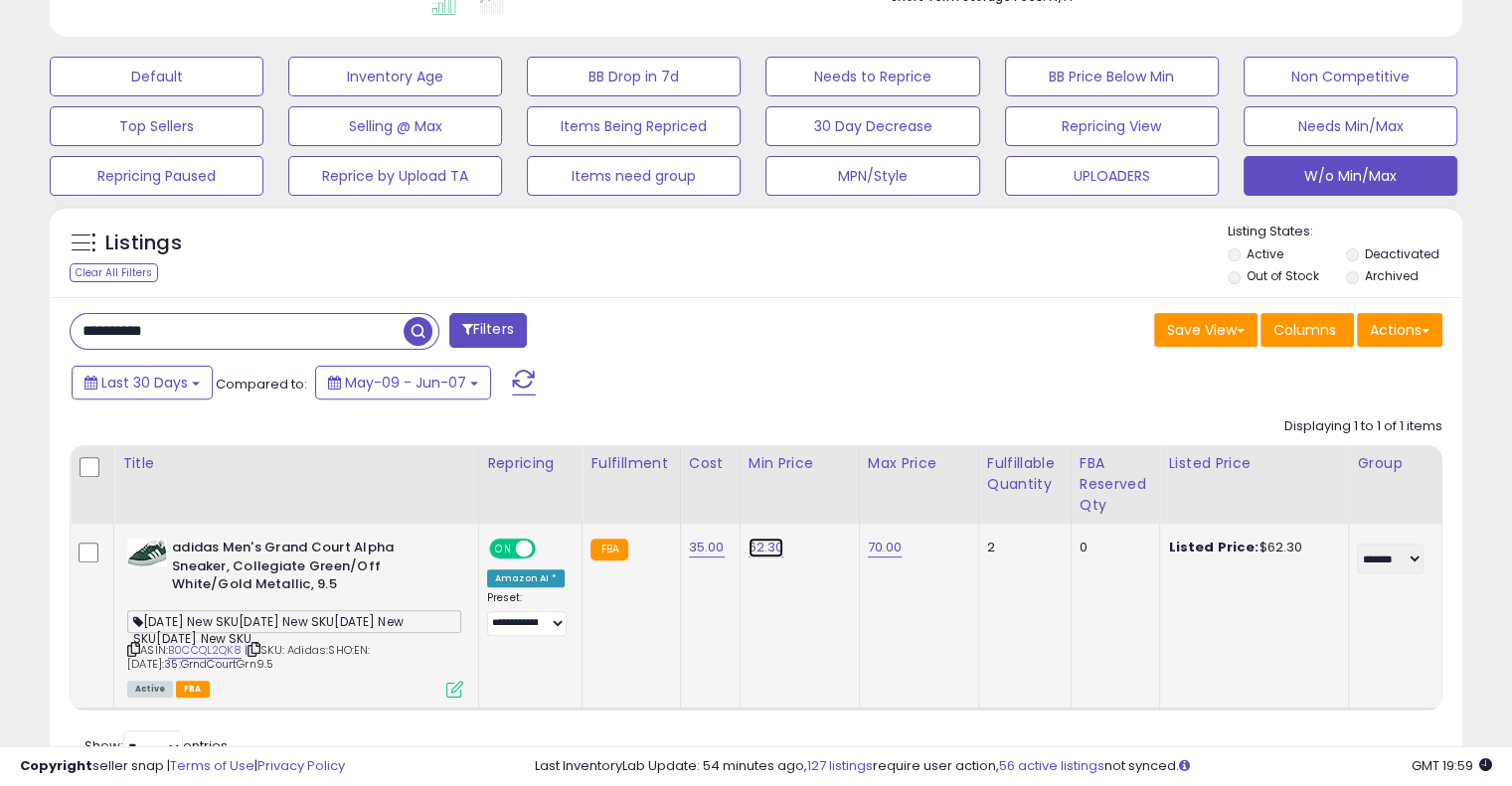 click on "62.30" at bounding box center [766, 548] 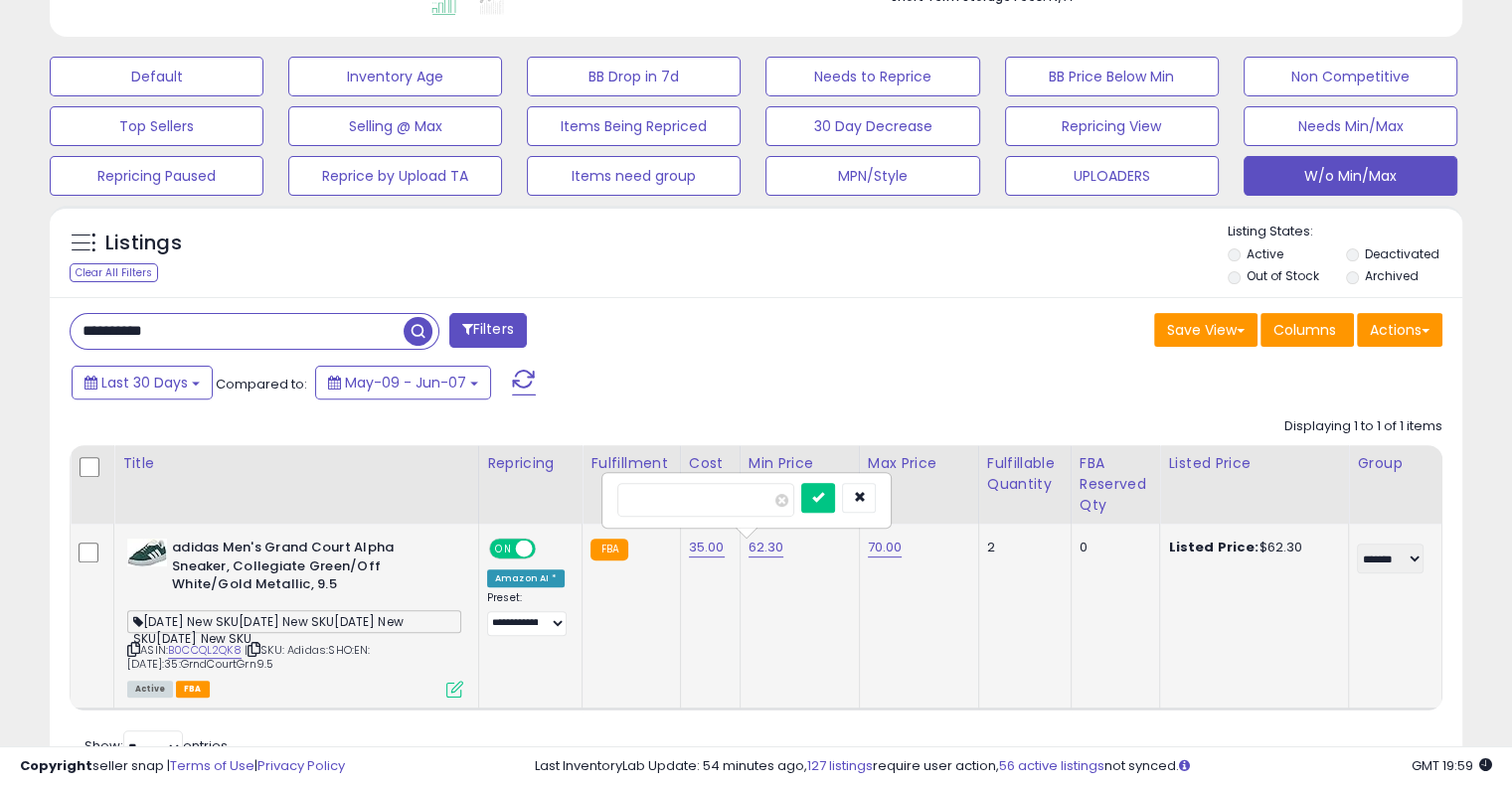 click on "*****" at bounding box center (706, 500) 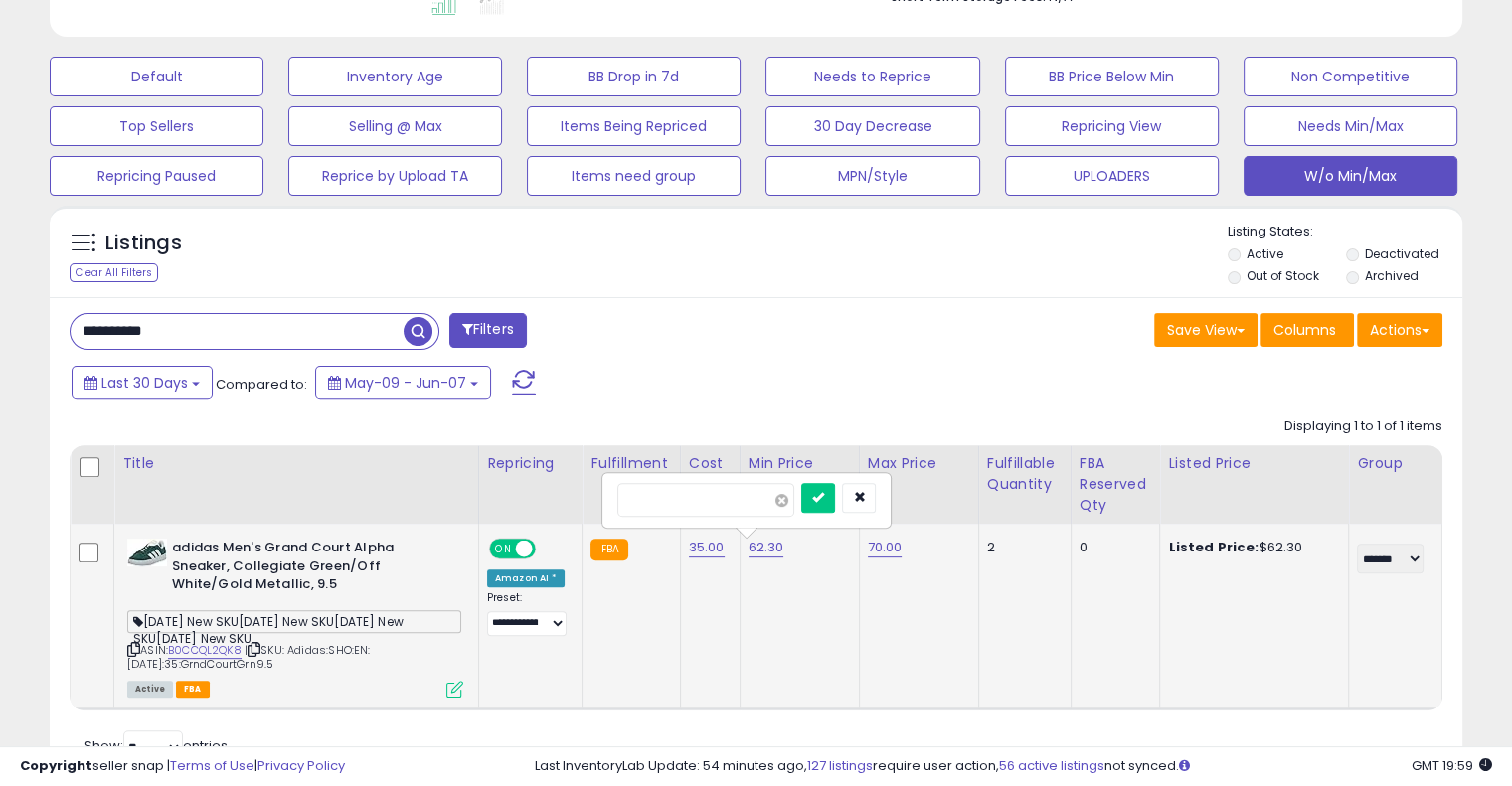 click at bounding box center [781, 500] 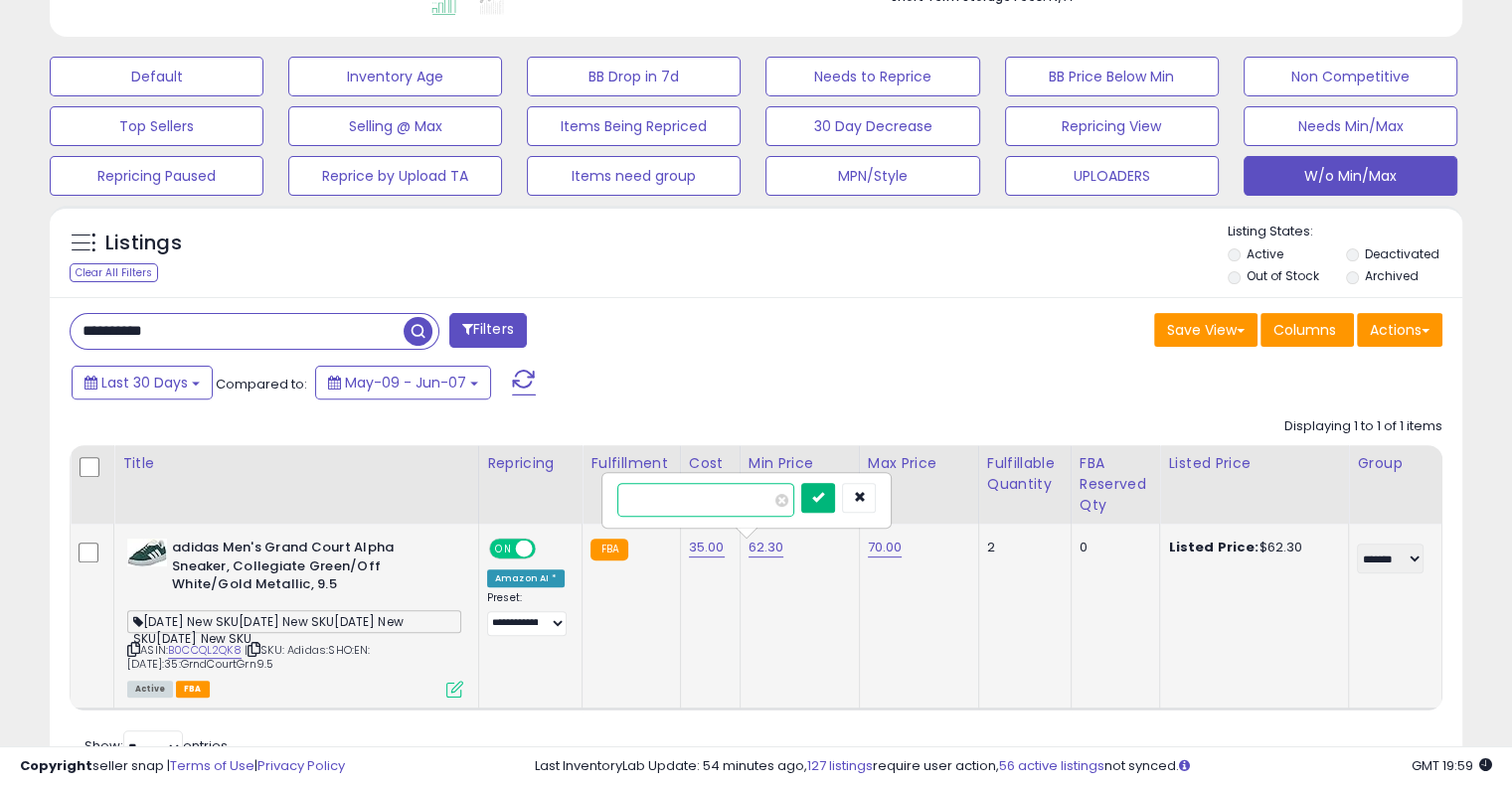 type on "**" 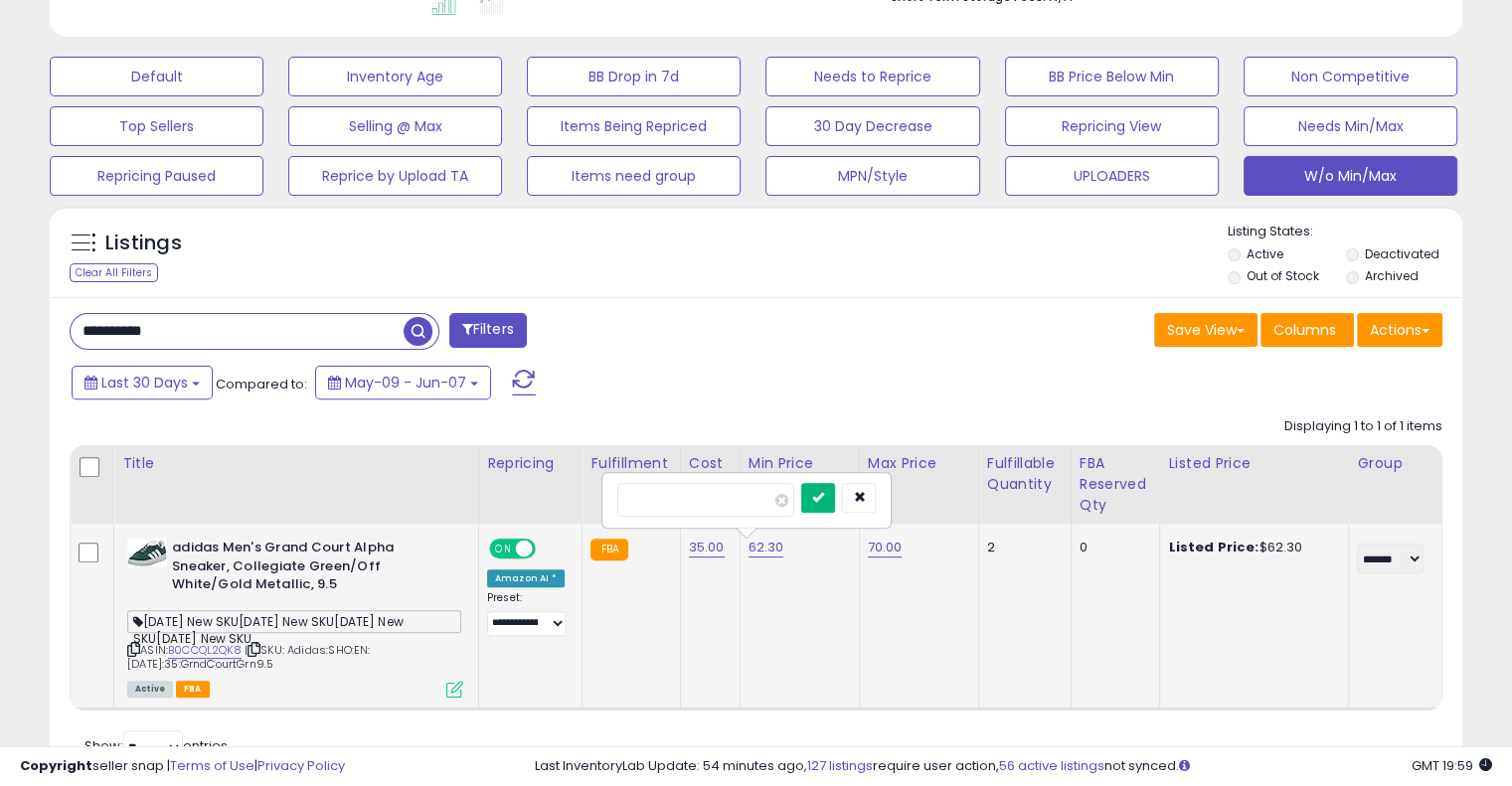 click at bounding box center [818, 497] 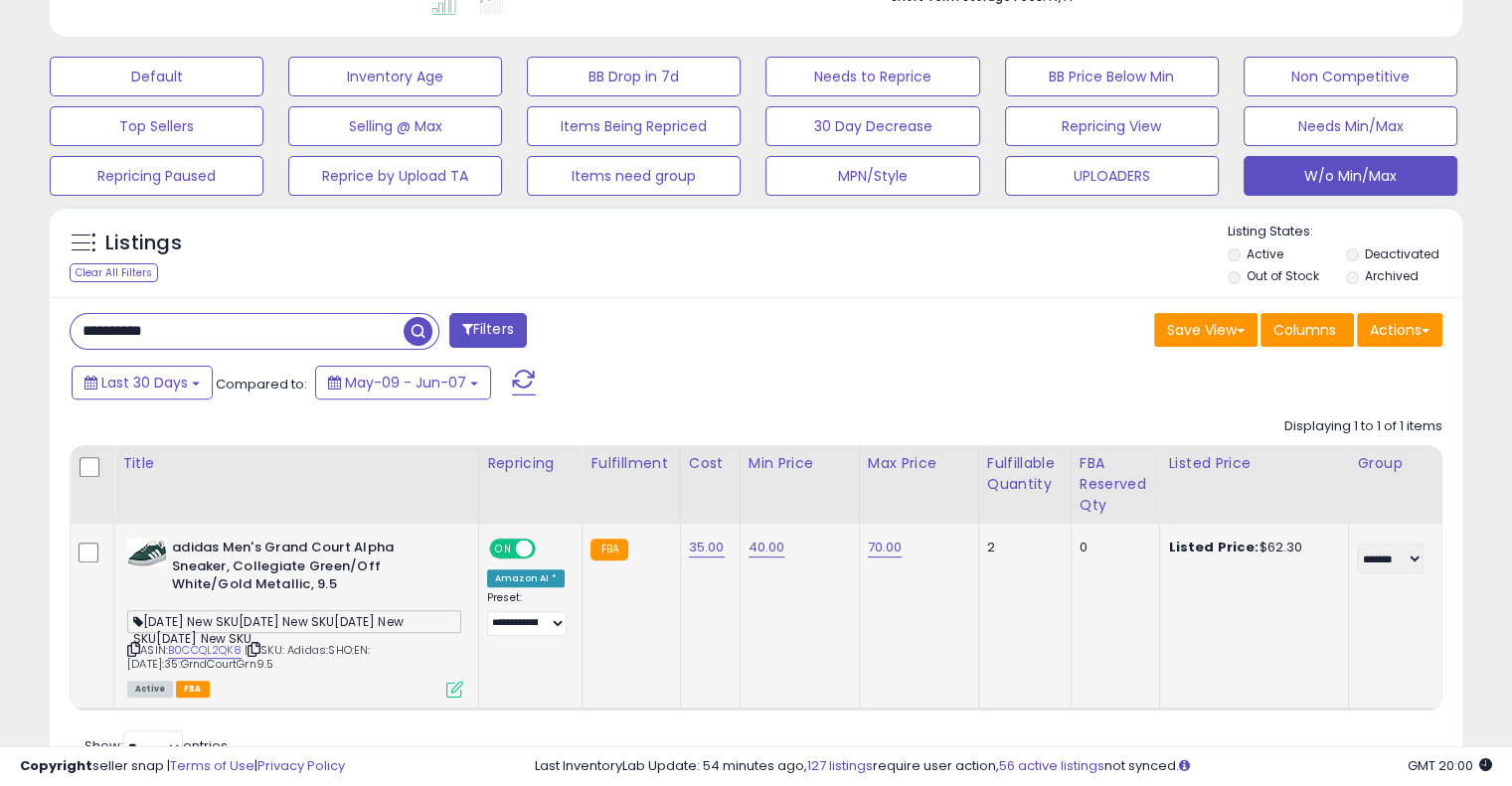 click on "**********" at bounding box center [237, 331] 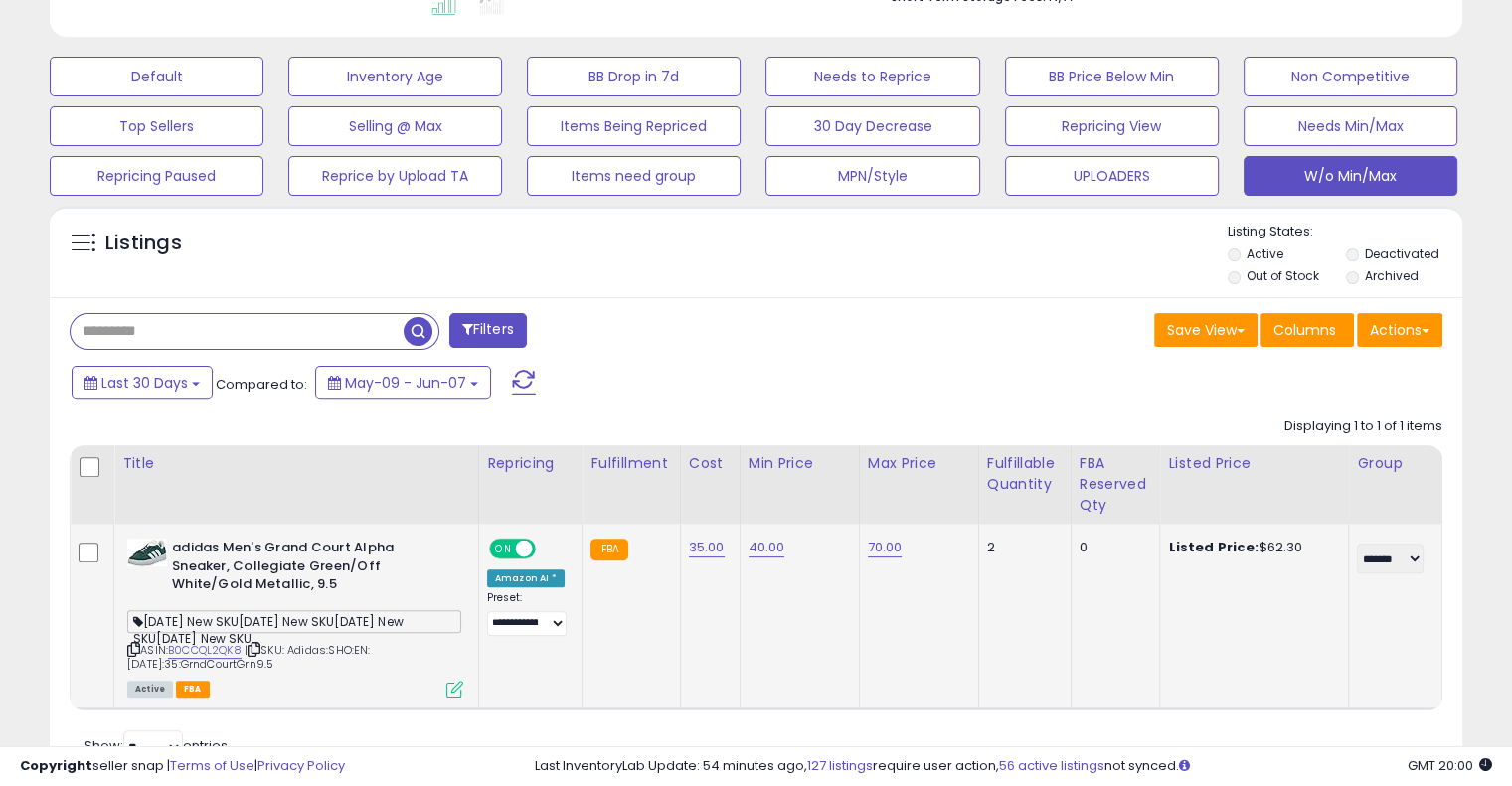 paste on "**********" 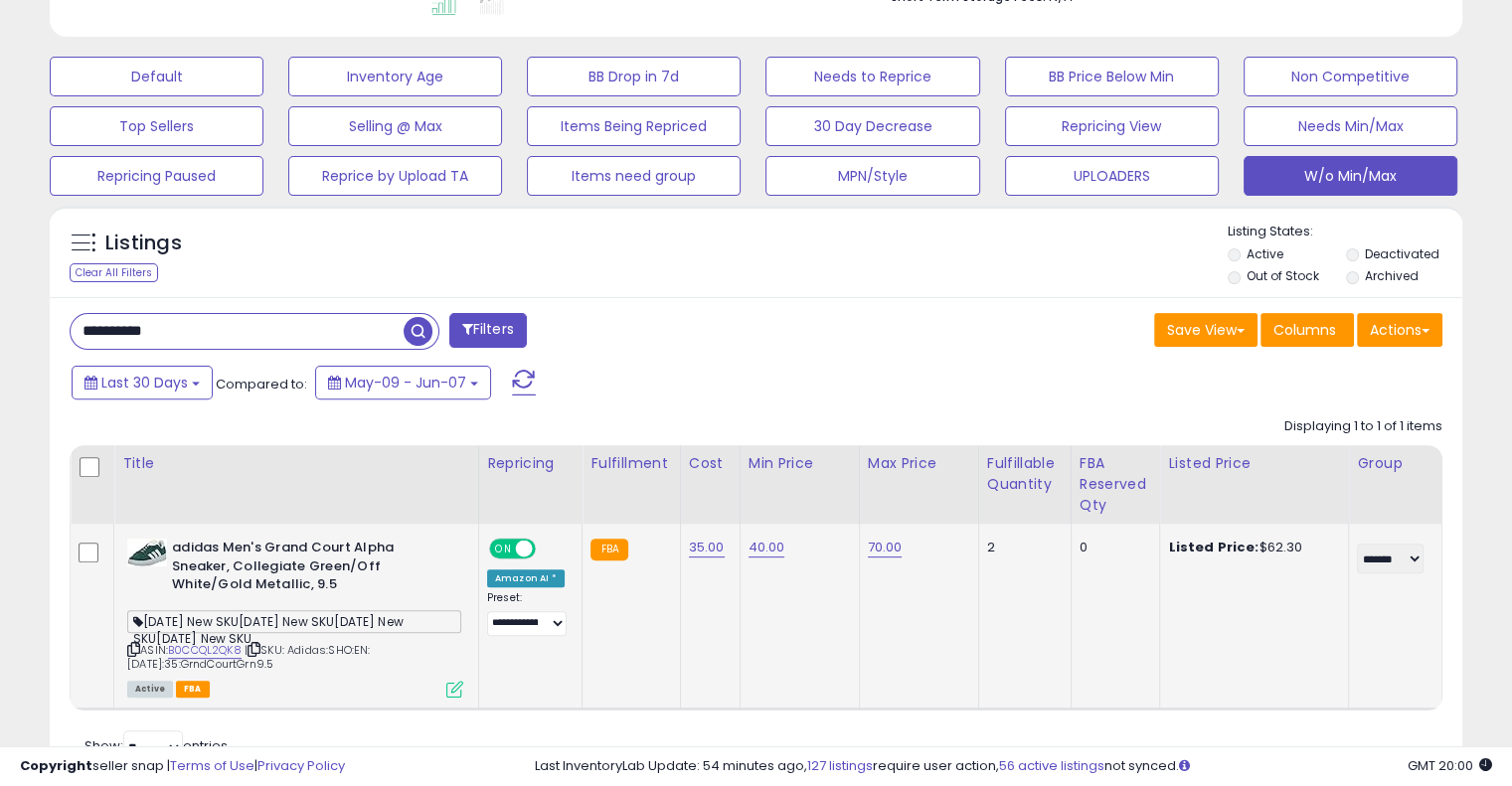 type on "**********" 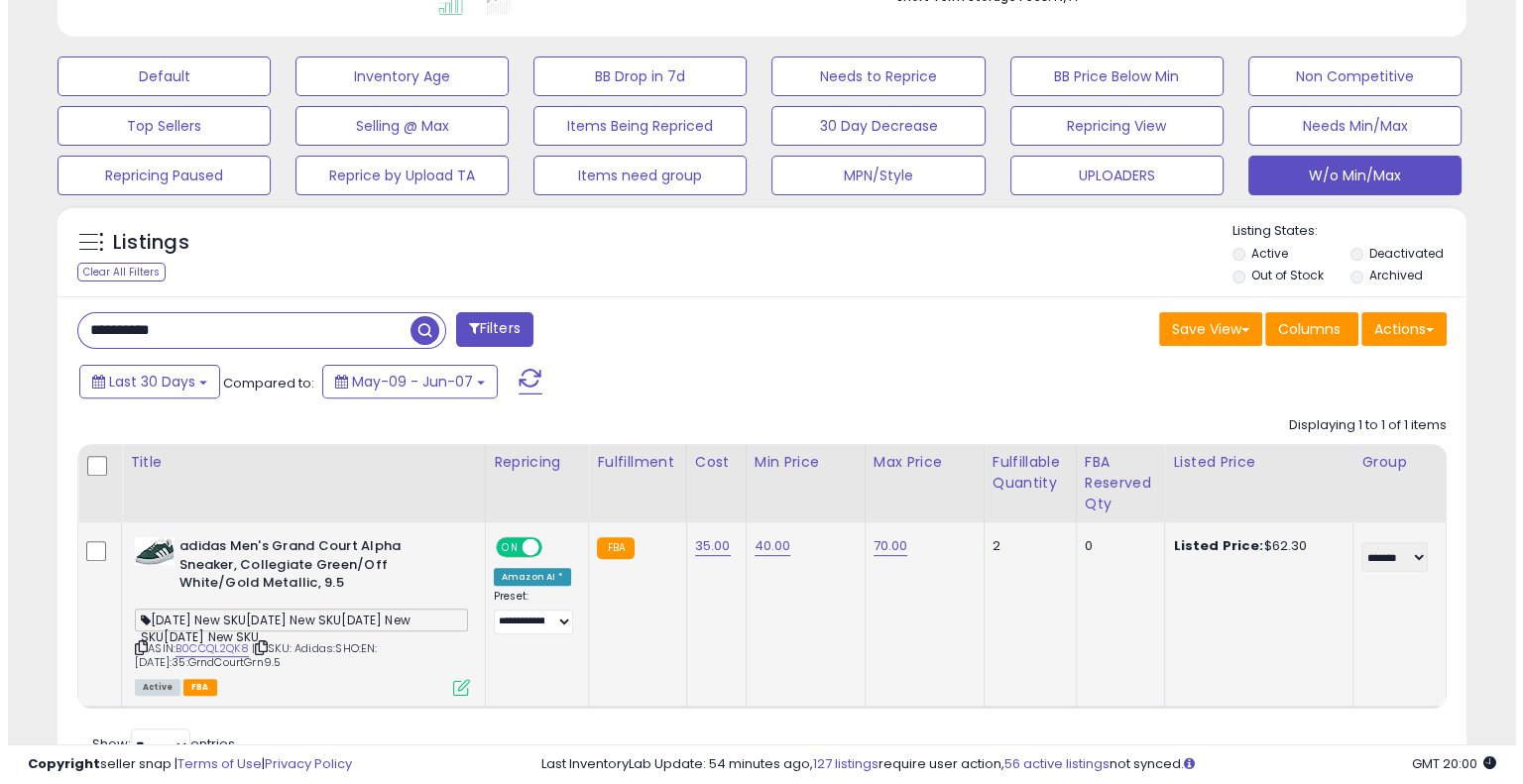 scroll, scrollTop: 429, scrollLeft: 0, axis: vertical 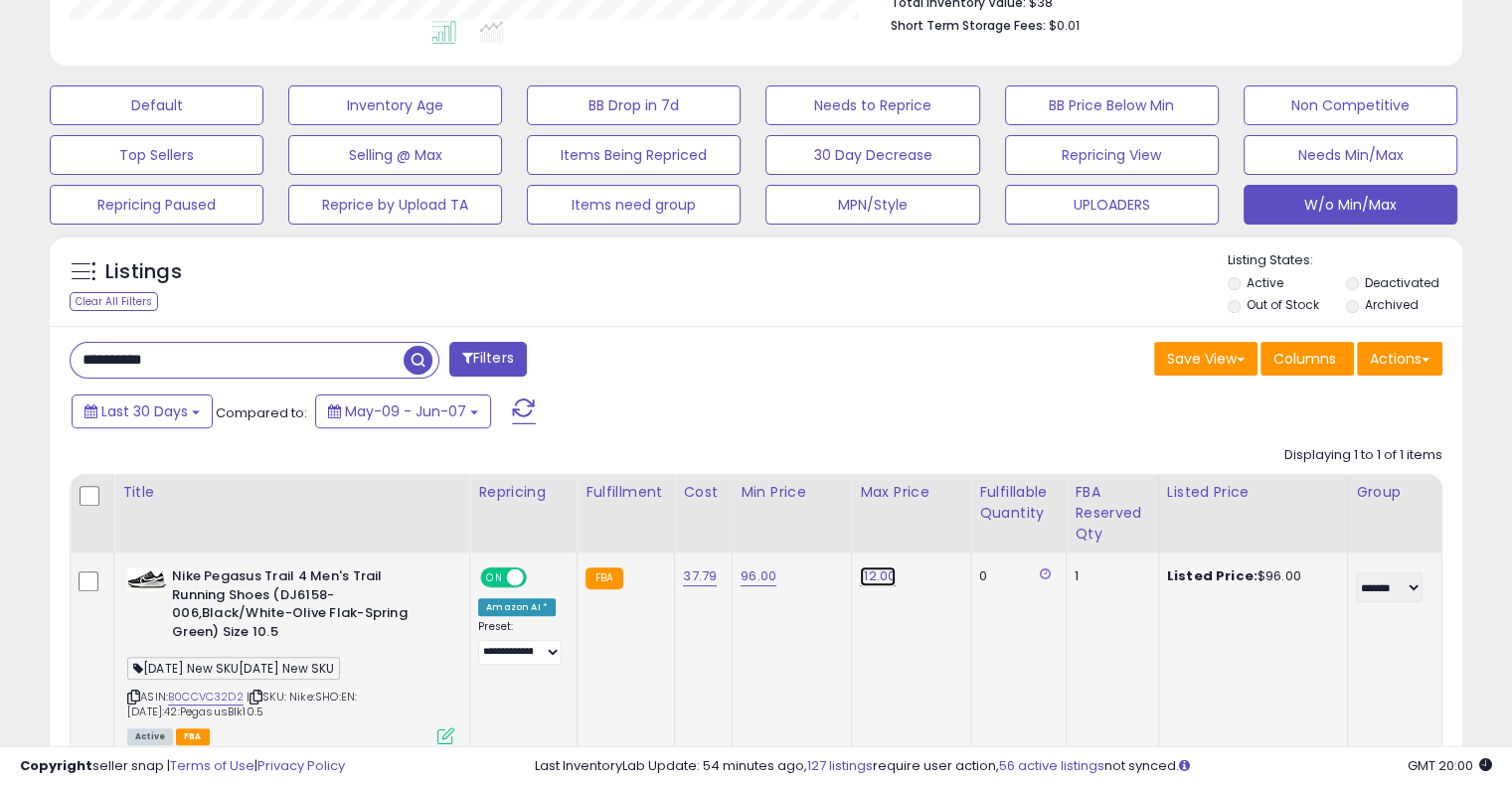 click on "112.00" at bounding box center [878, 576] 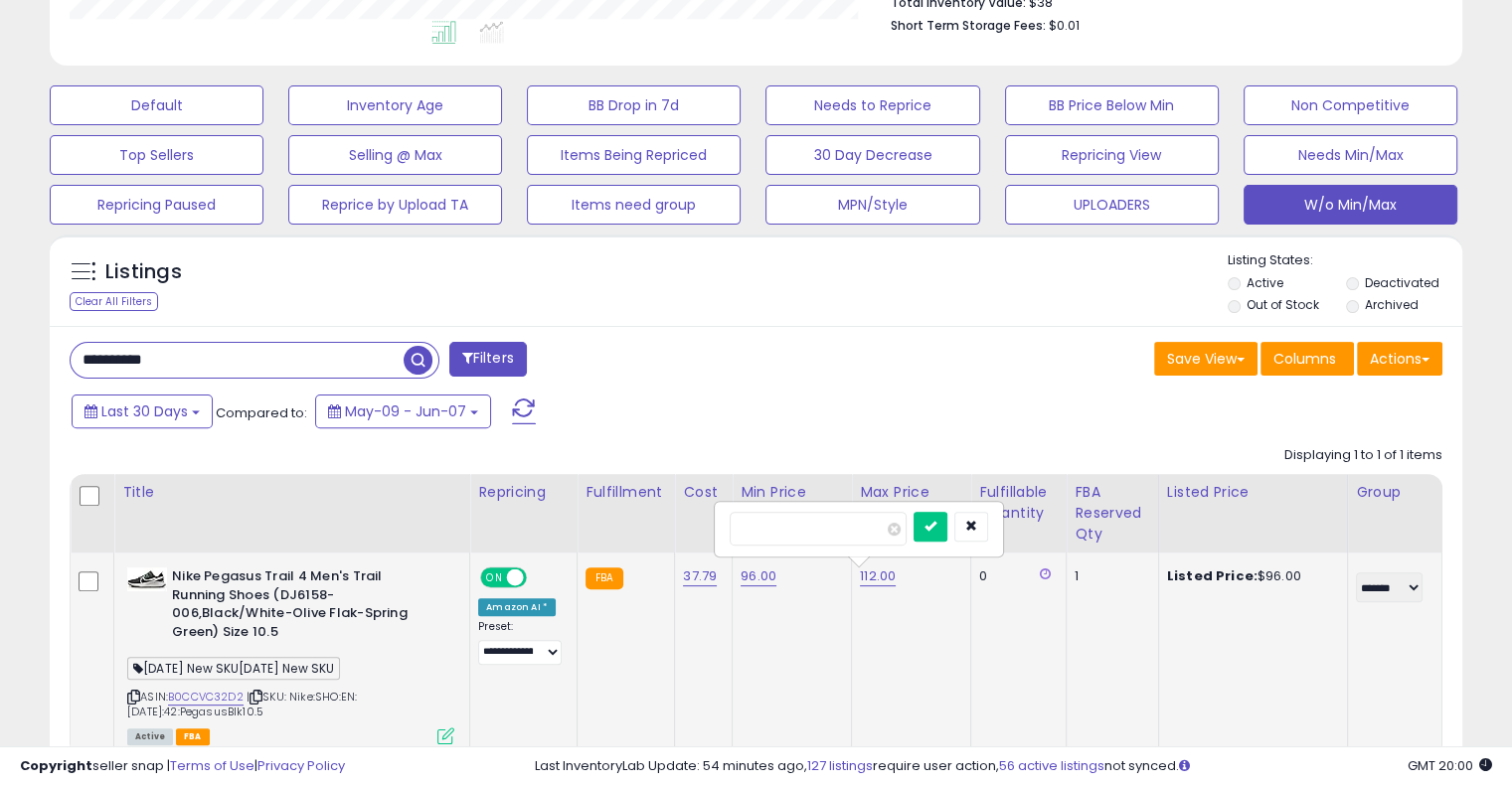 click on "******" at bounding box center [859, 529] 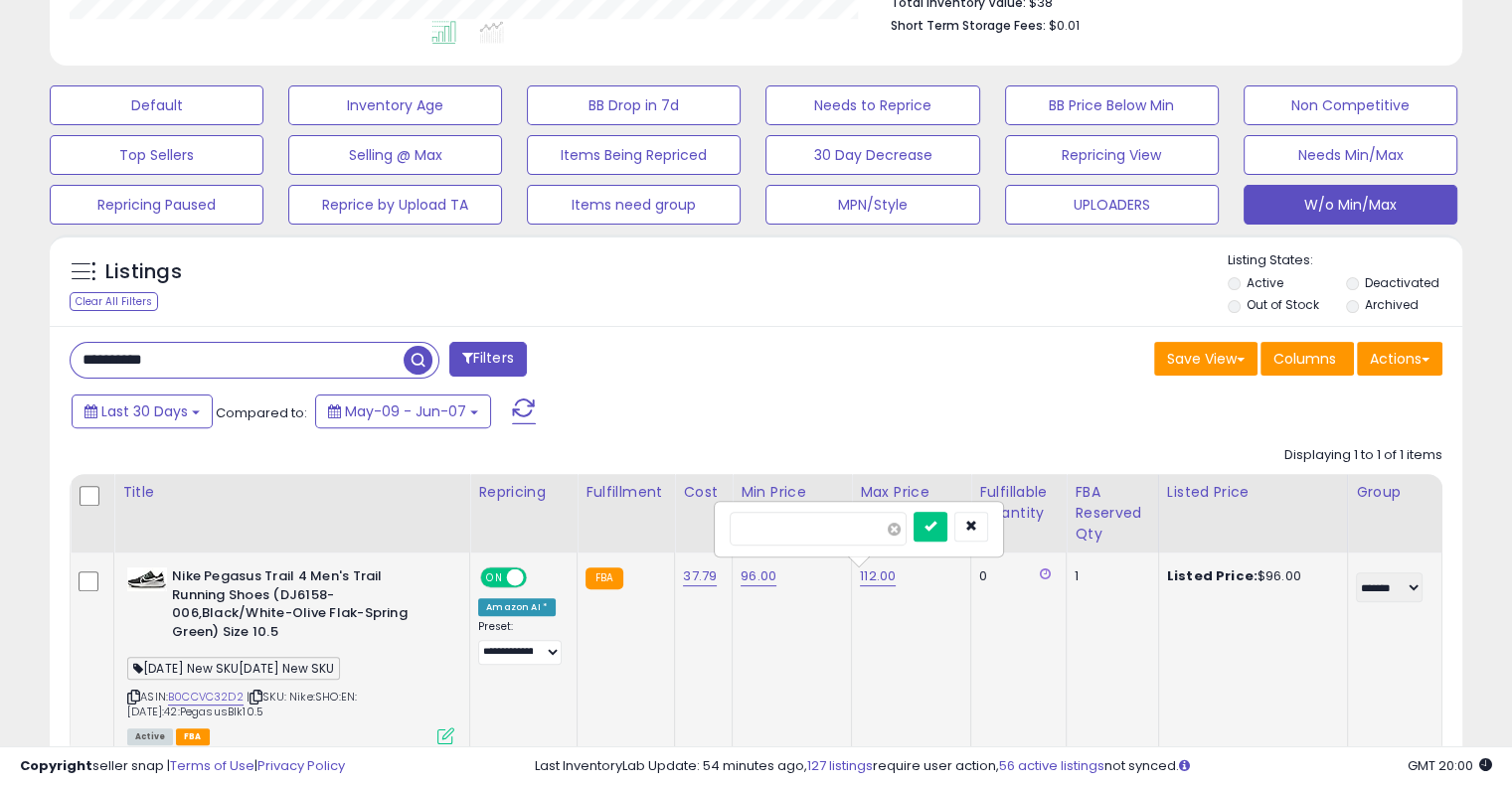 click at bounding box center [894, 529] 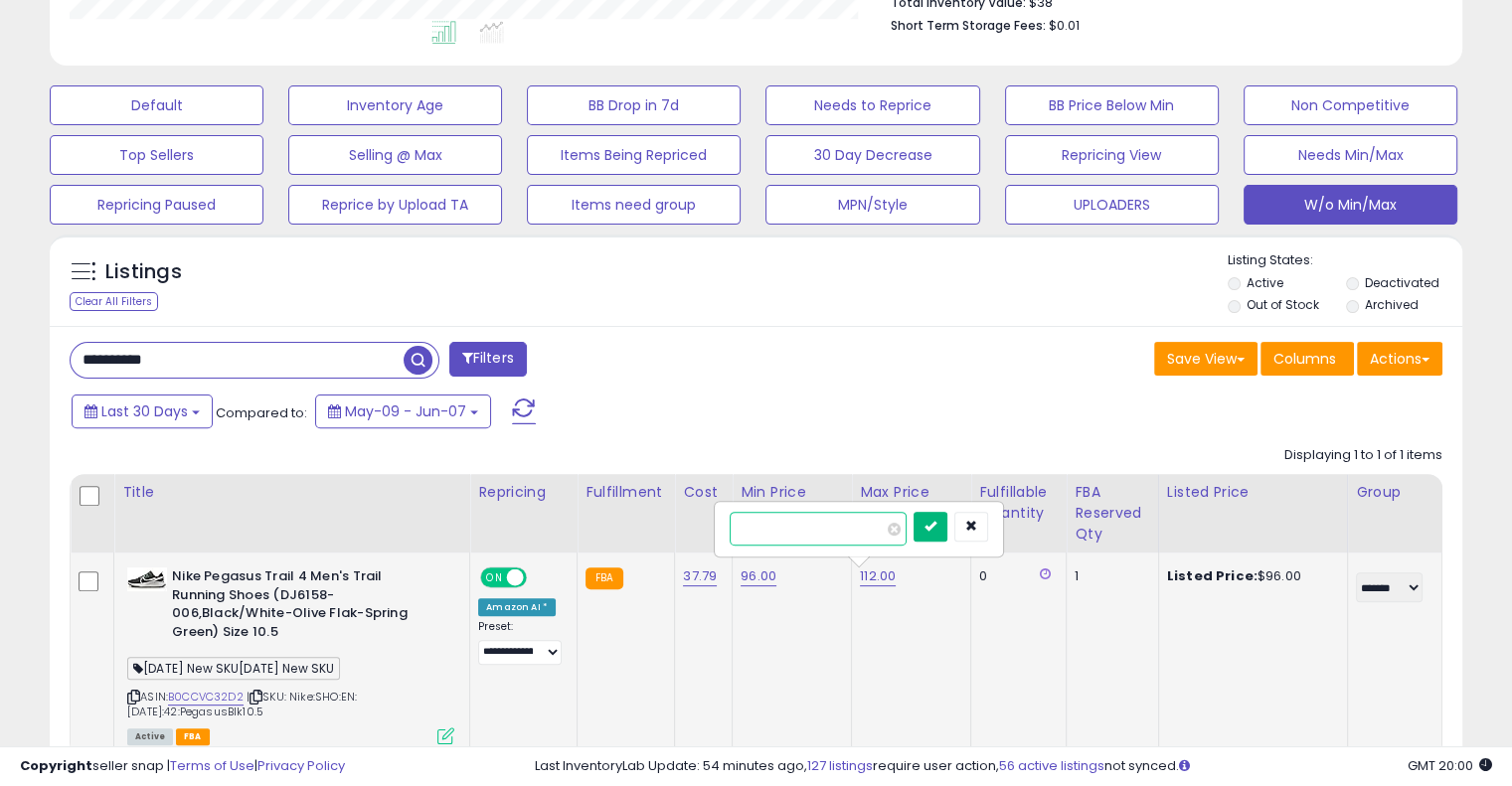 type on "***" 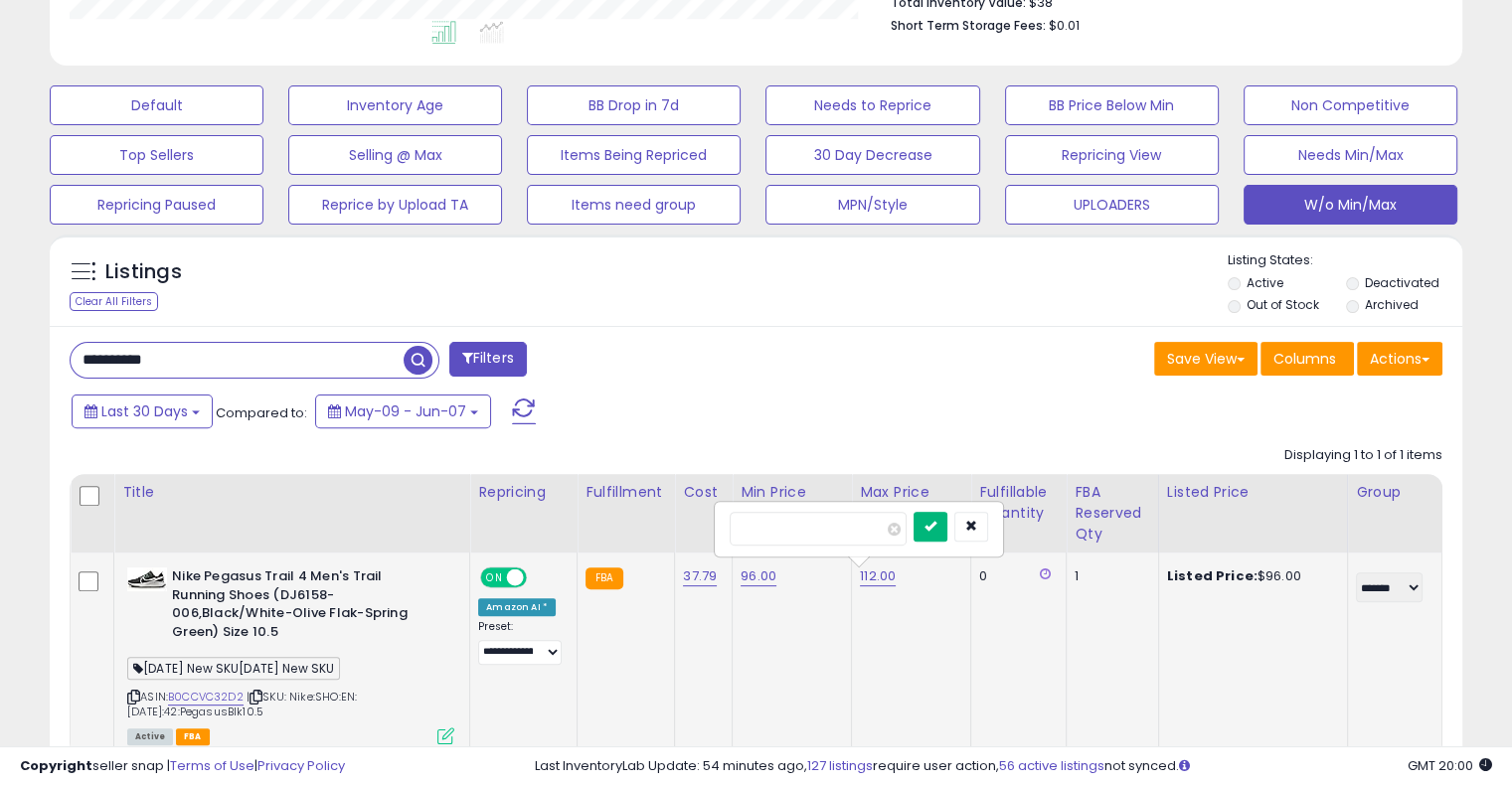 click at bounding box center [930, 527] 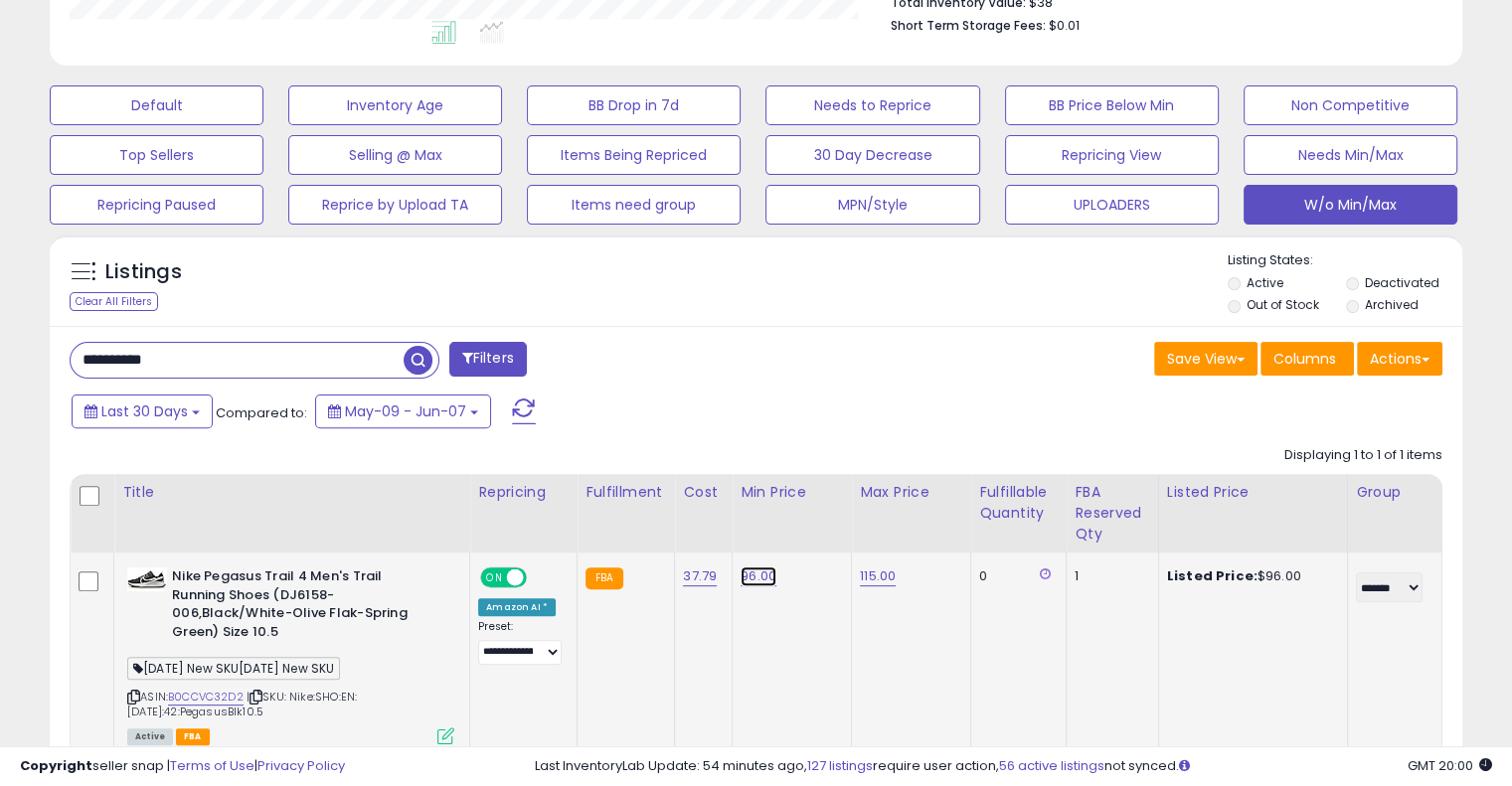 click on "96.00" at bounding box center [758, 576] 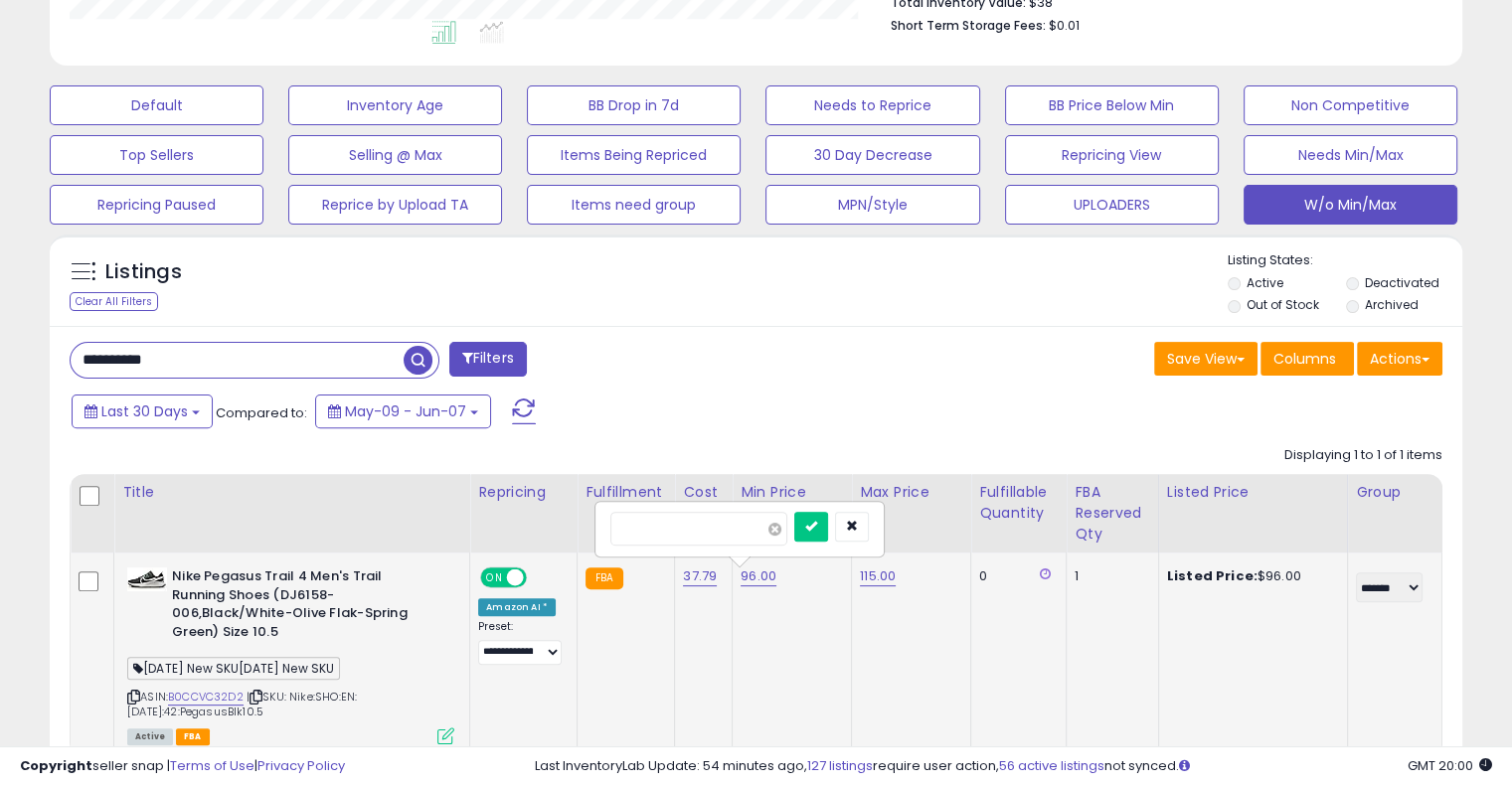 click at bounding box center (774, 529) 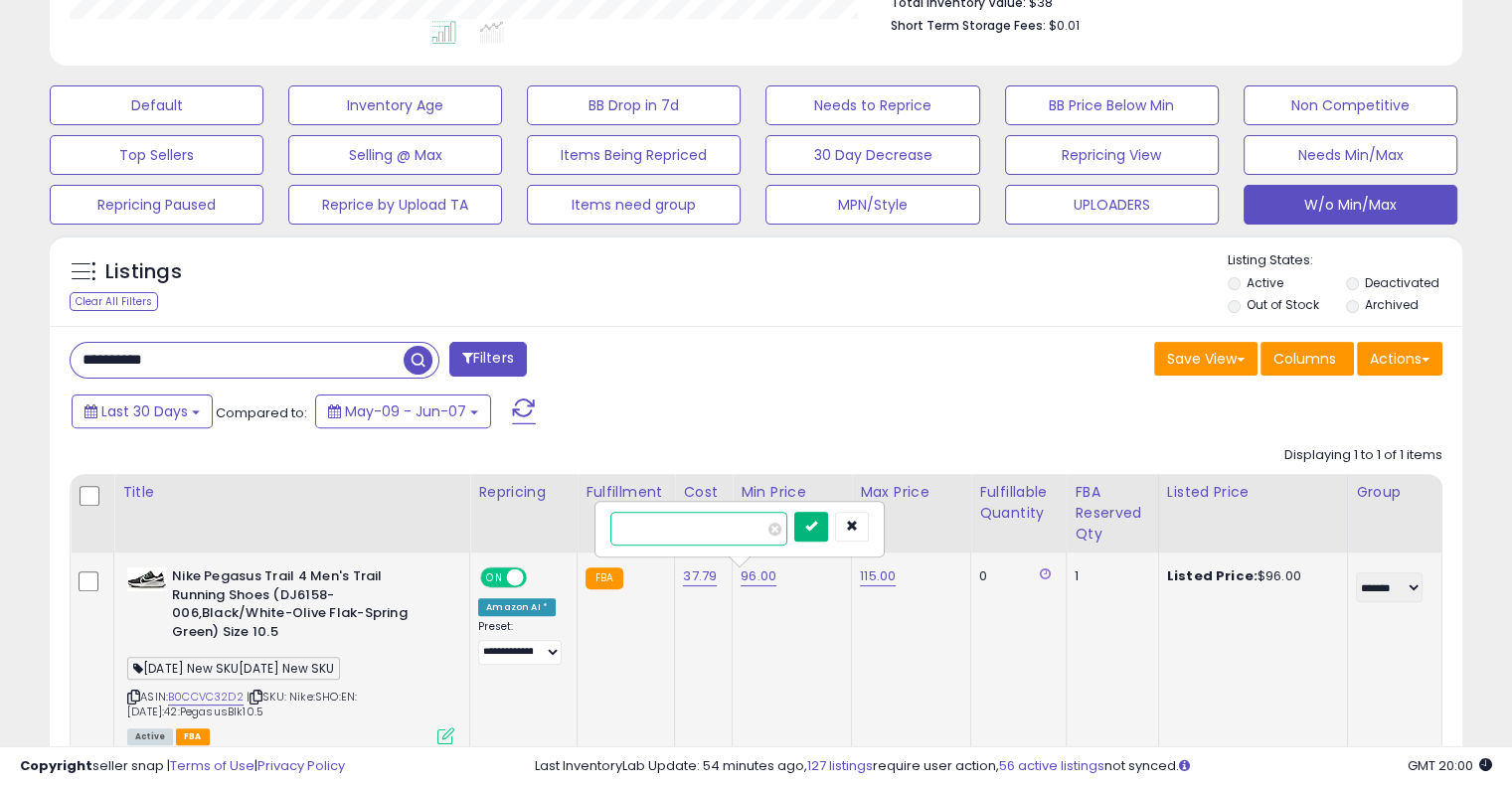 type on "**" 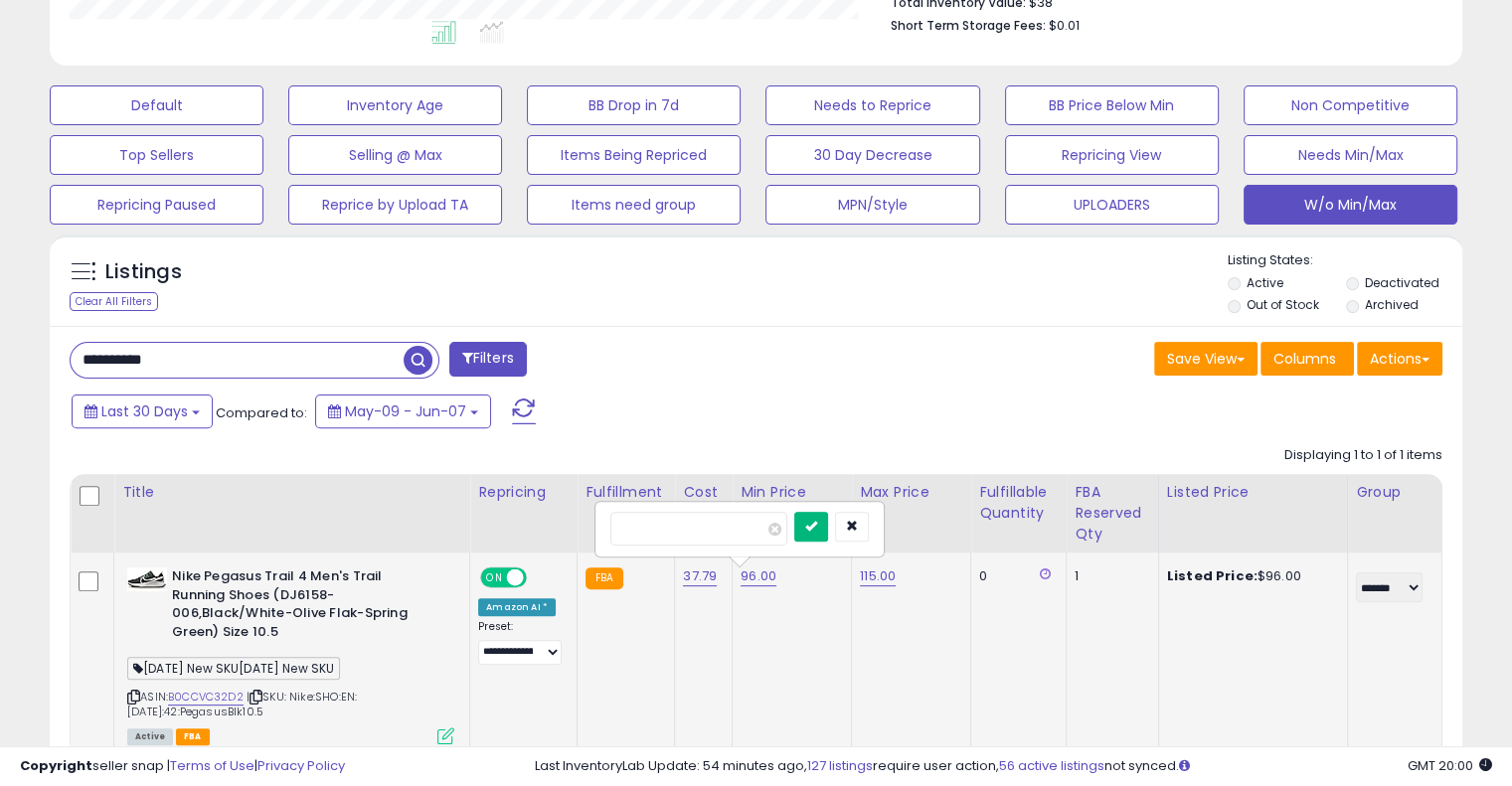 click at bounding box center [811, 526] 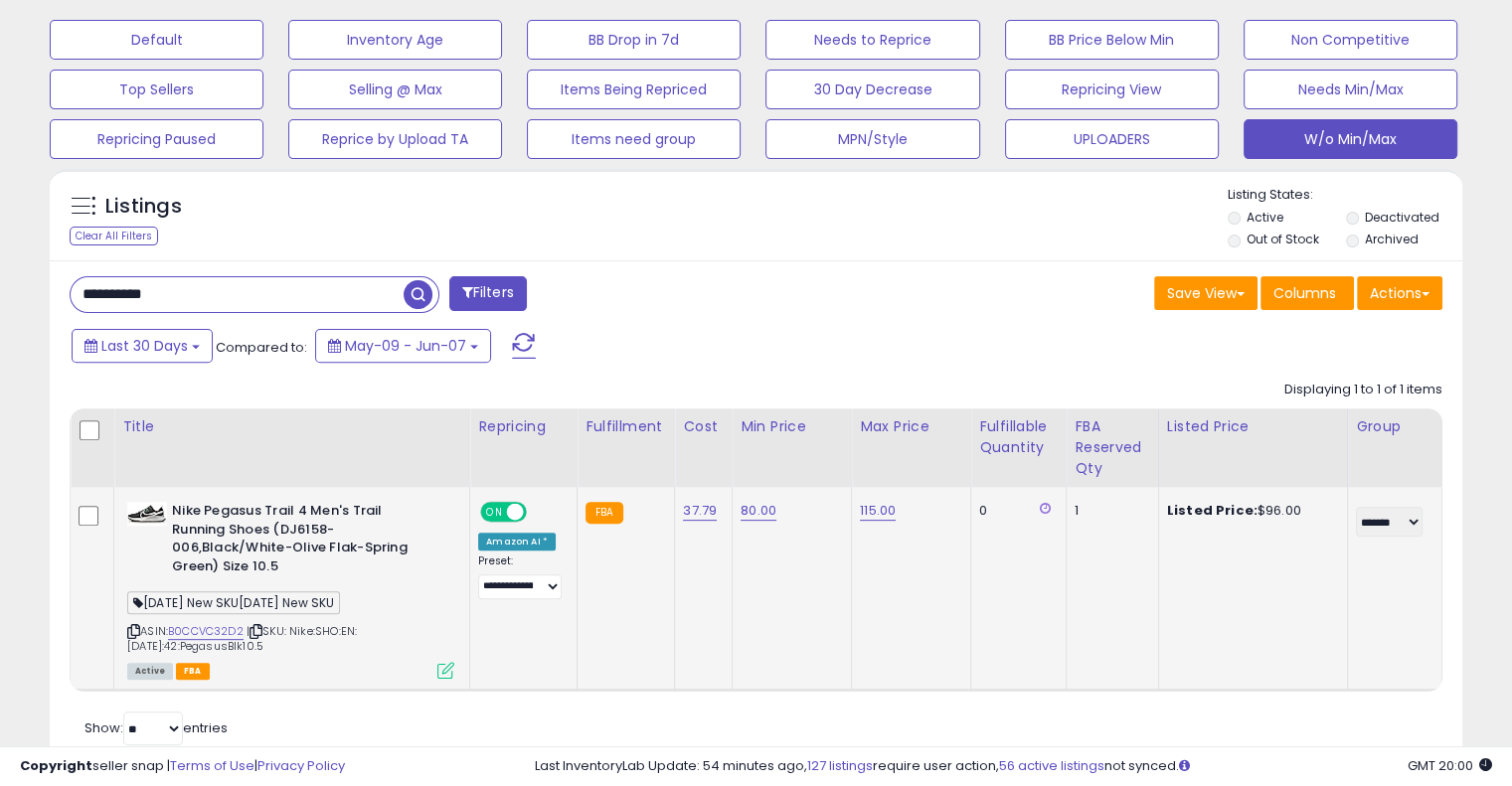 scroll, scrollTop: 664, scrollLeft: 0, axis: vertical 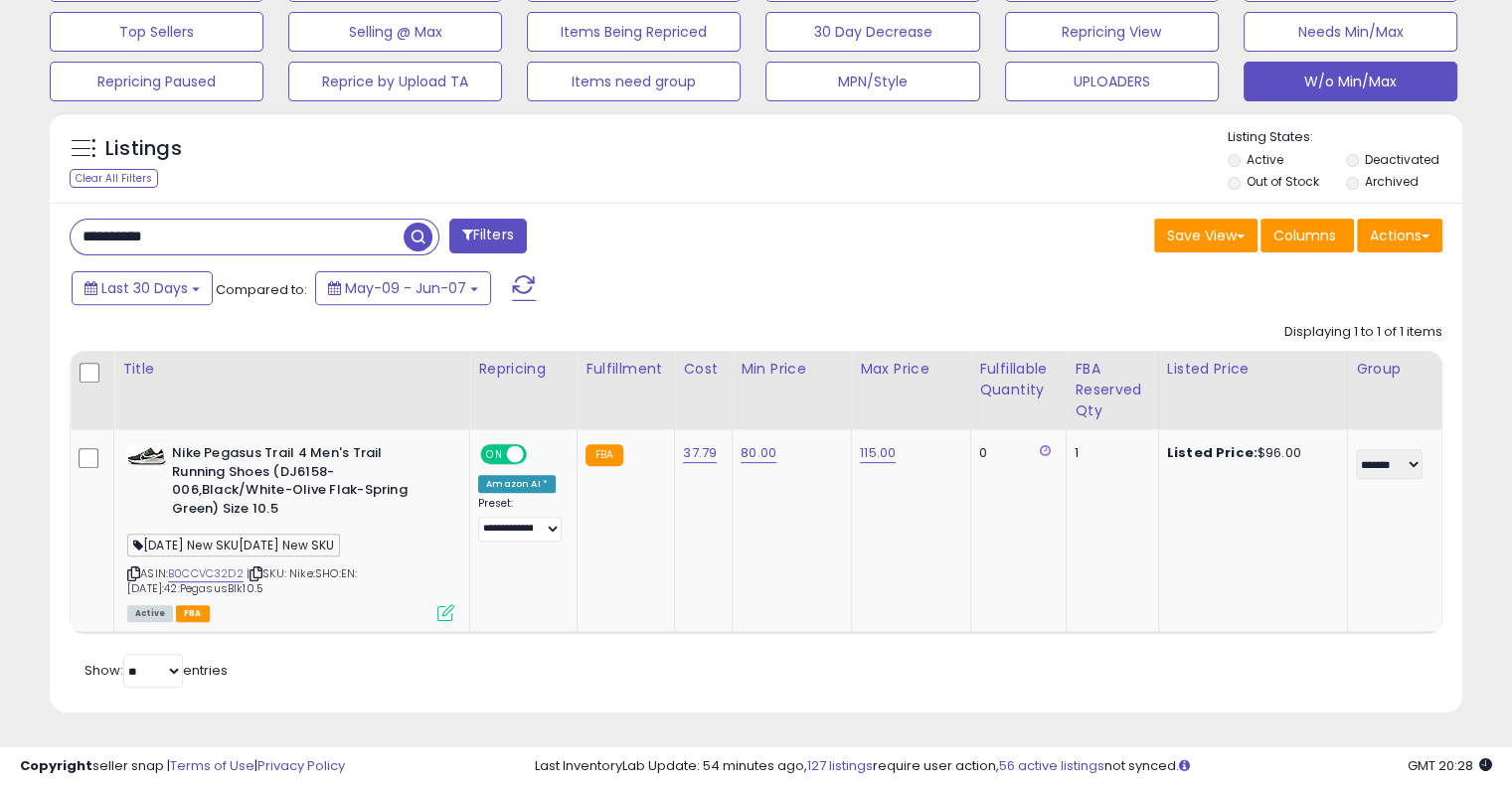 click on "**********" at bounding box center (237, 236) 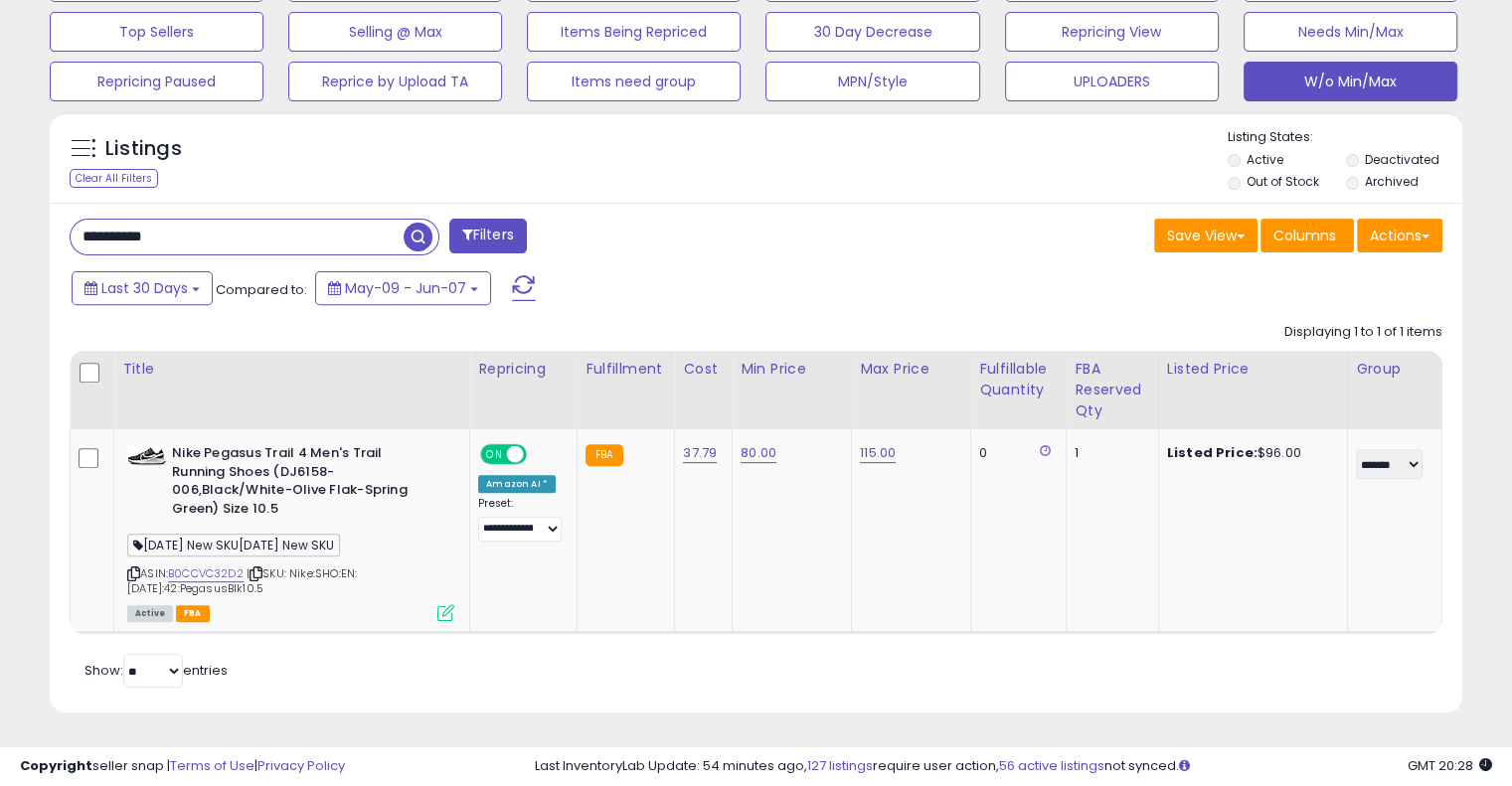 click on "**********" at bounding box center [237, 236] 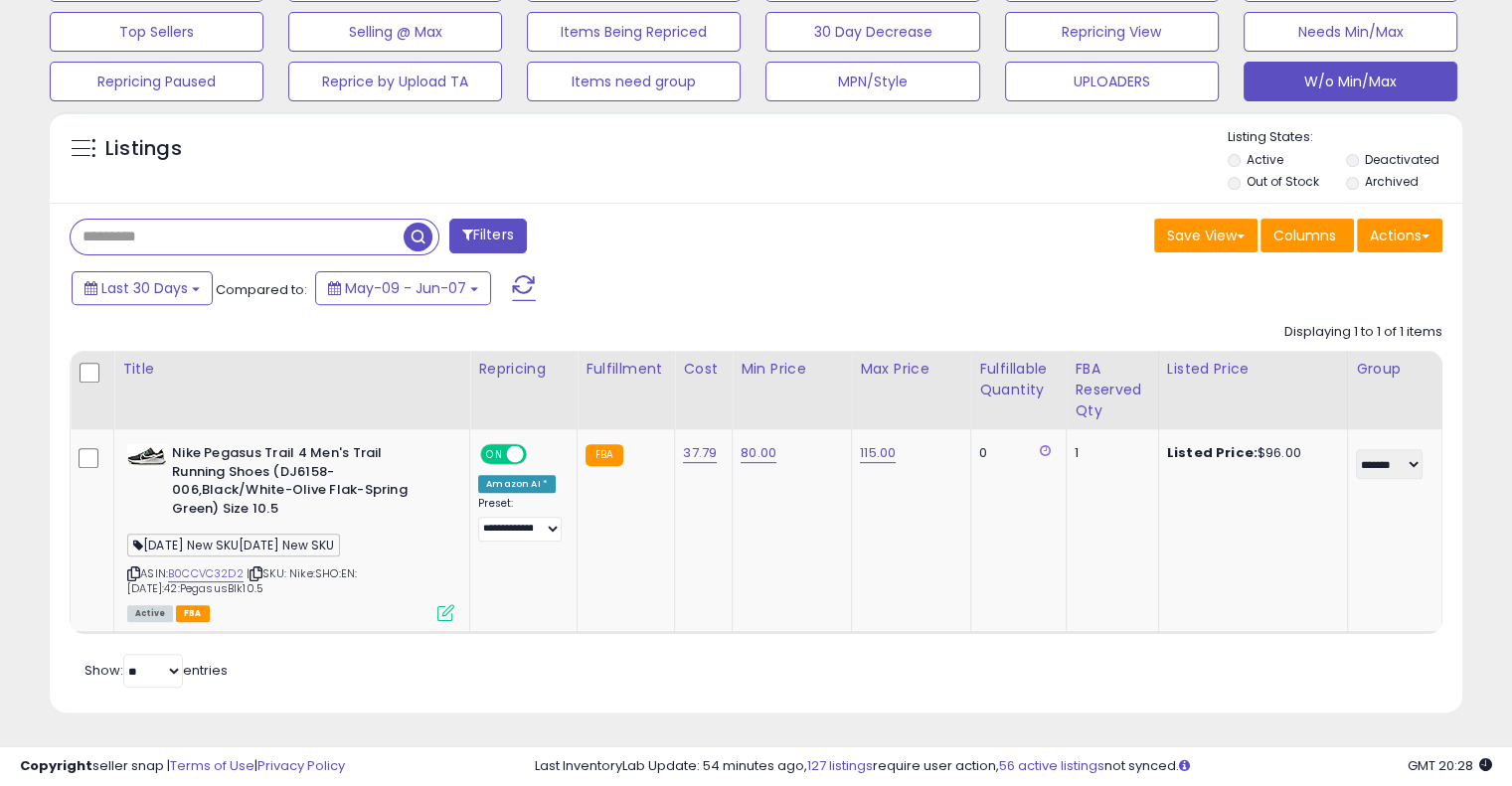 paste on "**********" 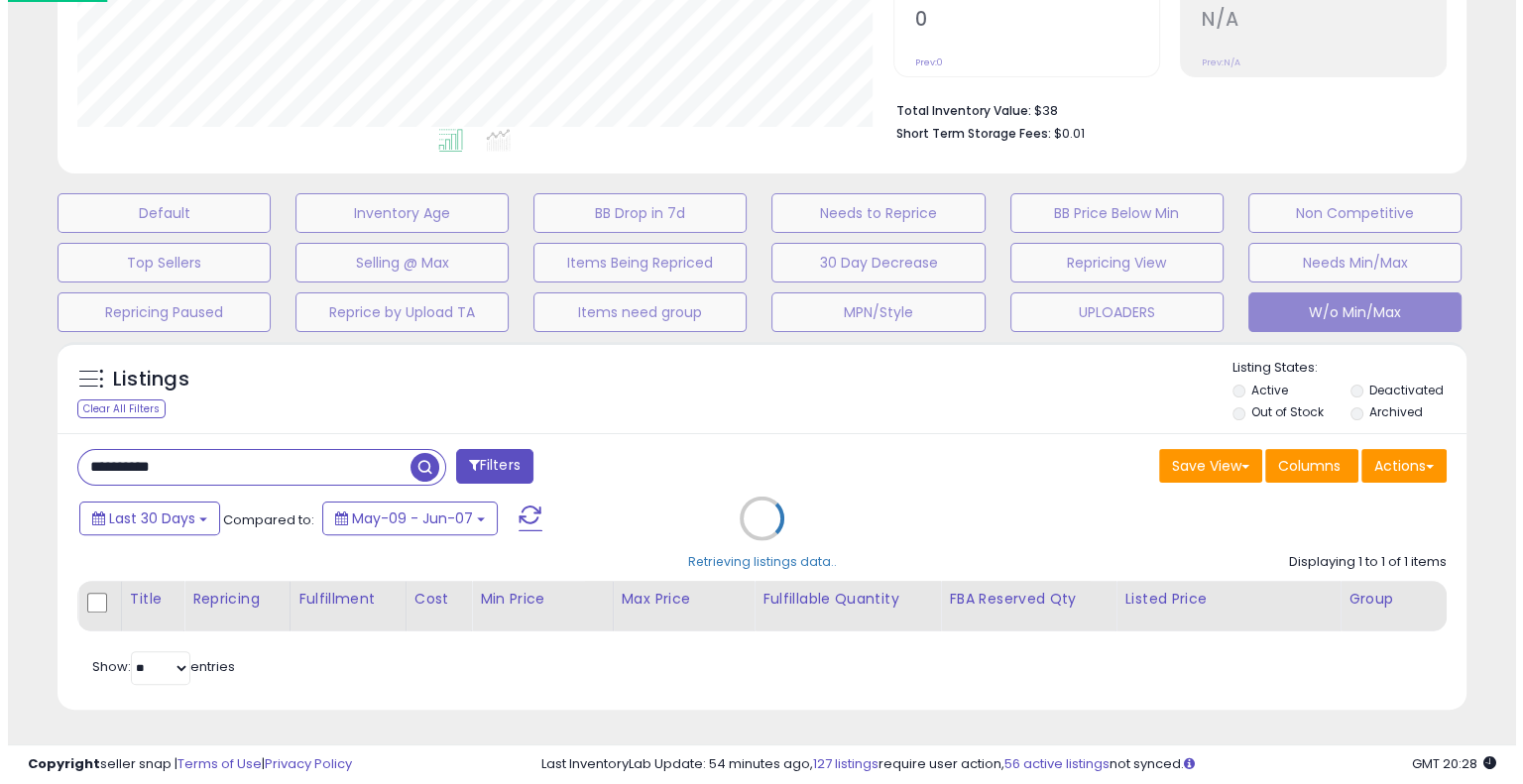 scroll, scrollTop: 429, scrollLeft: 0, axis: vertical 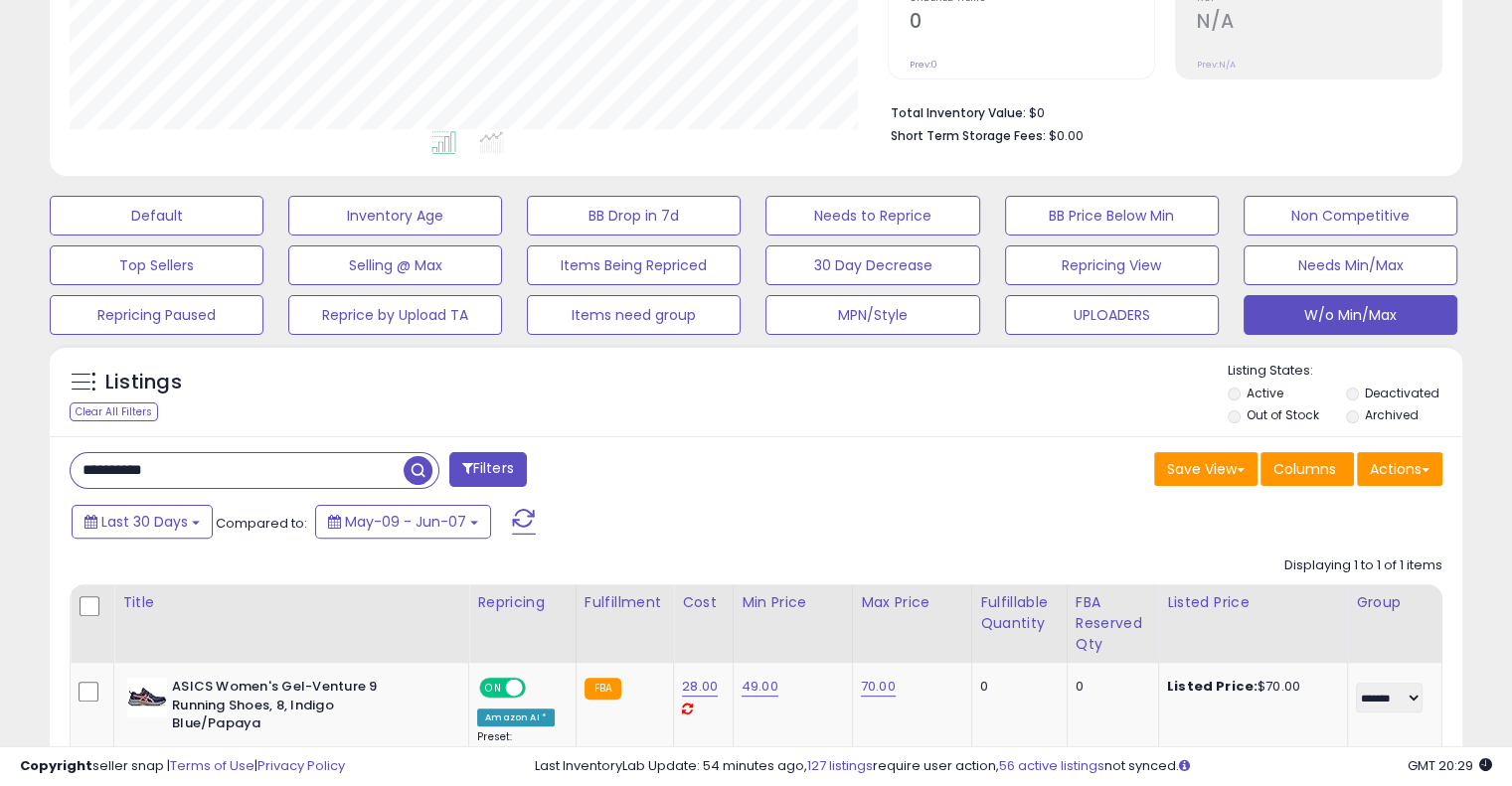 click on "**********" at bounding box center [237, 470] 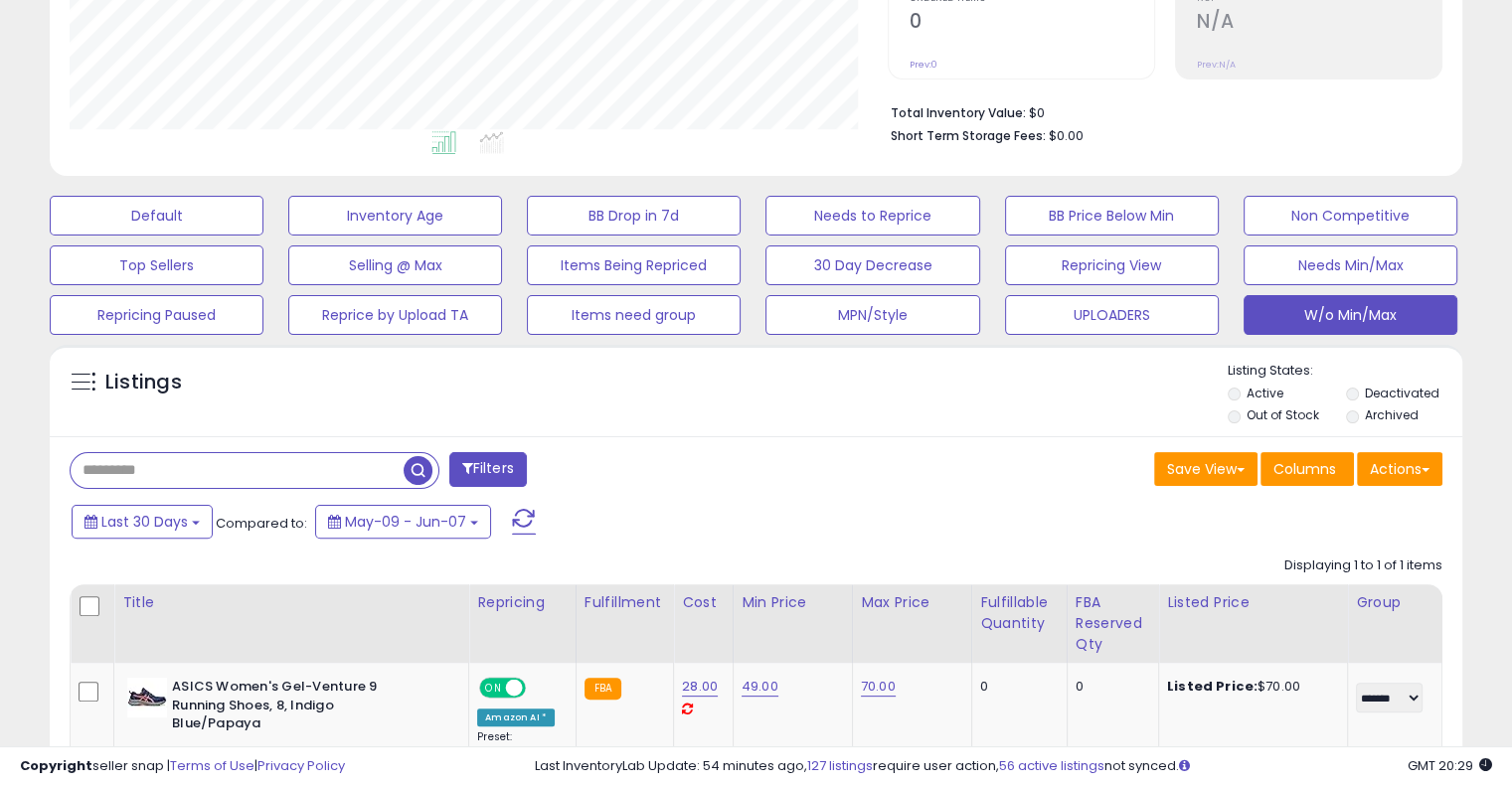 paste on "**********" 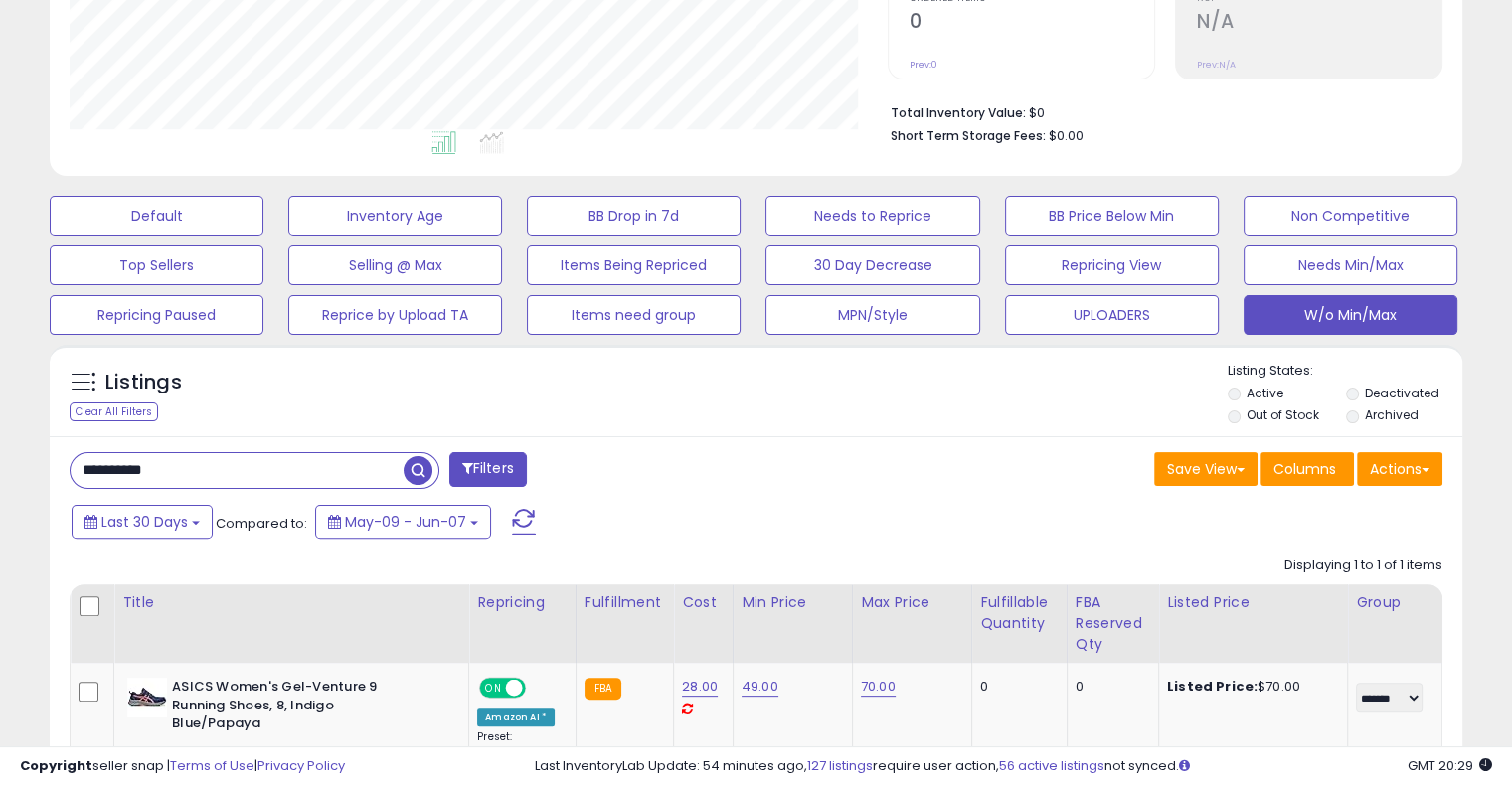 type on "**********" 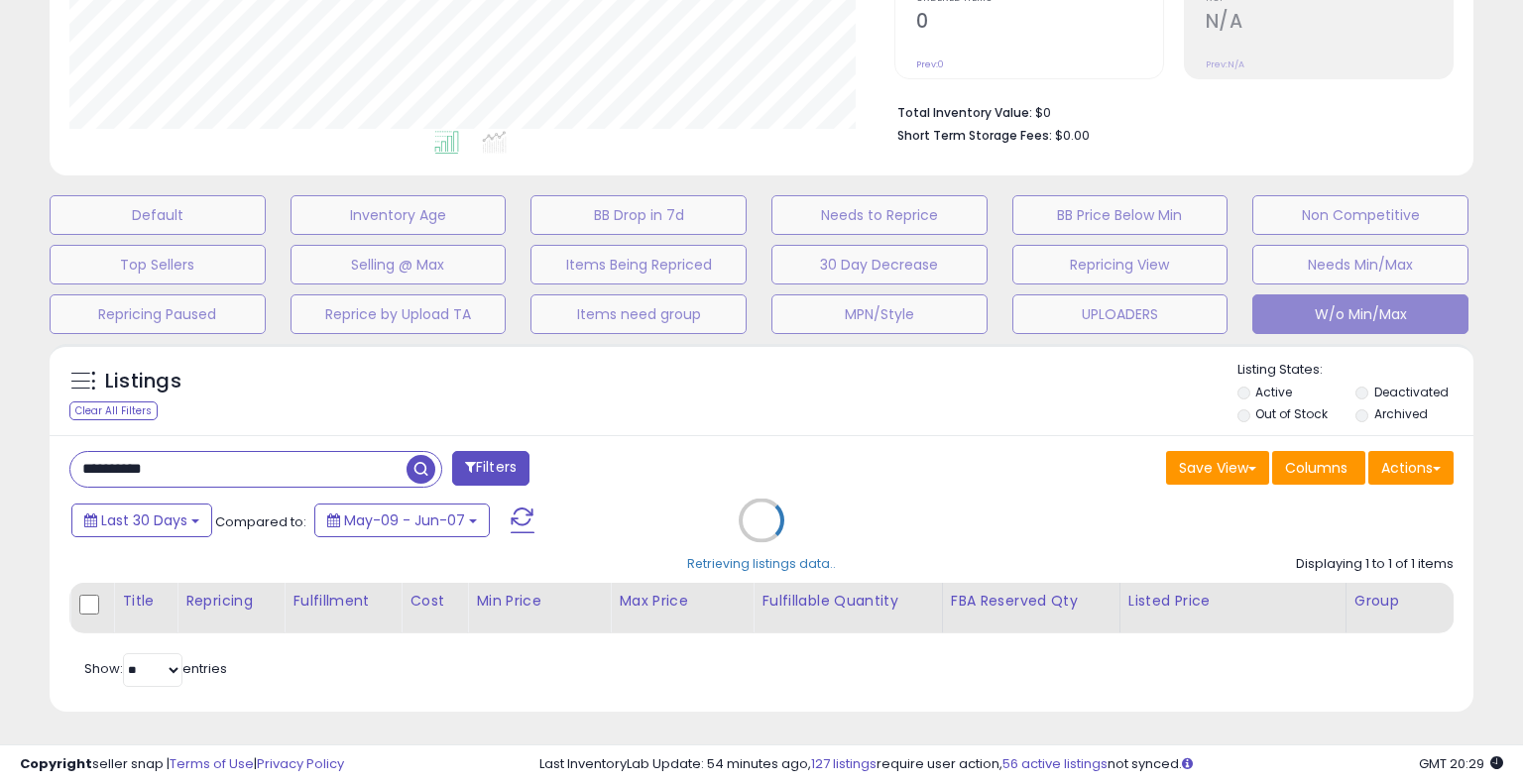 scroll, scrollTop: 990743, scrollLeft: 990712, axis: both 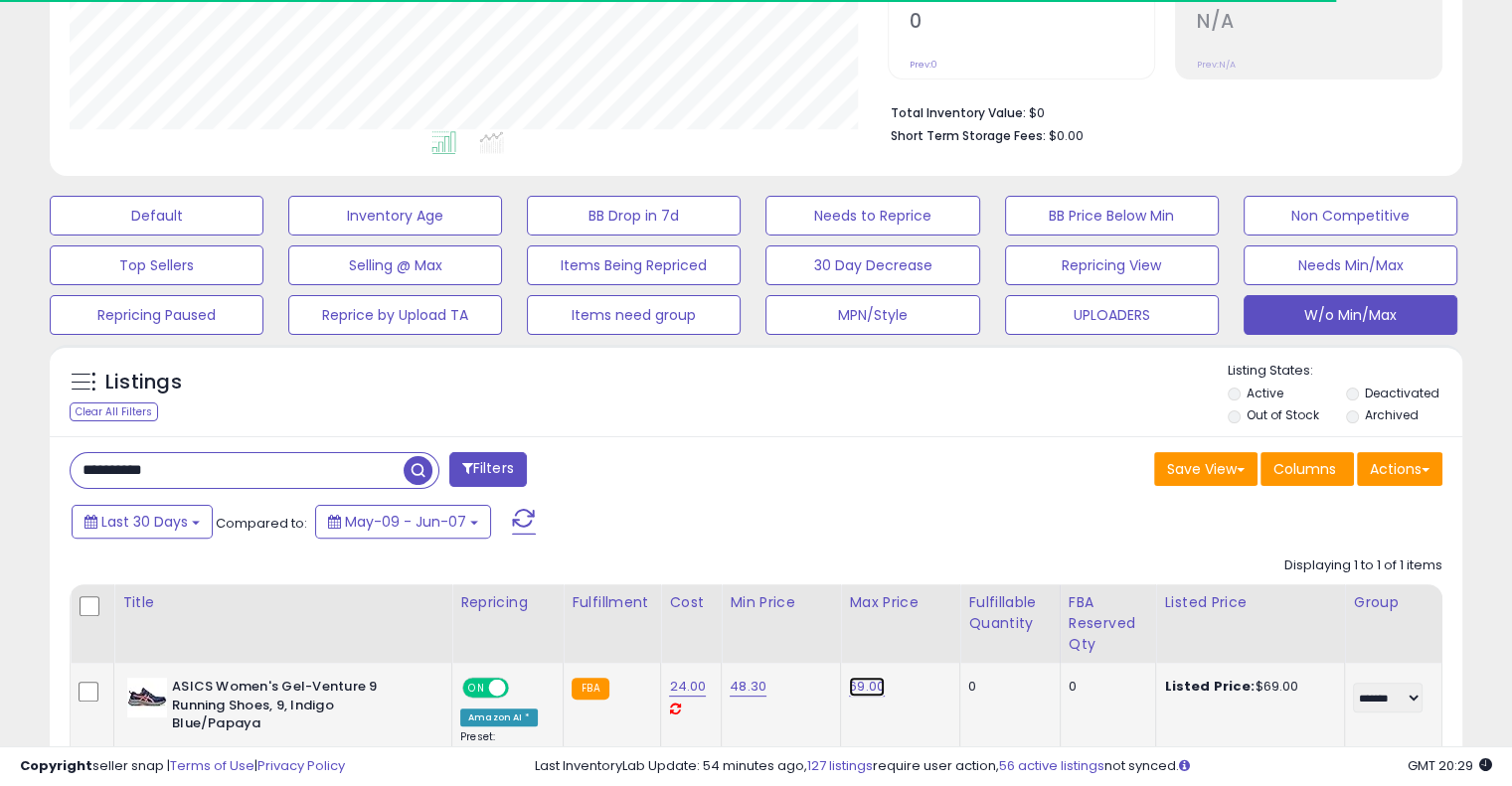 click on "69.00" at bounding box center (867, 687) 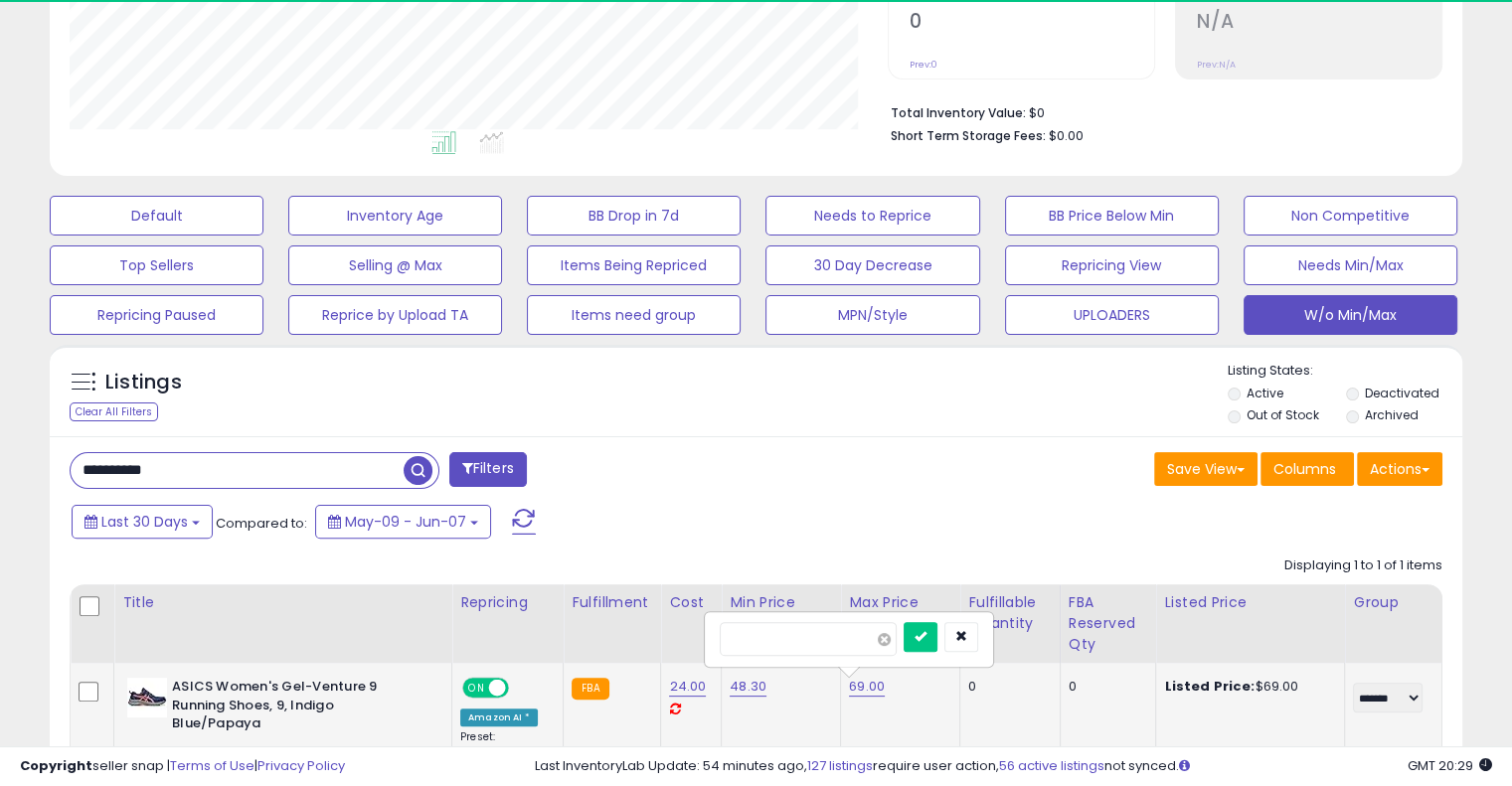 click at bounding box center [884, 639] 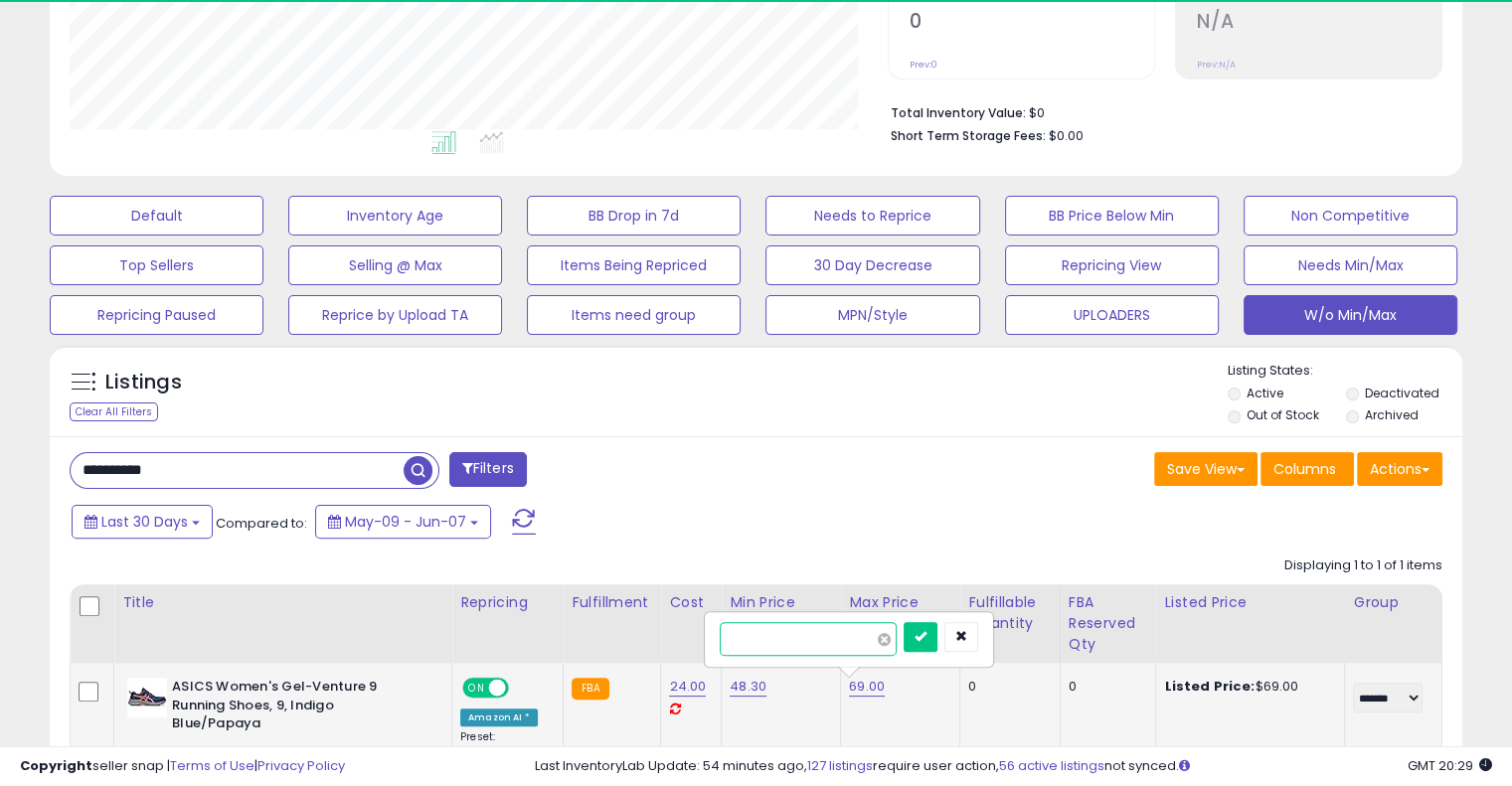 scroll, scrollTop: 993270, scrollLeft: 993264, axis: both 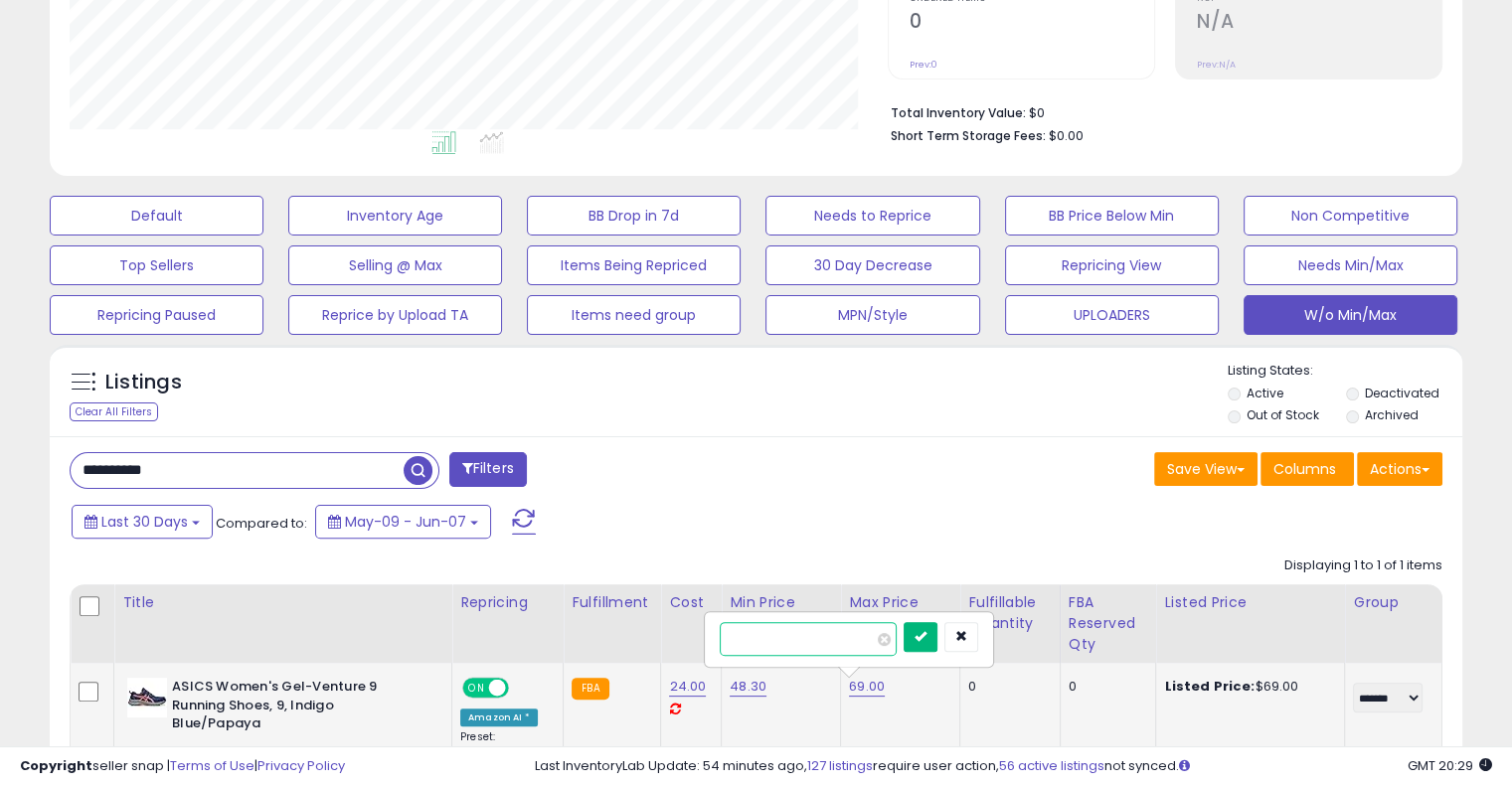 type on "**" 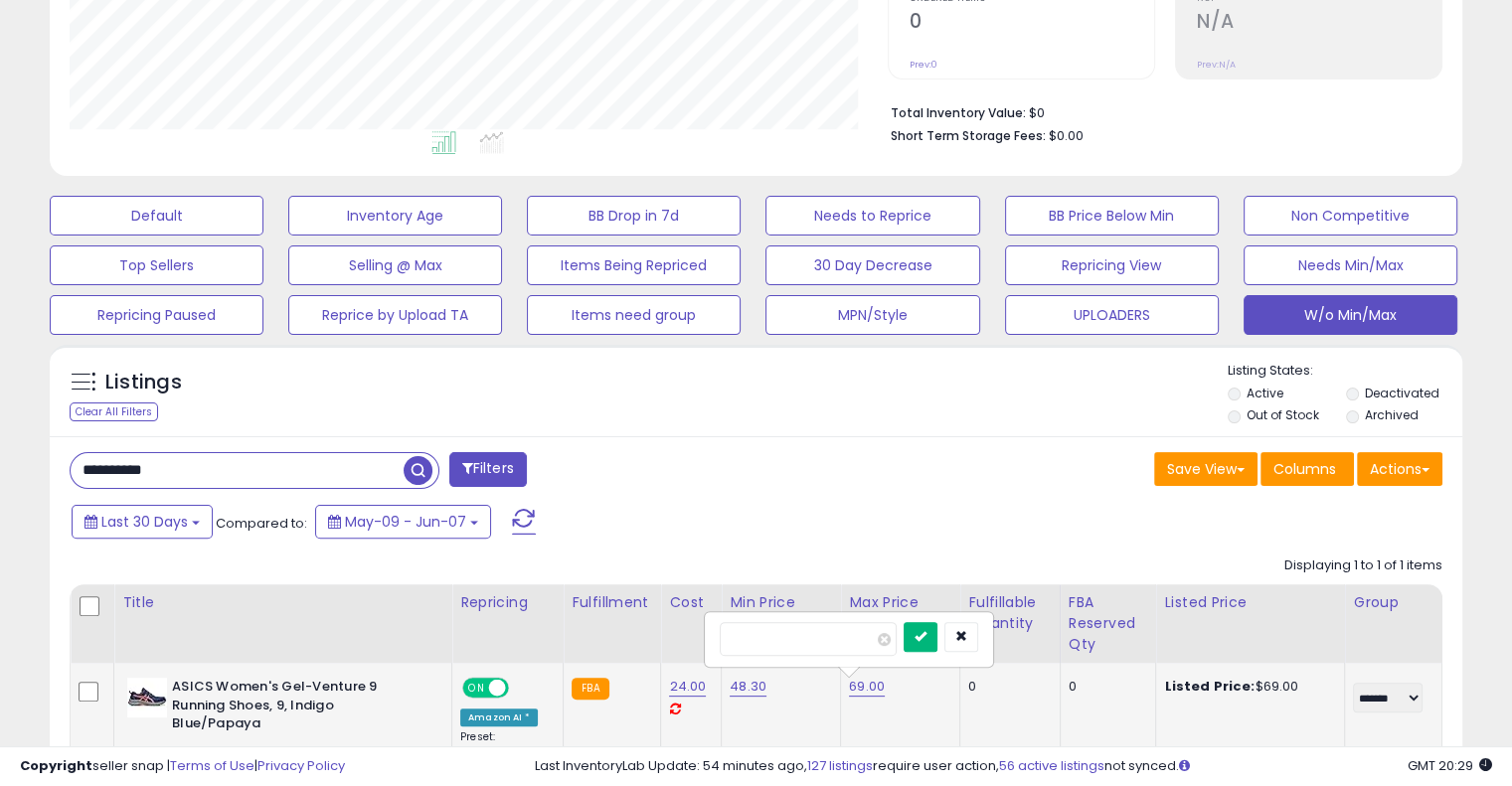 click at bounding box center [921, 637] 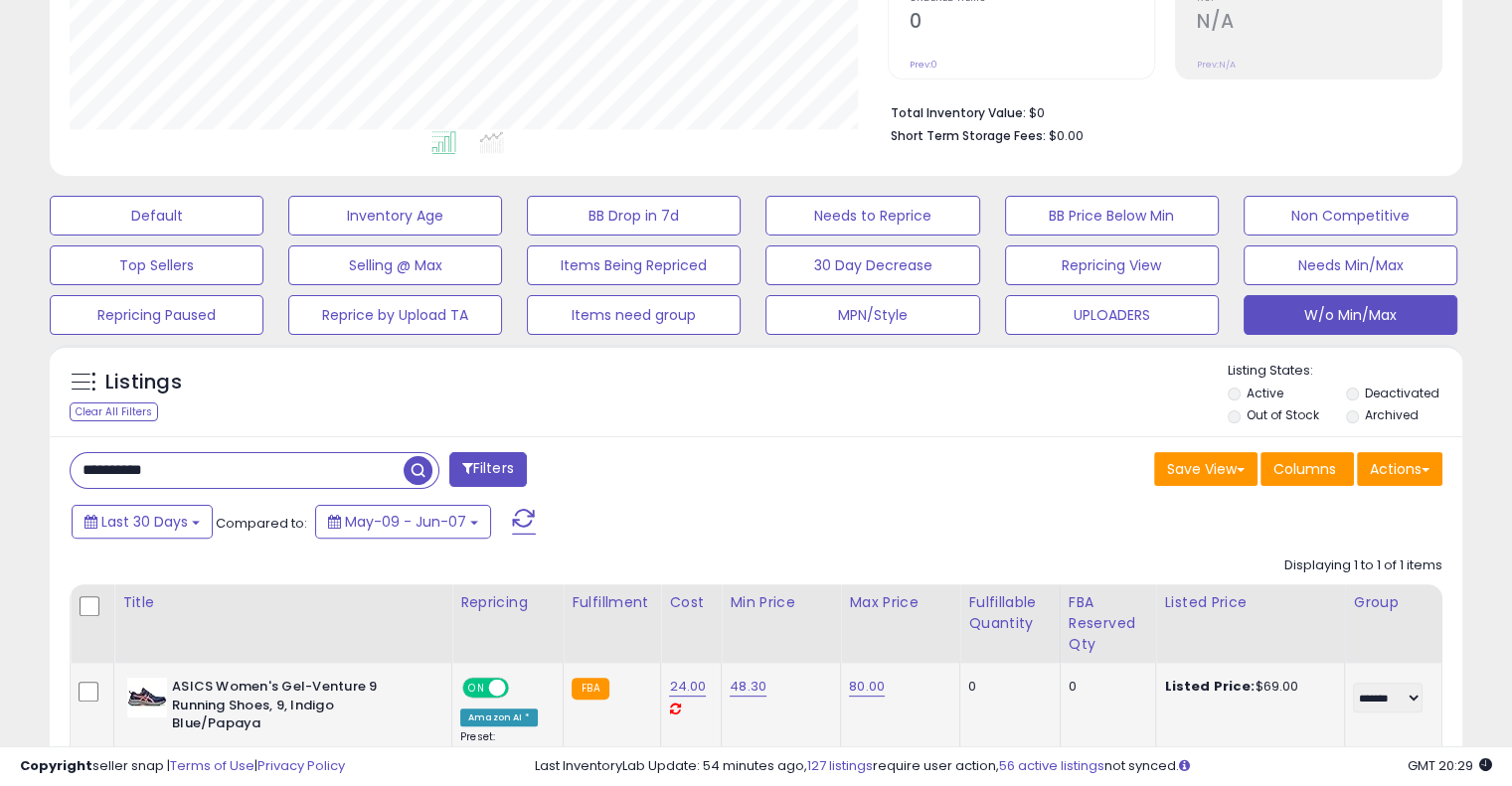 click on "48.30" at bounding box center (88, 678) 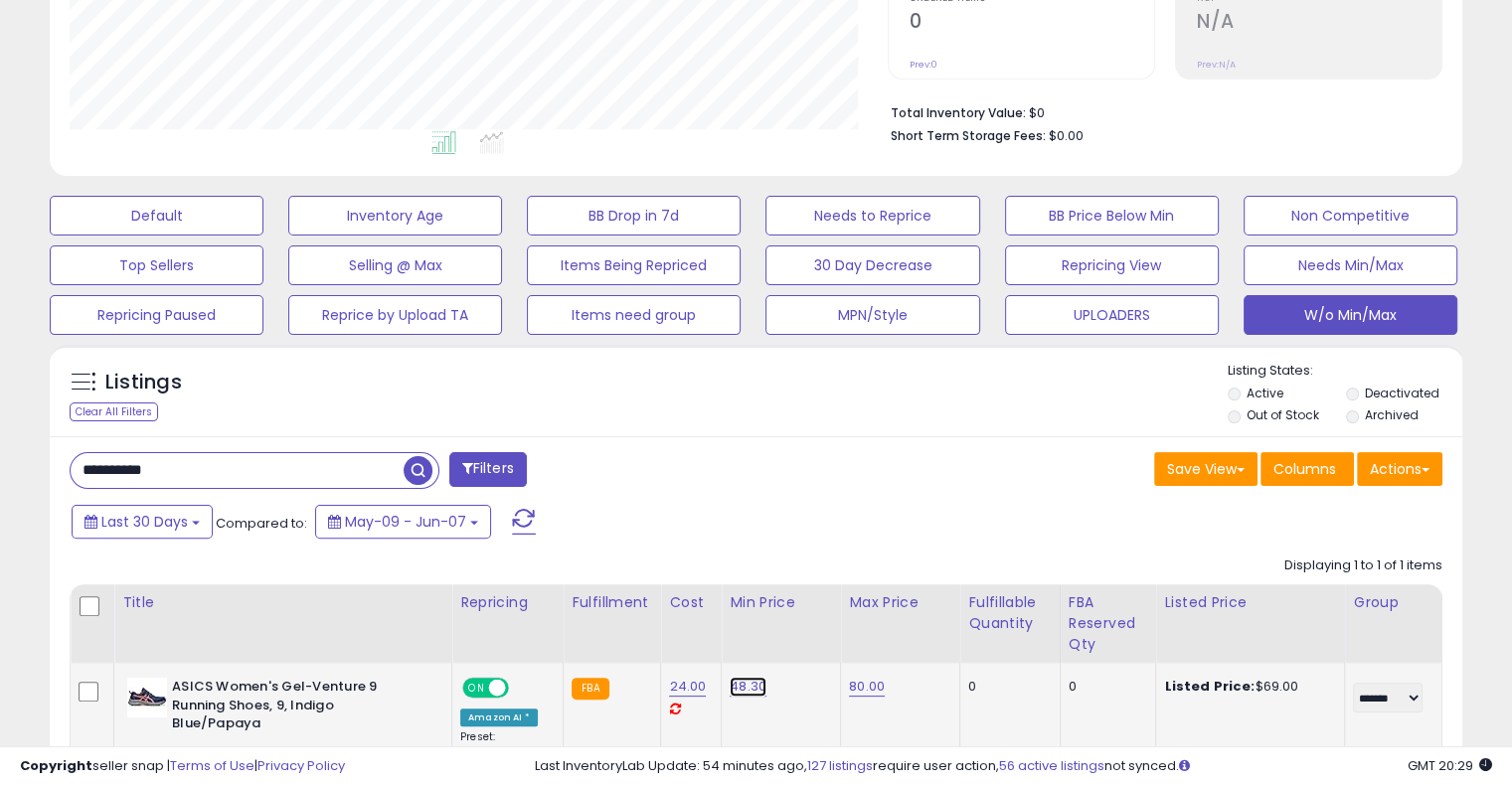 click on "48.30" at bounding box center [748, 687] 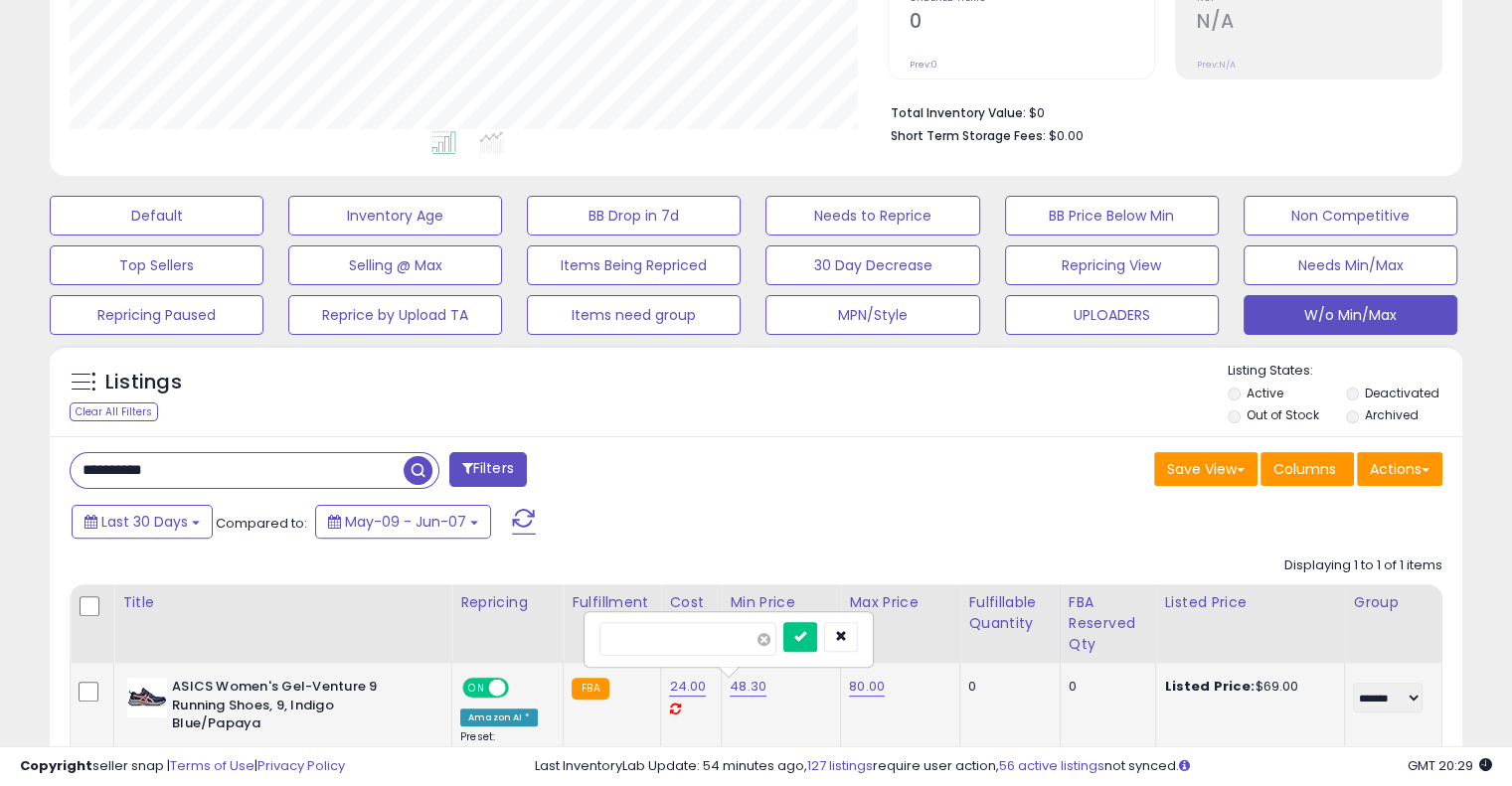 click at bounding box center [763, 639] 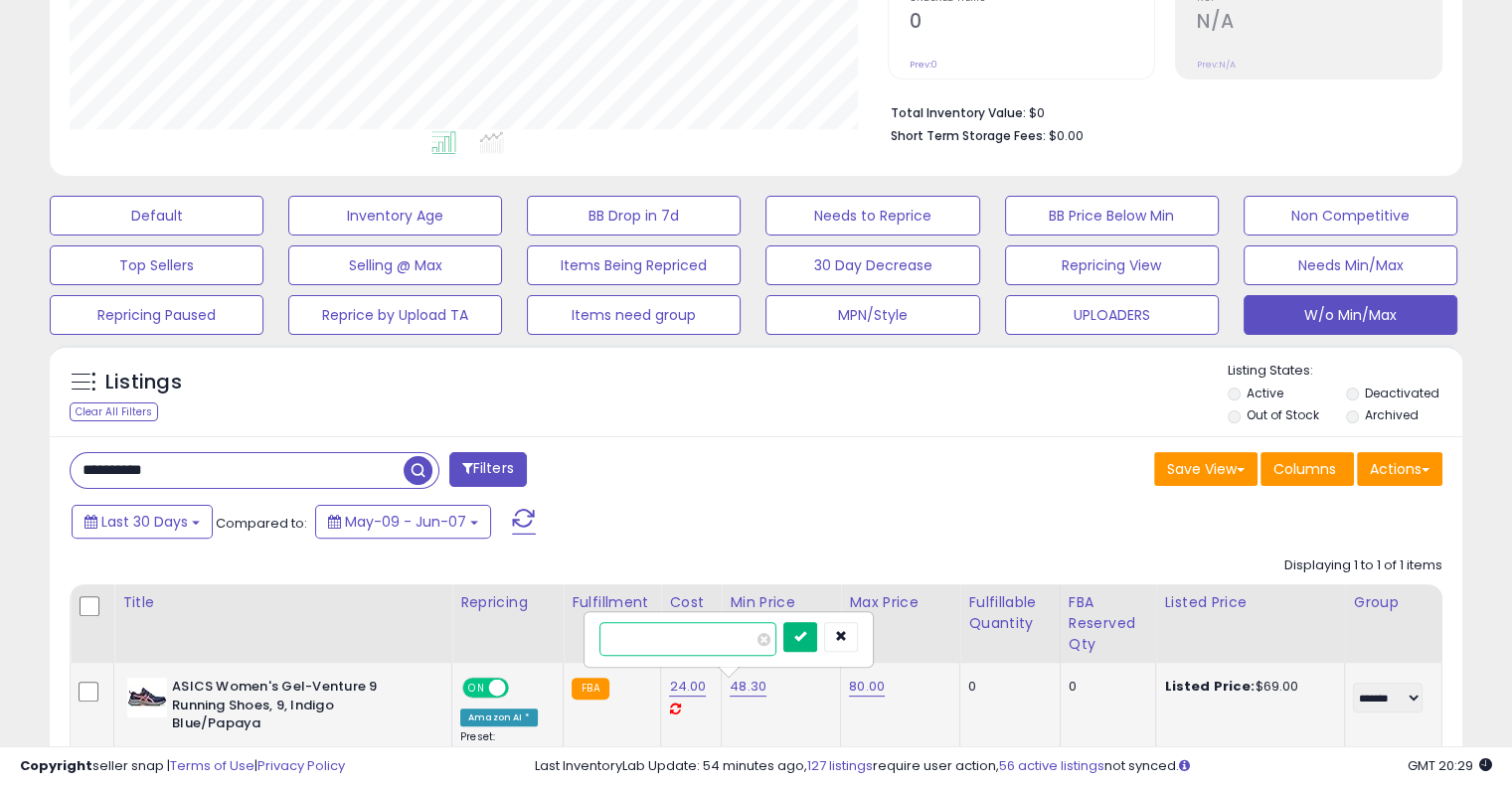 type on "**" 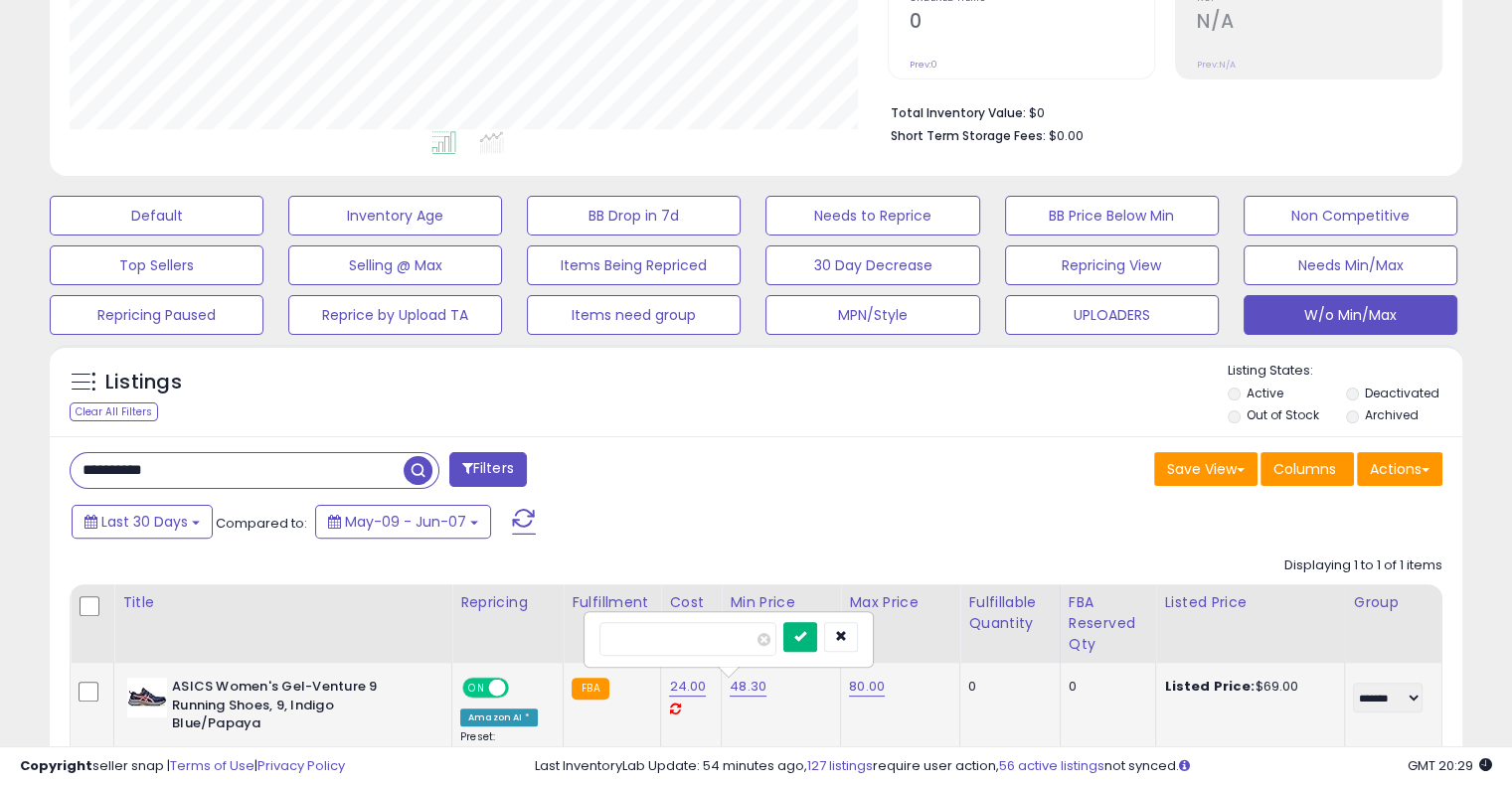click at bounding box center (800, 636) 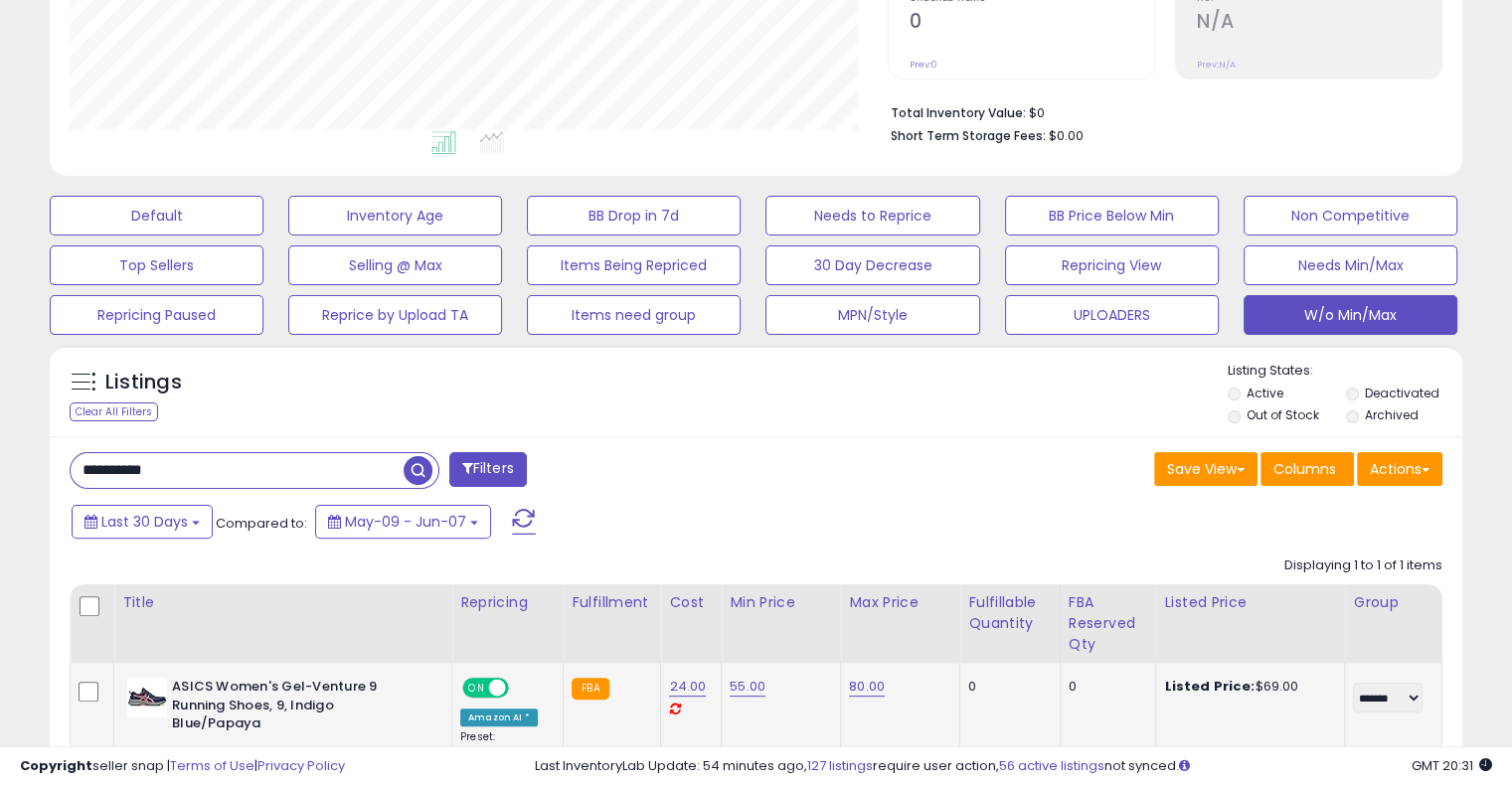 click on "**********" at bounding box center (237, 470) 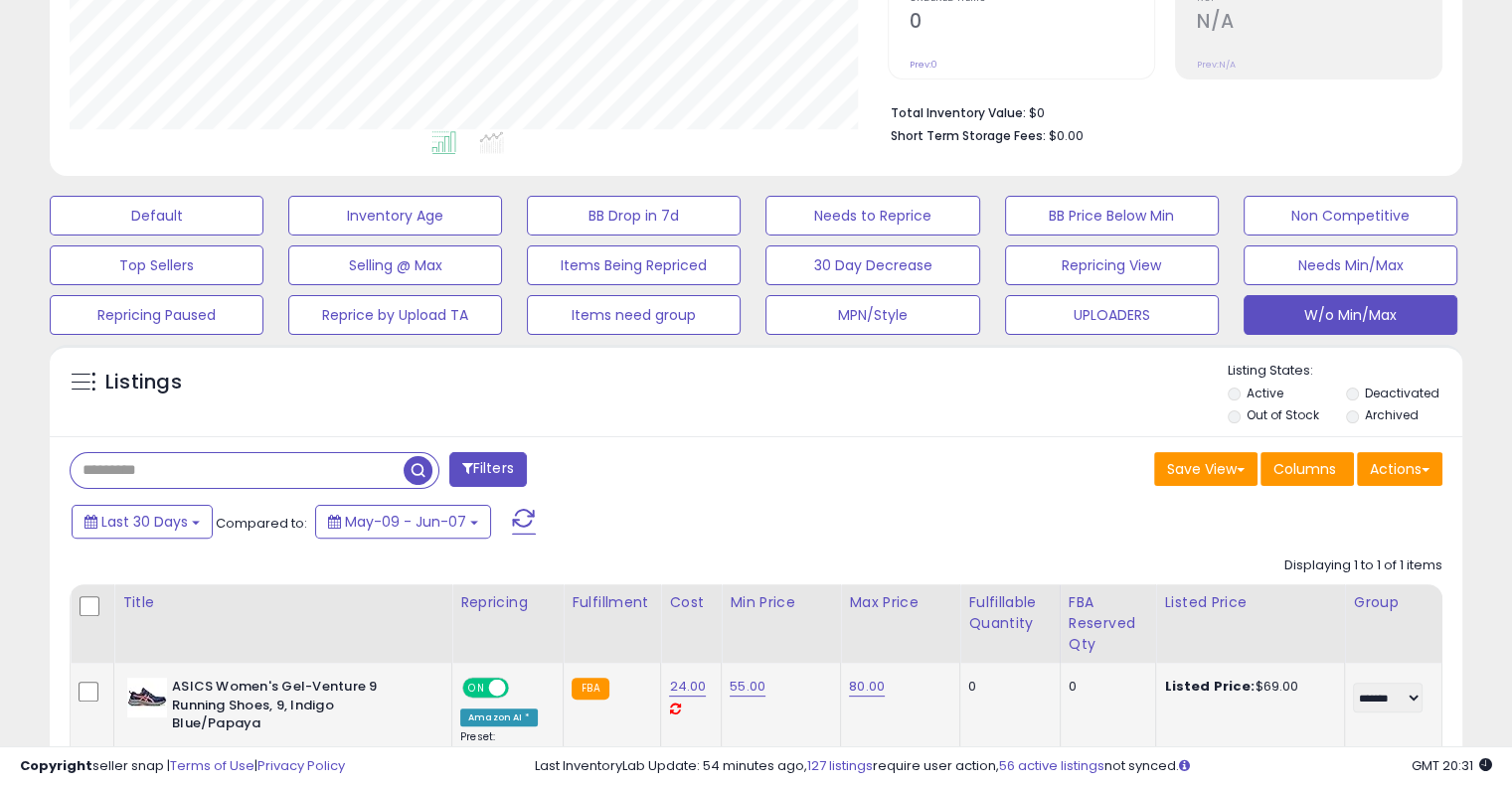 paste on "**********" 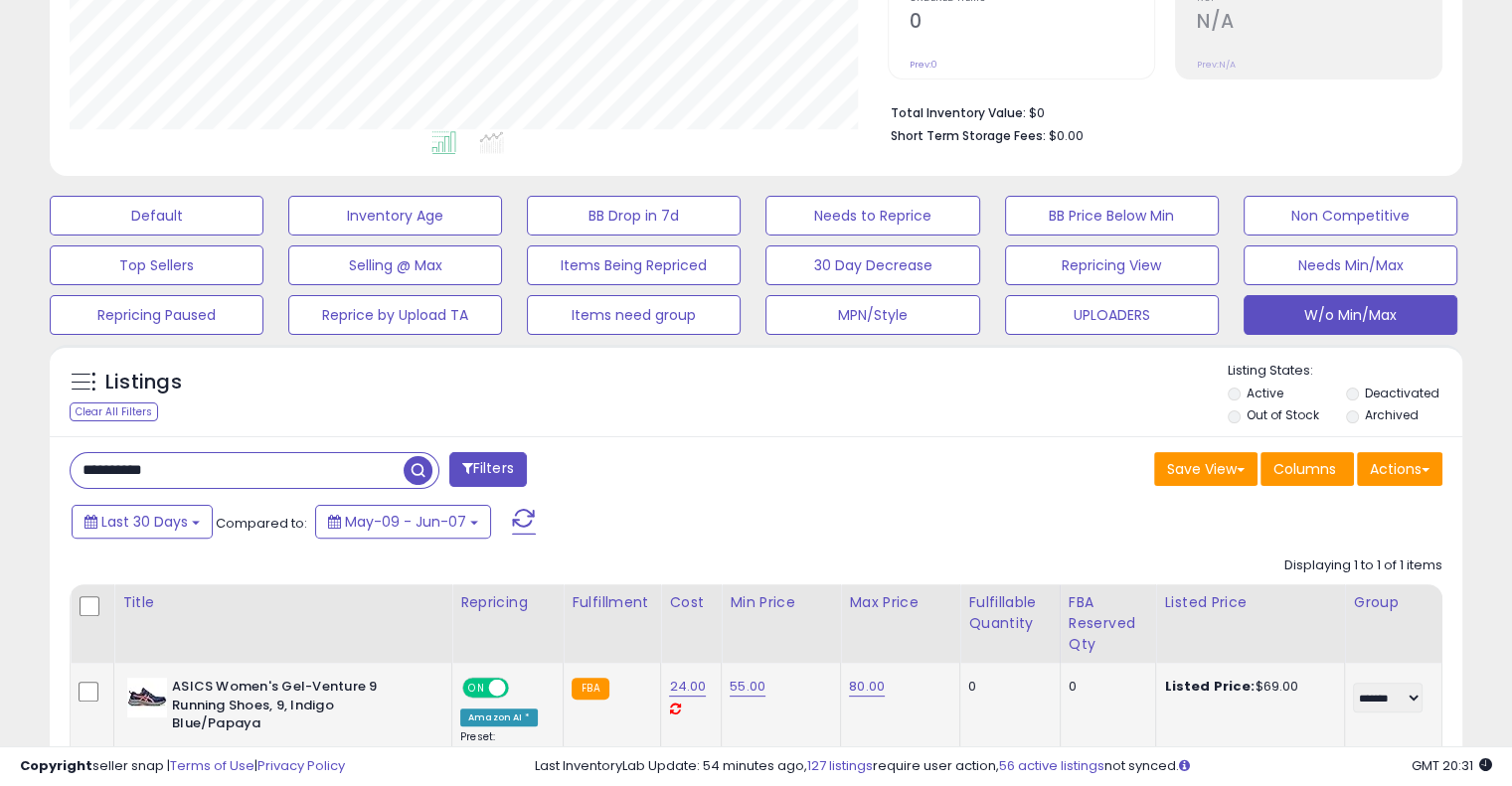 type on "**********" 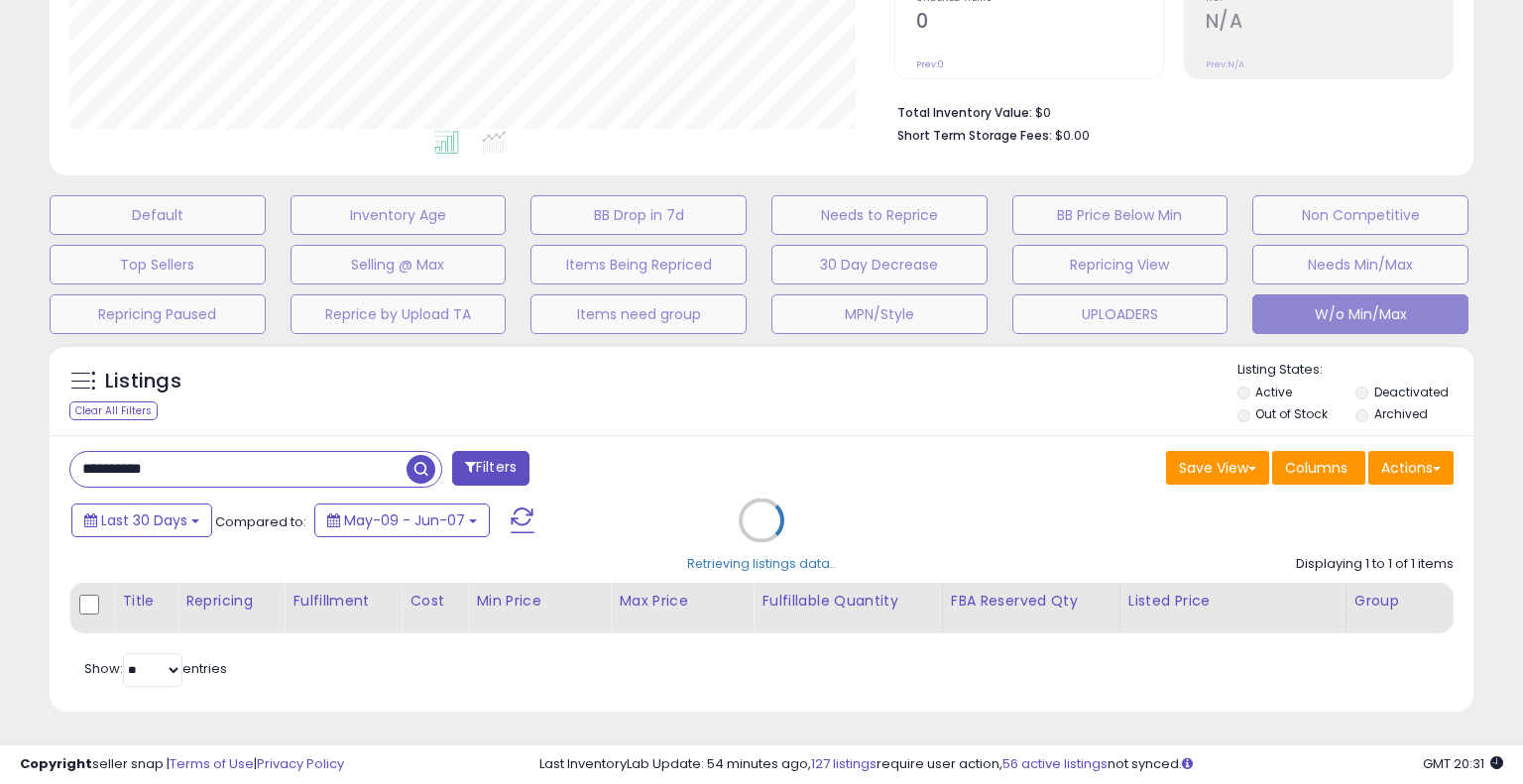 scroll, scrollTop: 990743, scrollLeft: 990712, axis: both 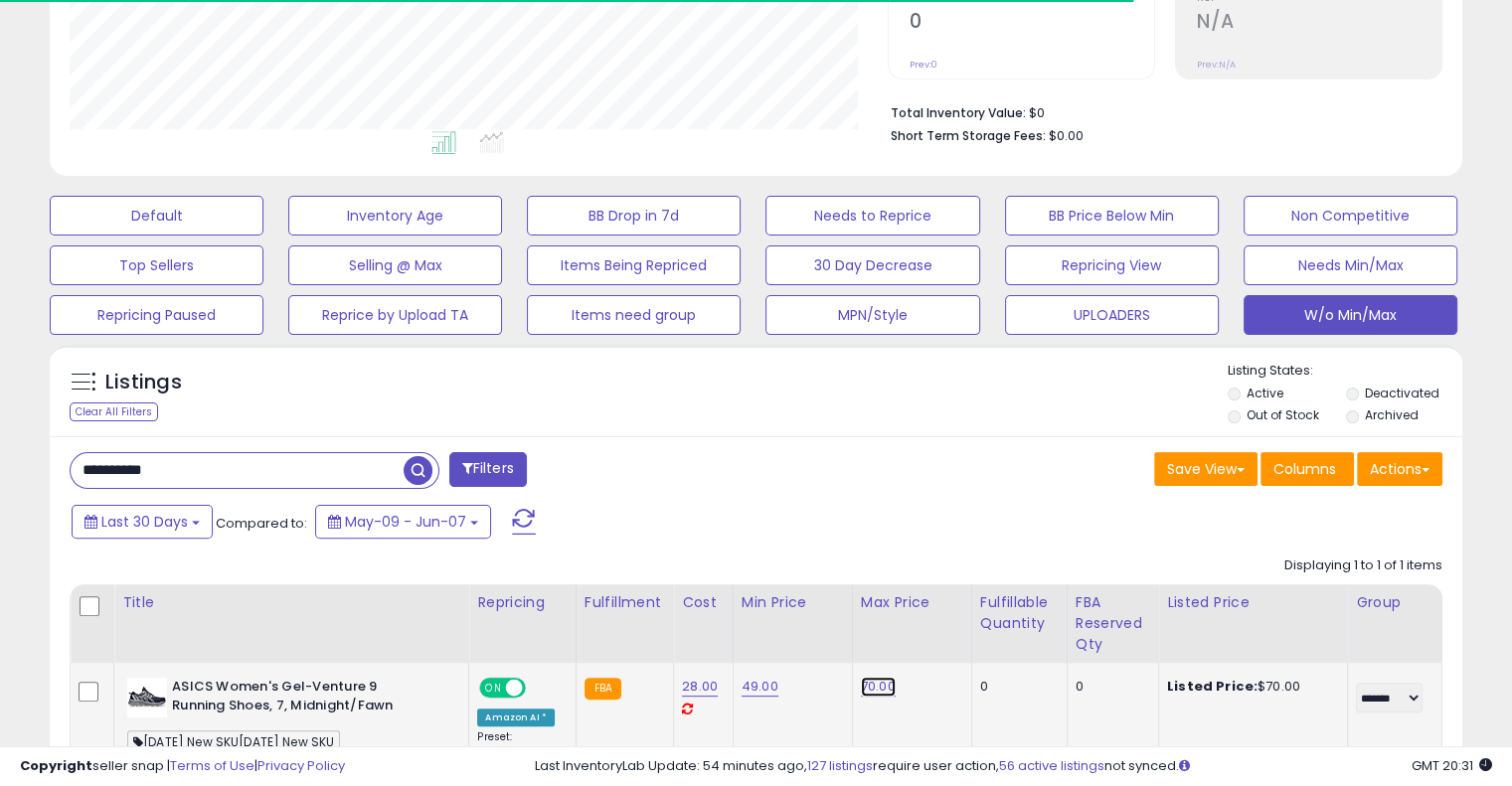click on "70.00" at bounding box center [878, 687] 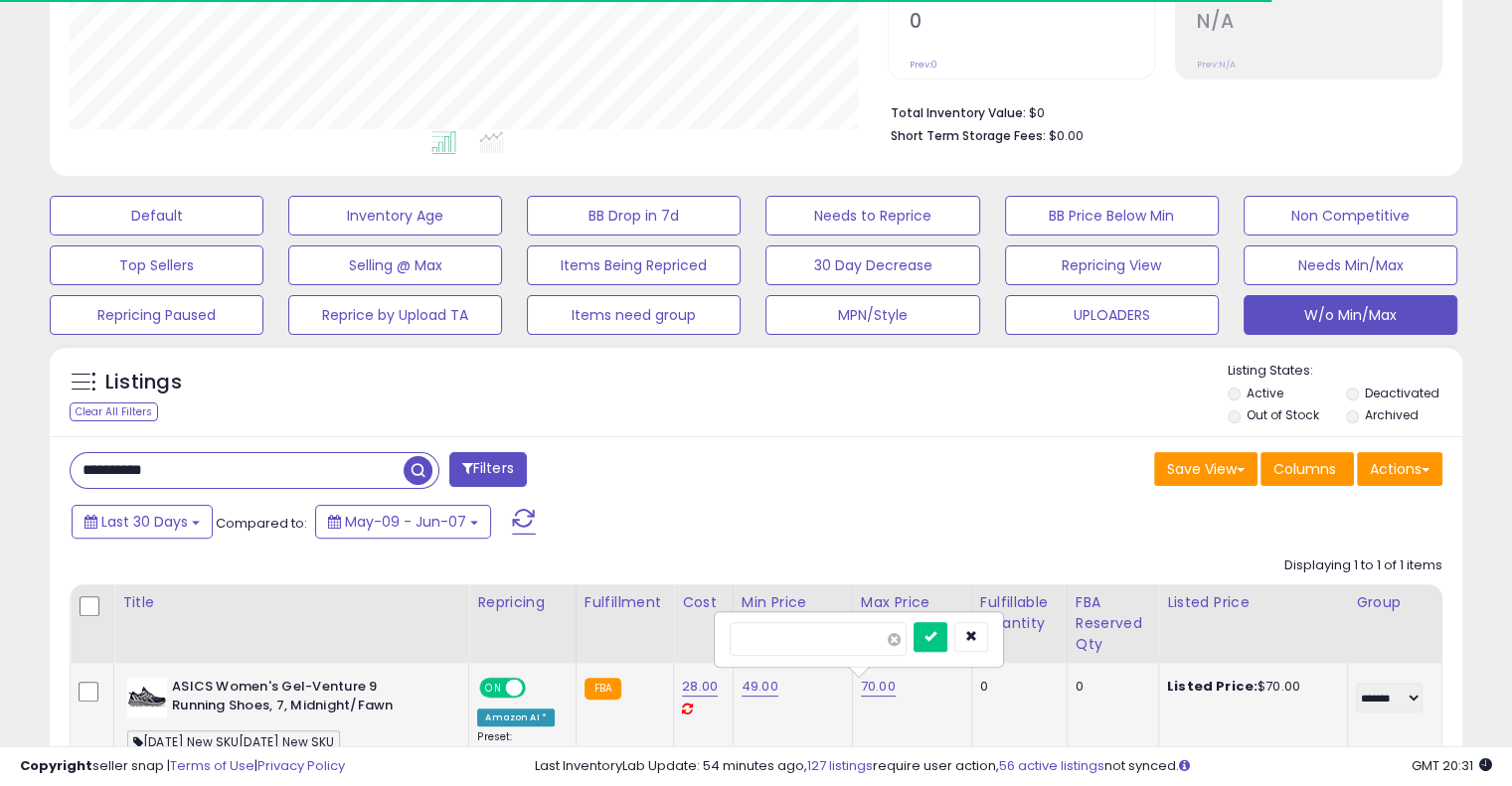 click at bounding box center (894, 639) 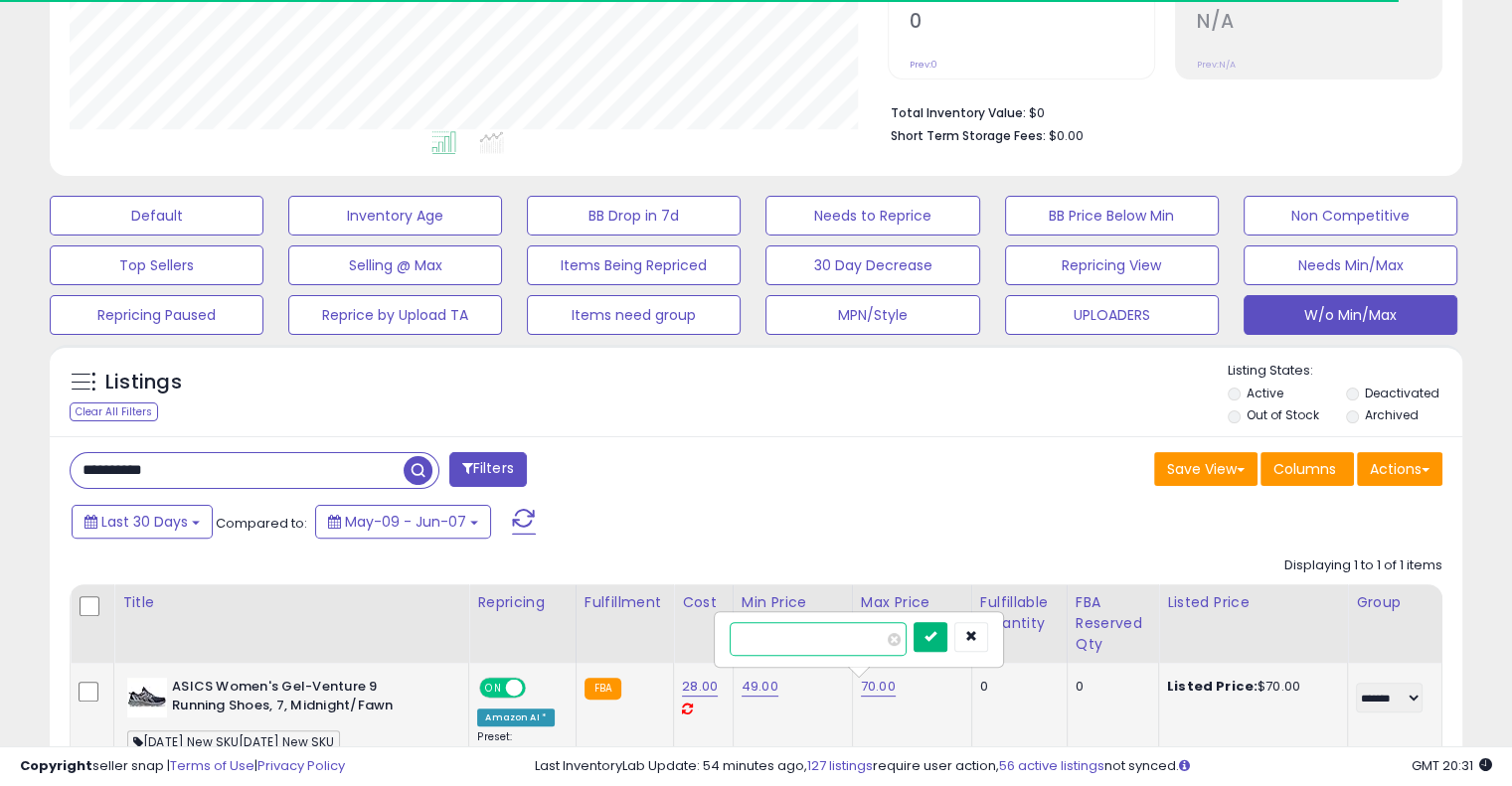 type on "***" 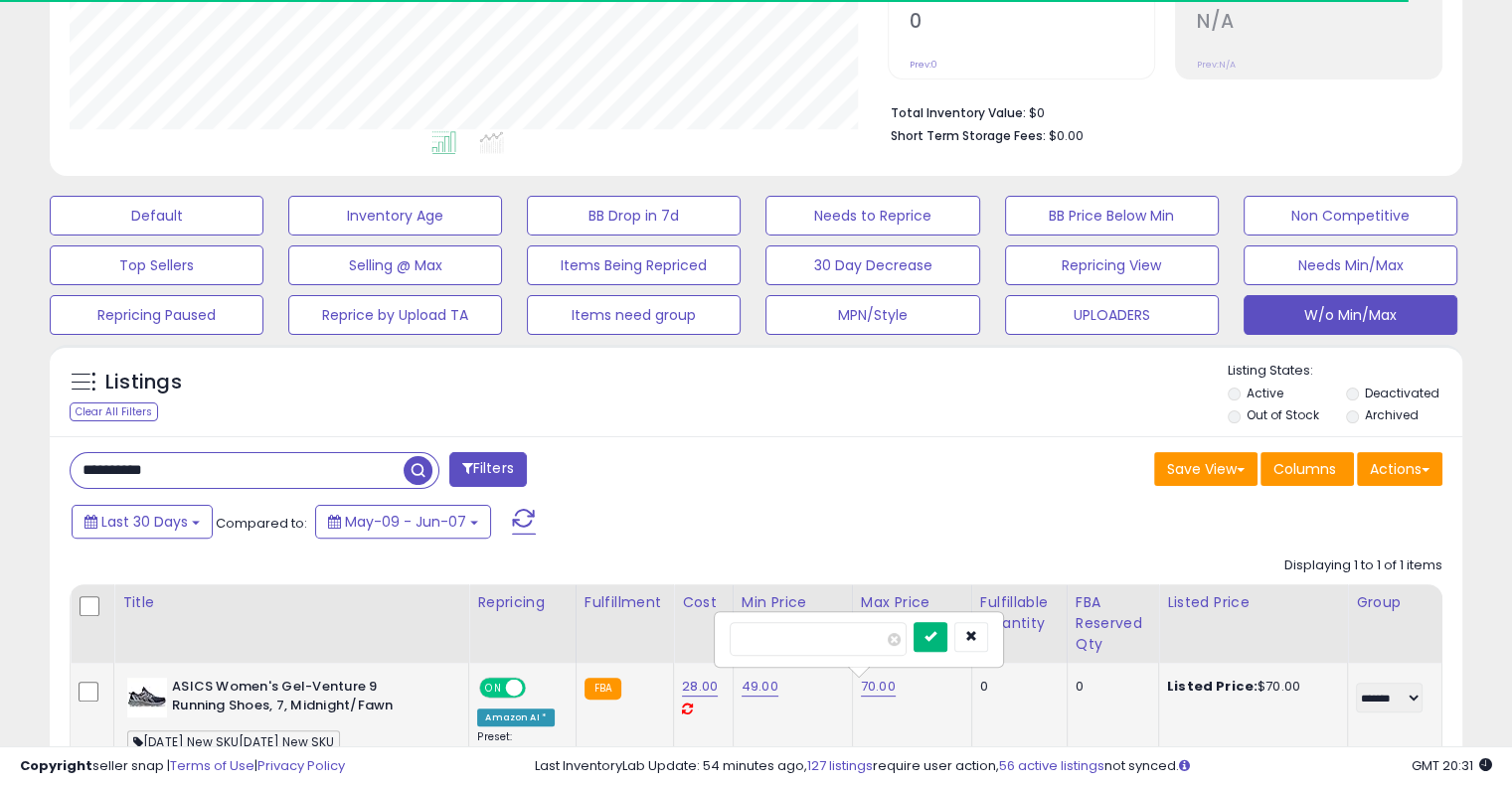 click at bounding box center [930, 637] 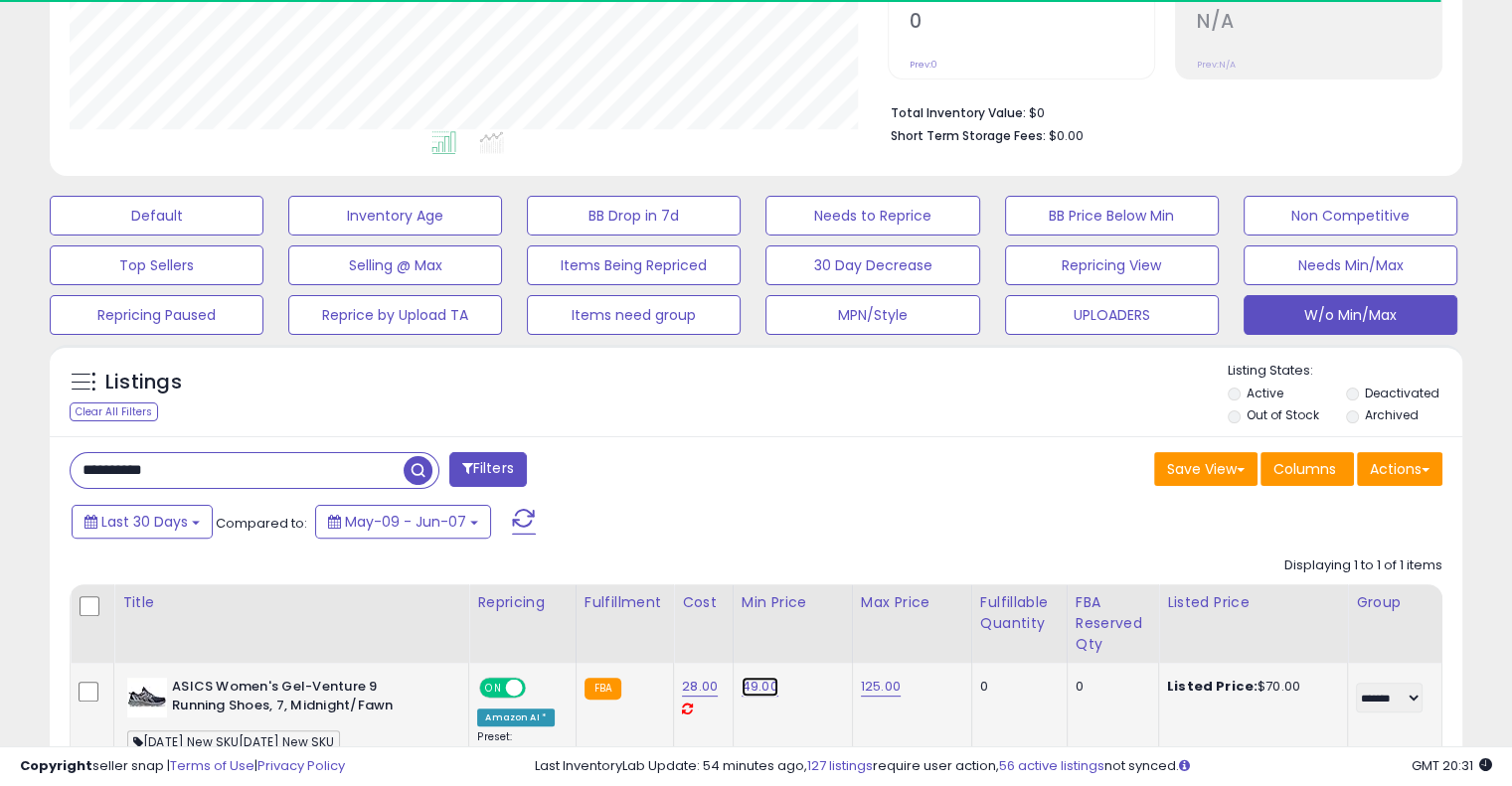 click on "49.00" at bounding box center (759, 687) 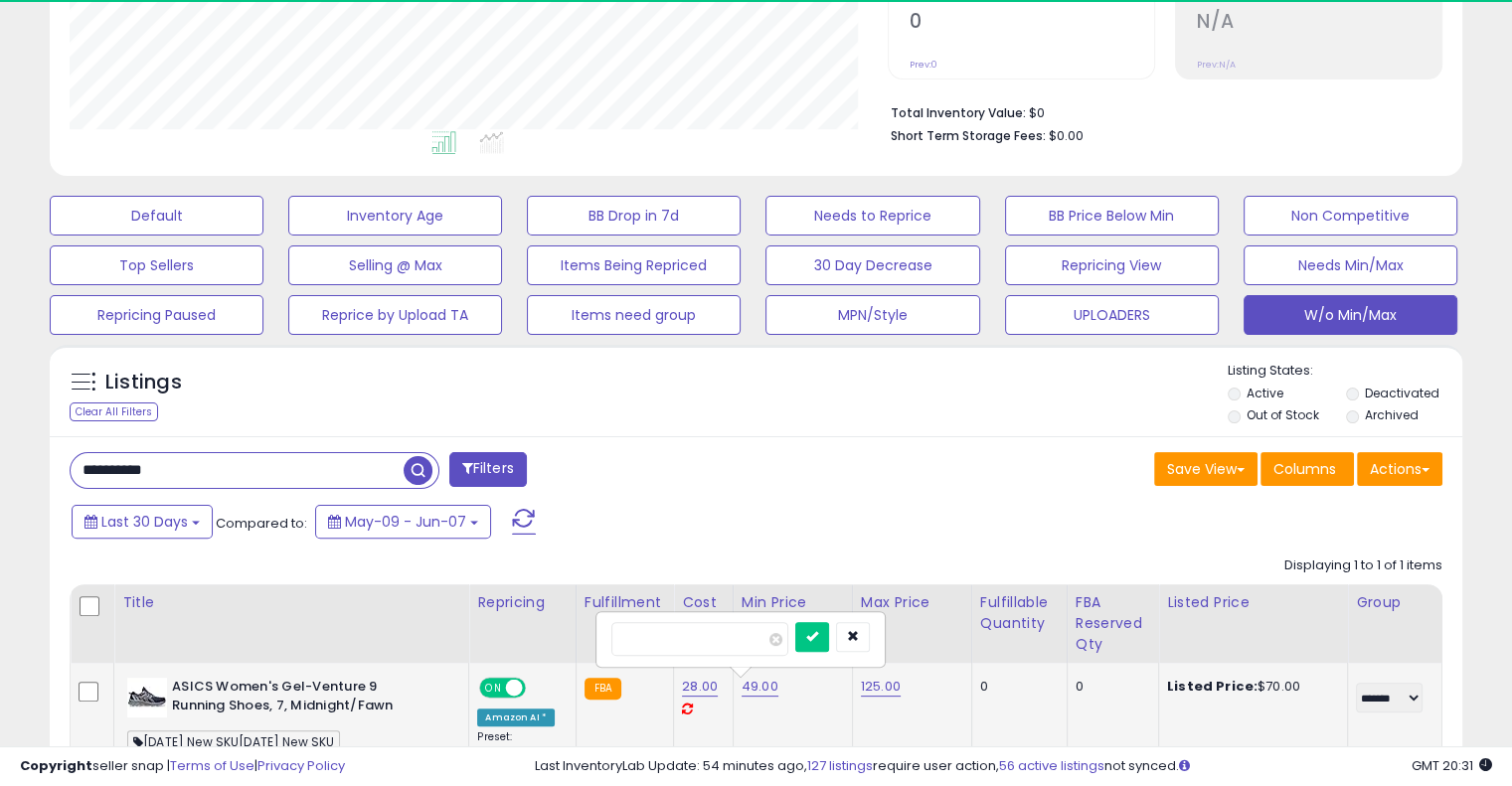 scroll, scrollTop: 993270, scrollLeft: 993264, axis: both 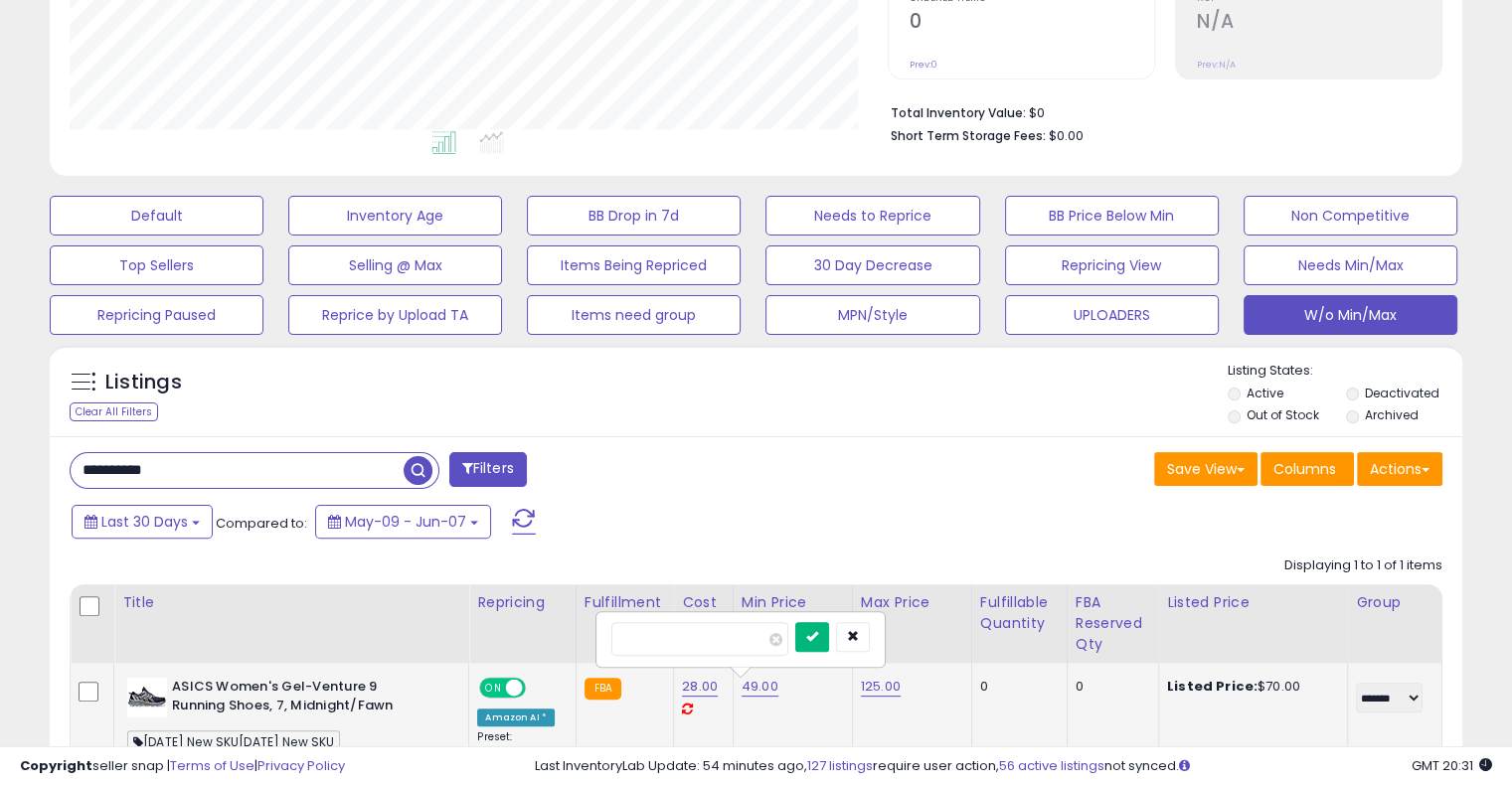 type on "**" 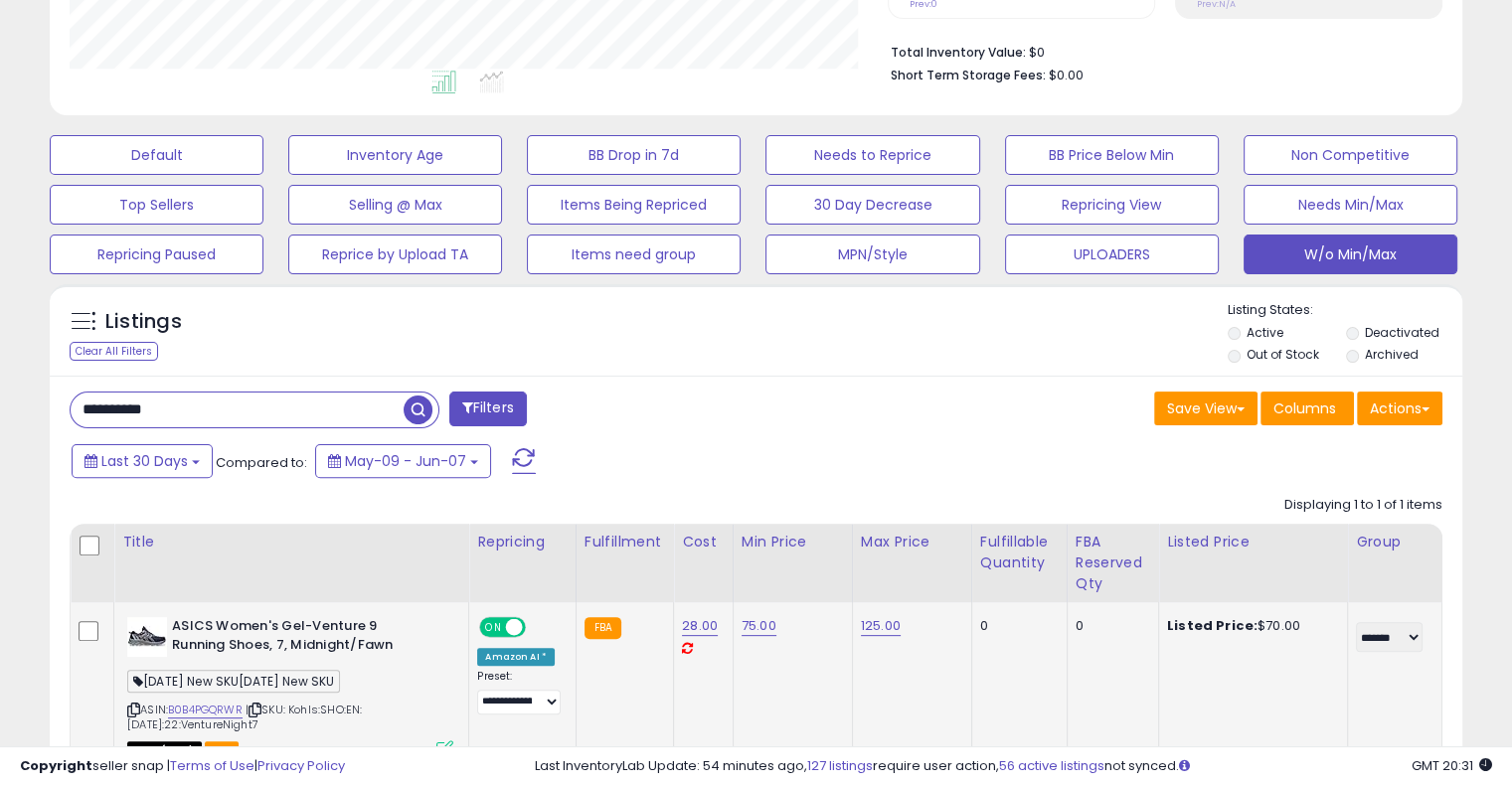scroll, scrollTop: 626, scrollLeft: 0, axis: vertical 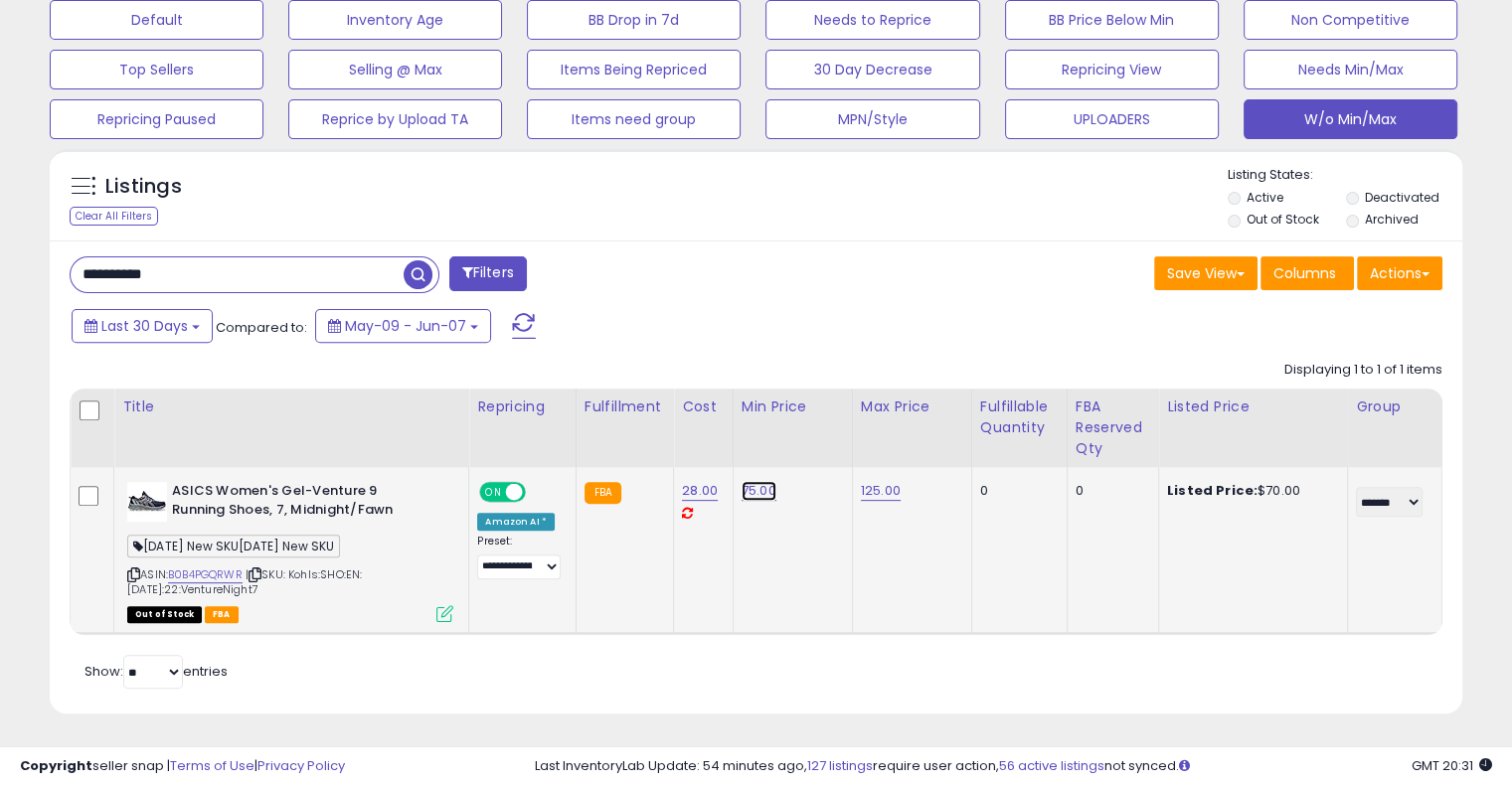click on "75.00" at bounding box center (758, 491) 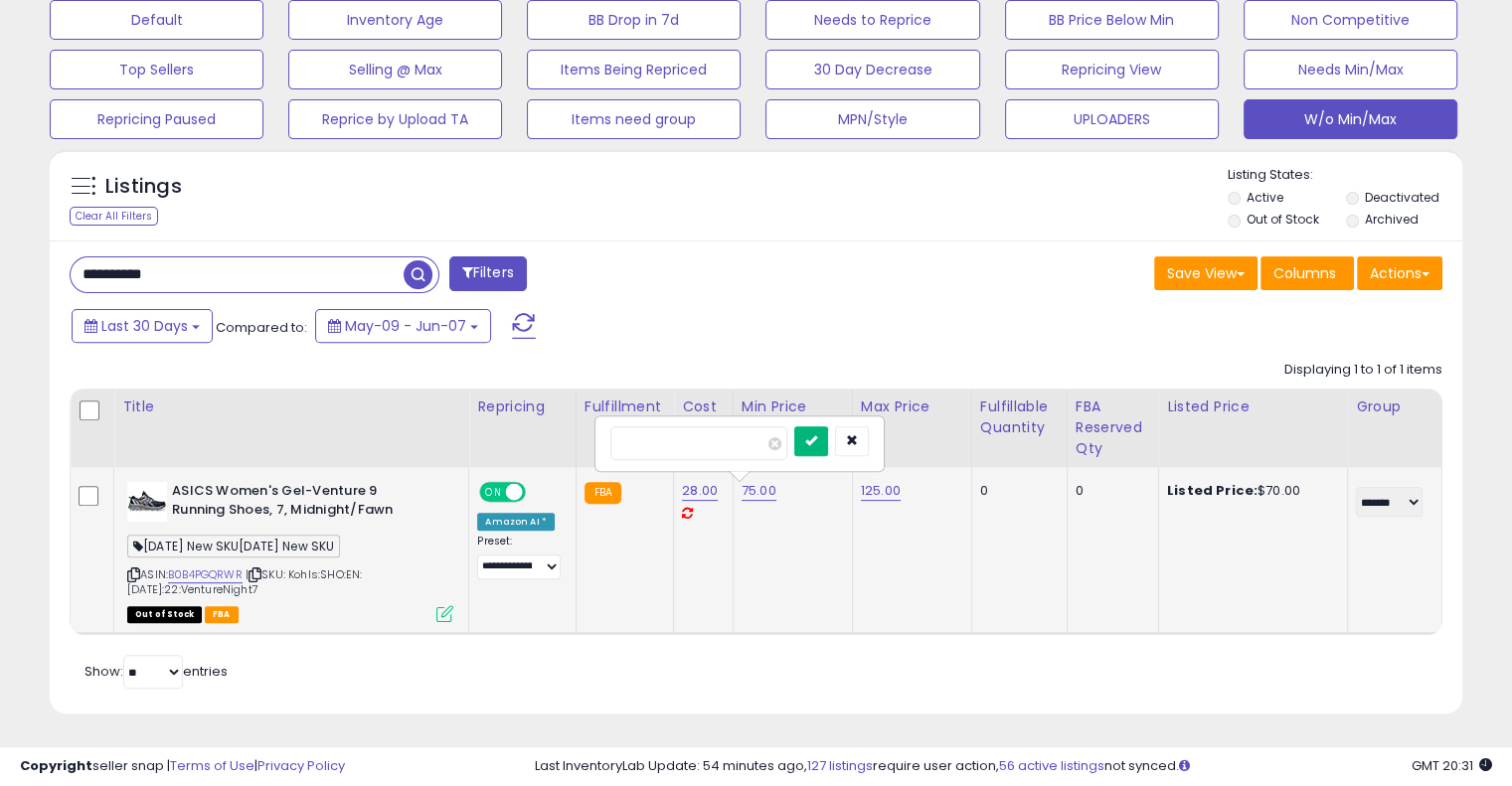 type on "**" 